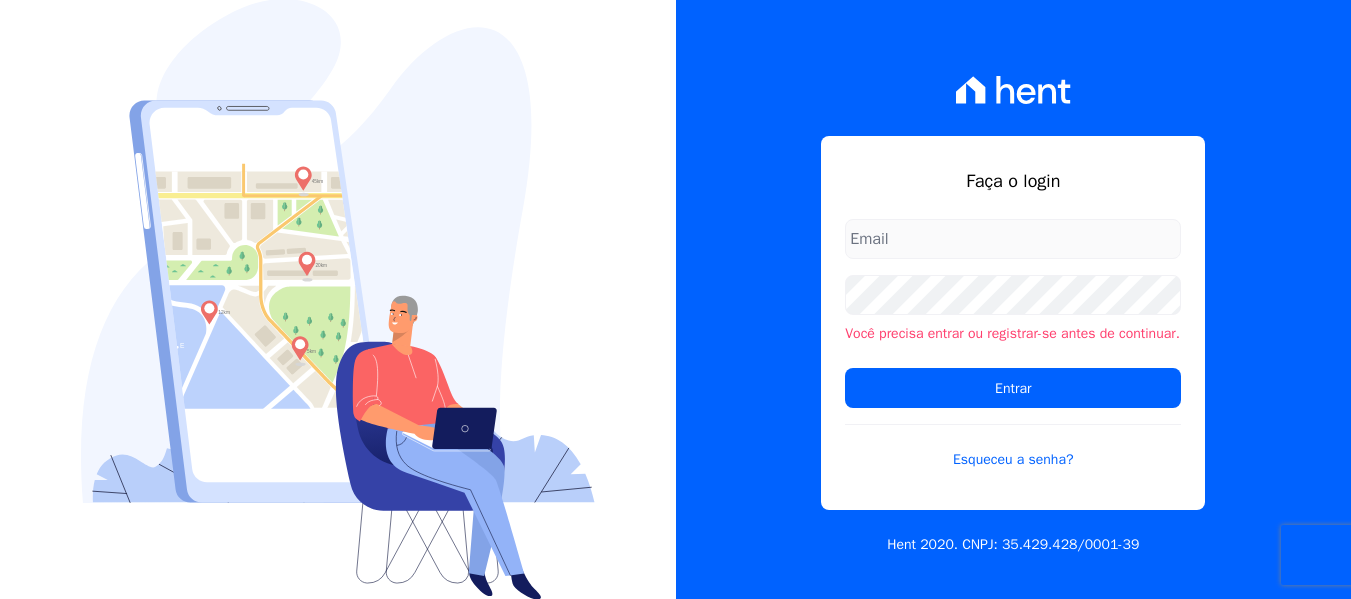 scroll, scrollTop: 0, scrollLeft: 0, axis: both 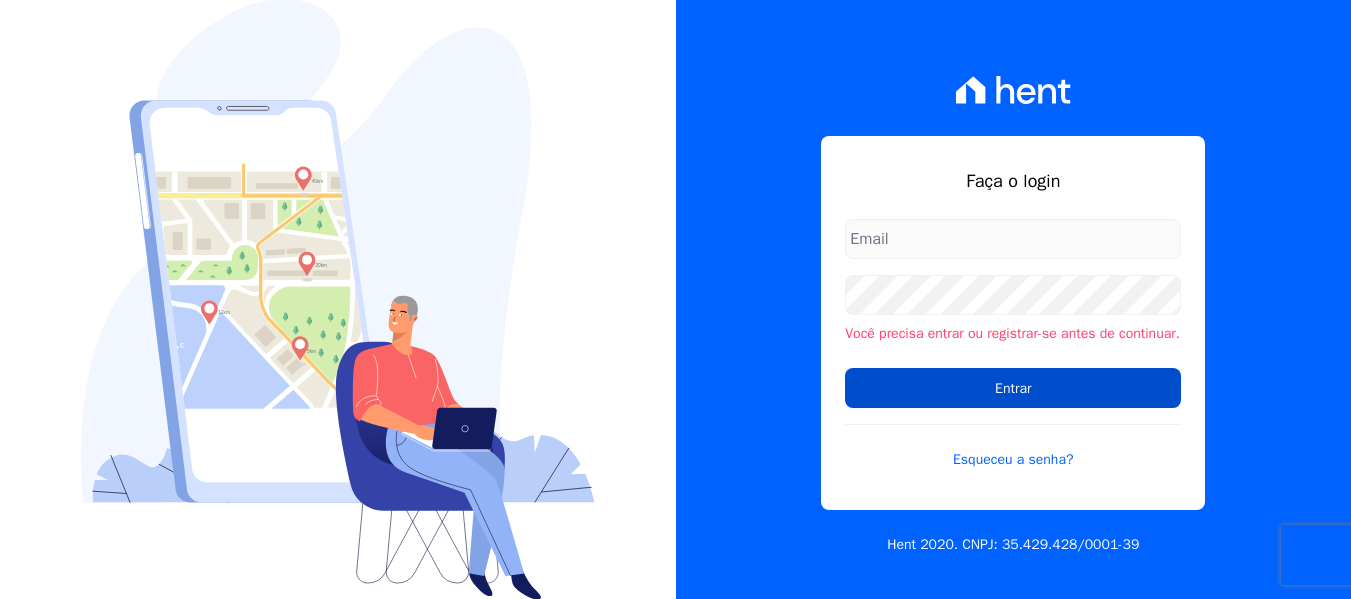 type on "[EMAIL]" 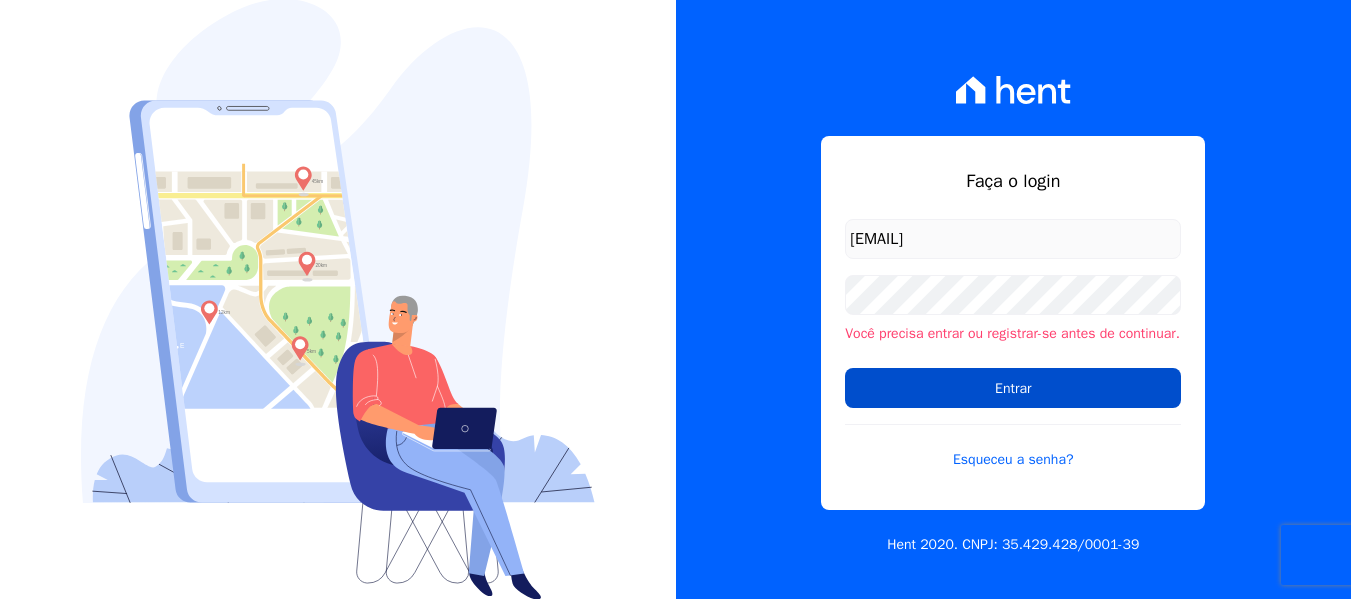 click on "Entrar" at bounding box center (1013, 388) 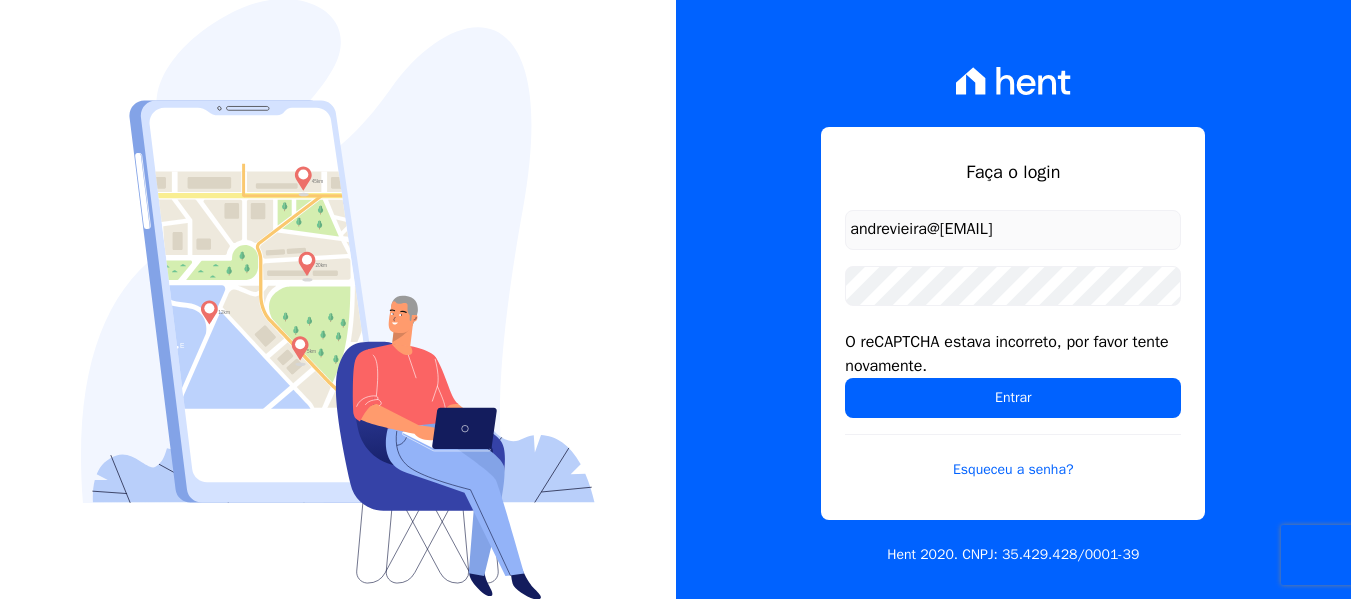 scroll, scrollTop: 0, scrollLeft: 0, axis: both 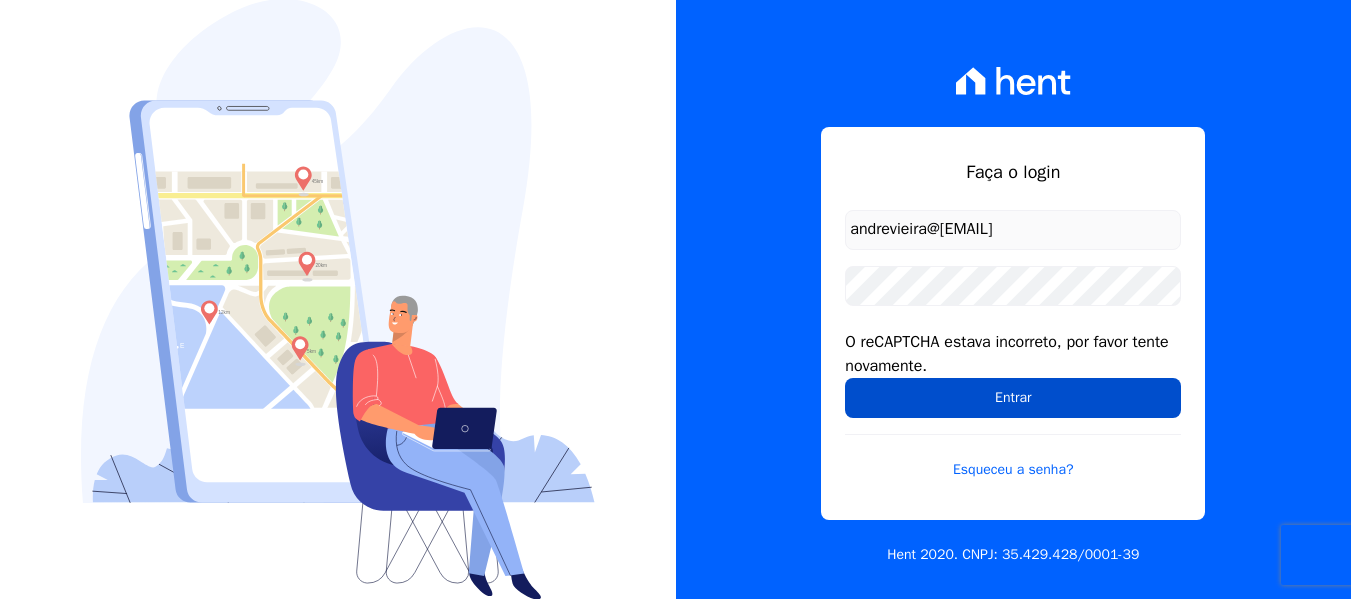 click on "Entrar" at bounding box center (1013, 398) 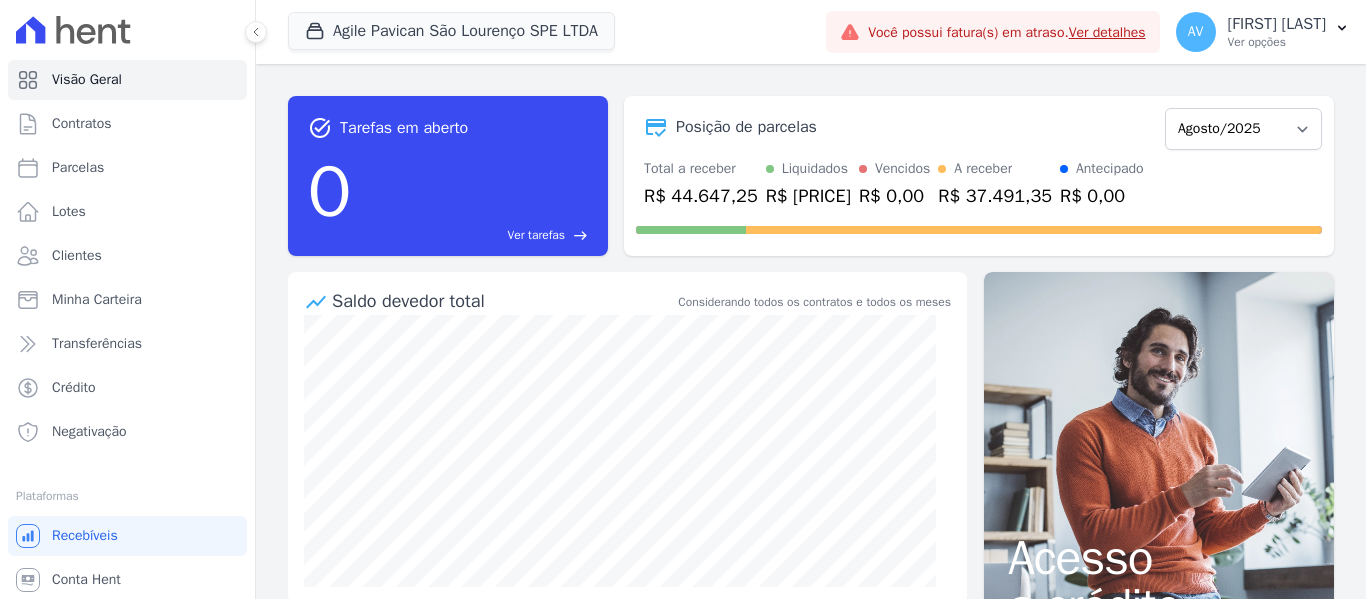 scroll, scrollTop: 0, scrollLeft: 0, axis: both 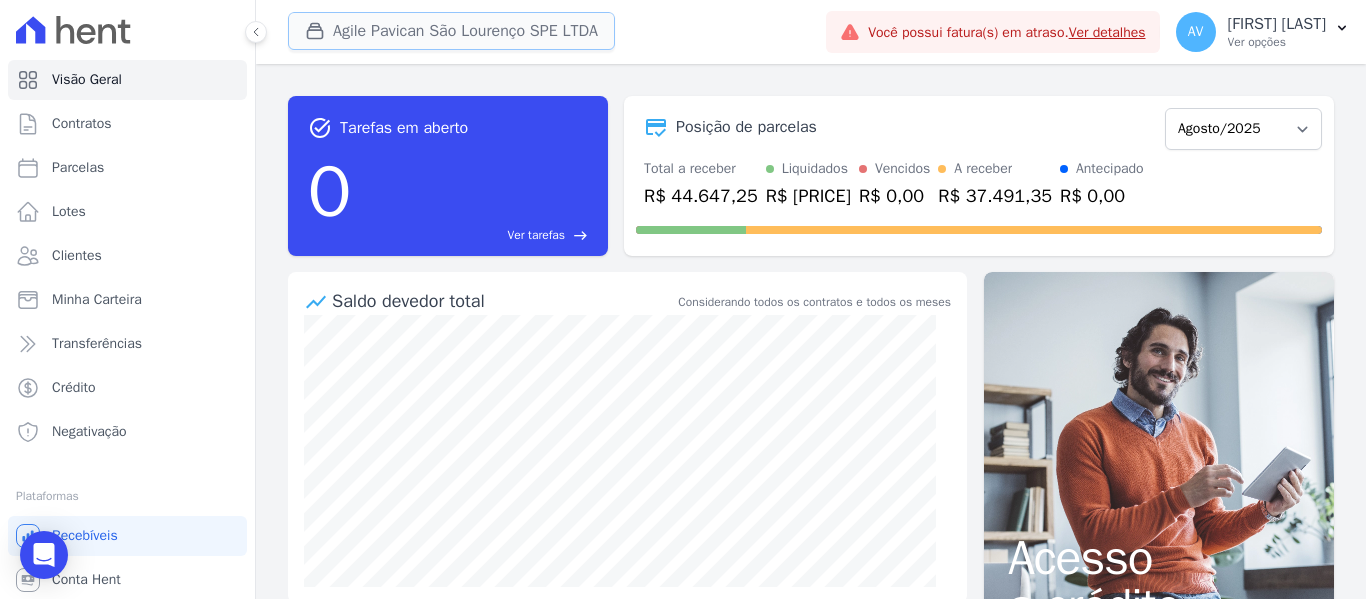 click on "Agile Pavican São Lourenço SPE LTDA" at bounding box center (451, 31) 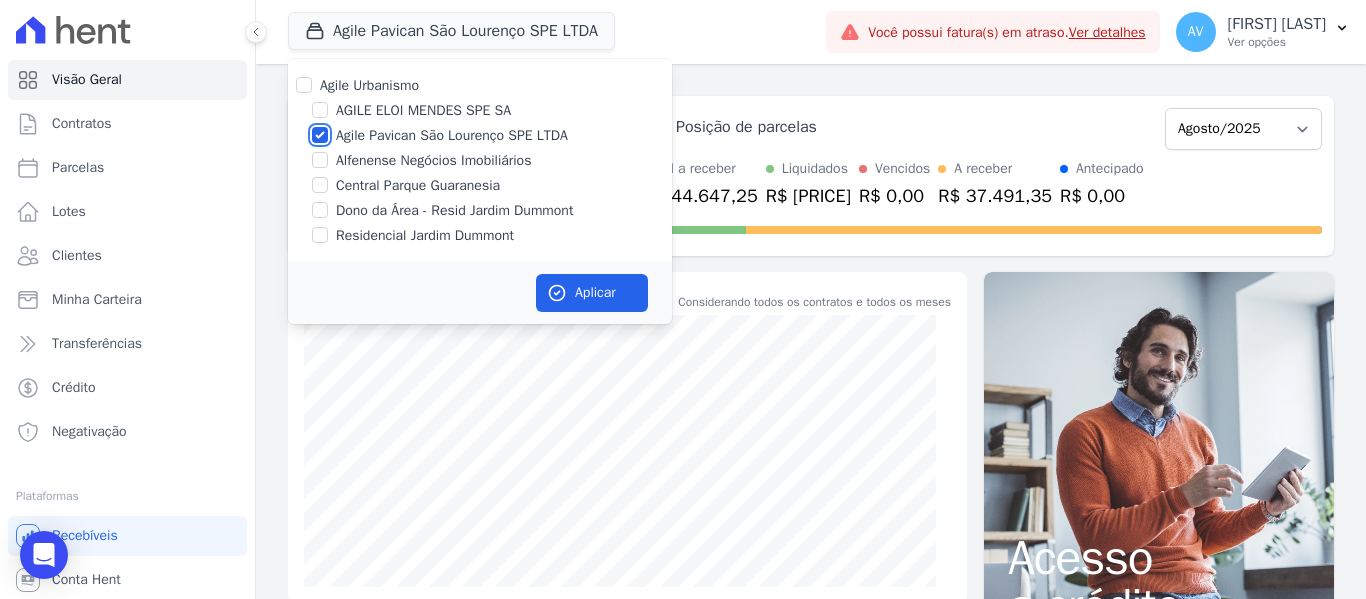 click on "Agile Pavican São Lourenço SPE LTDA" at bounding box center (320, 135) 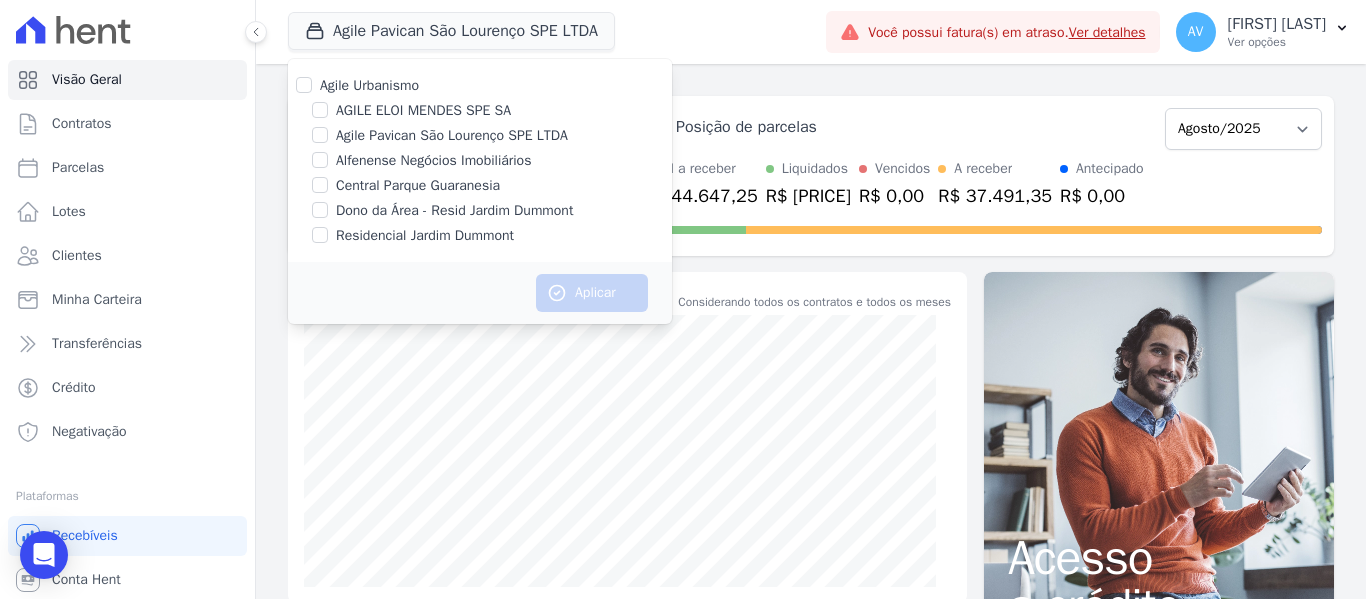 click at bounding box center (320, 210) 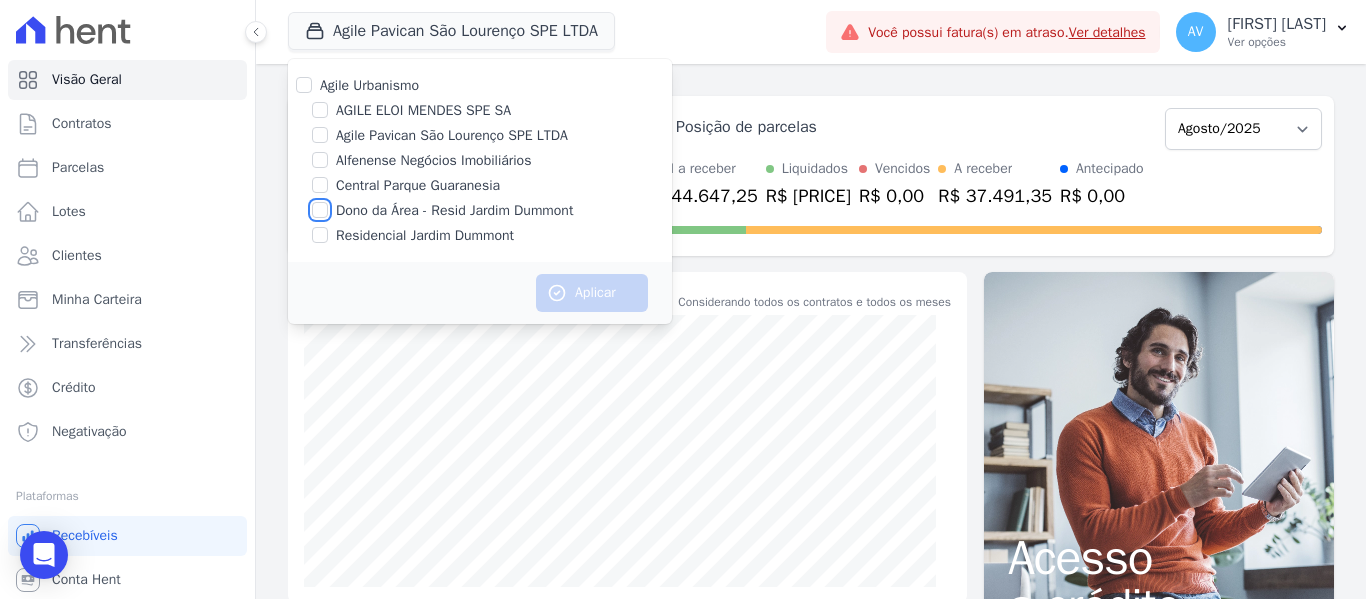 click on "Dono da Área - Resid Jardim Dummont" at bounding box center (320, 210) 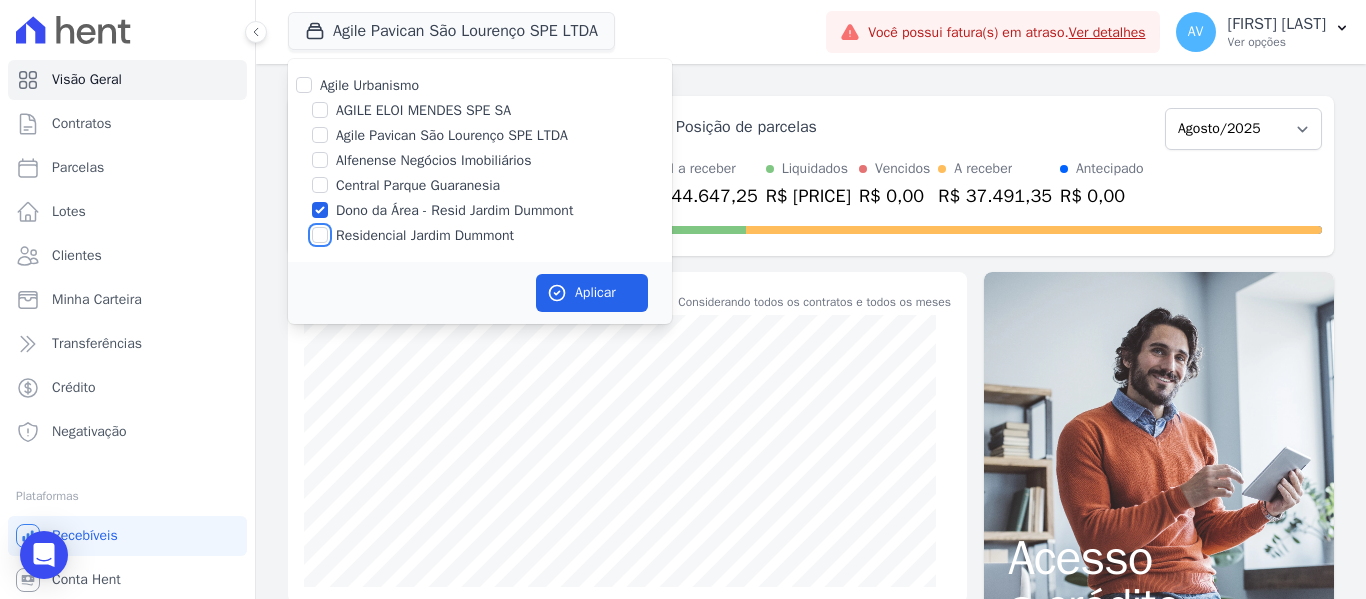 click on "Residencial Jardim Dummont" at bounding box center [320, 235] 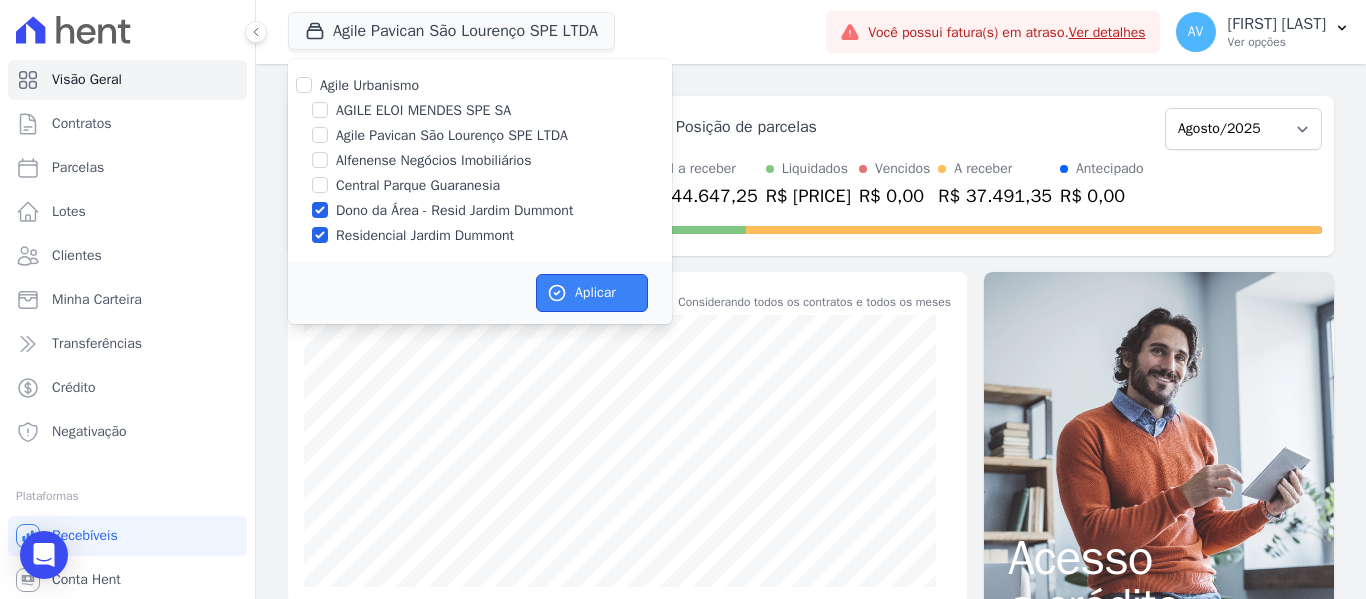 click on "Aplicar" at bounding box center (592, 293) 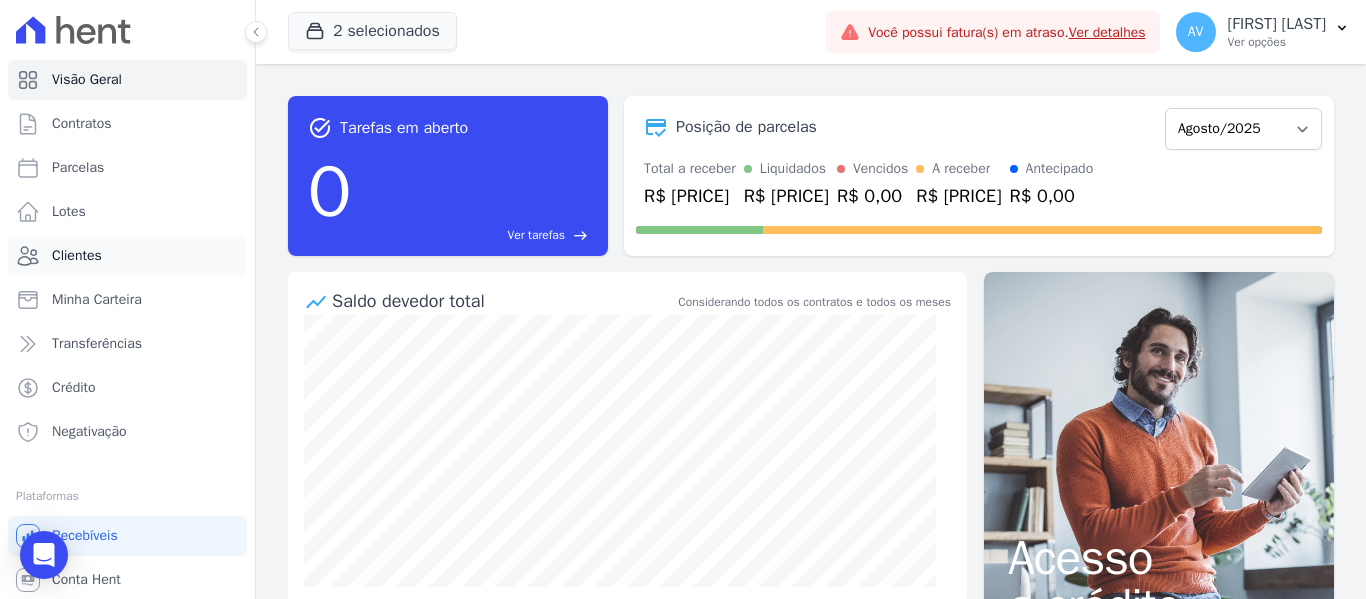 click on "Clientes" at bounding box center (77, 256) 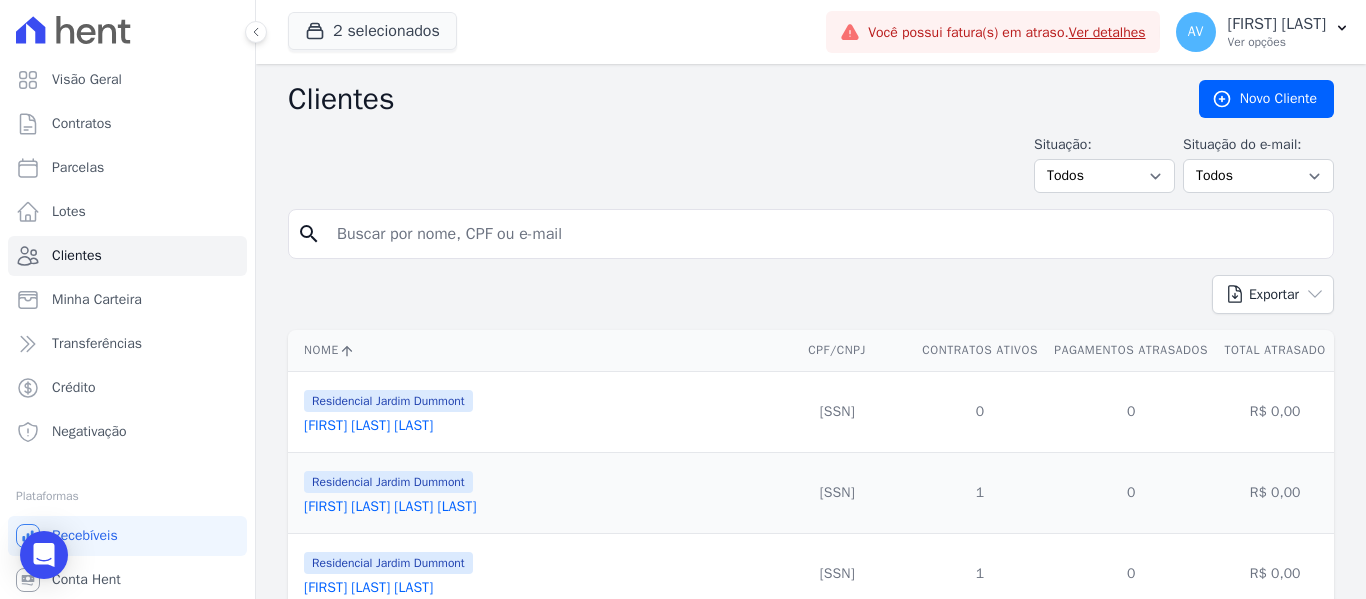 click at bounding box center [825, 234] 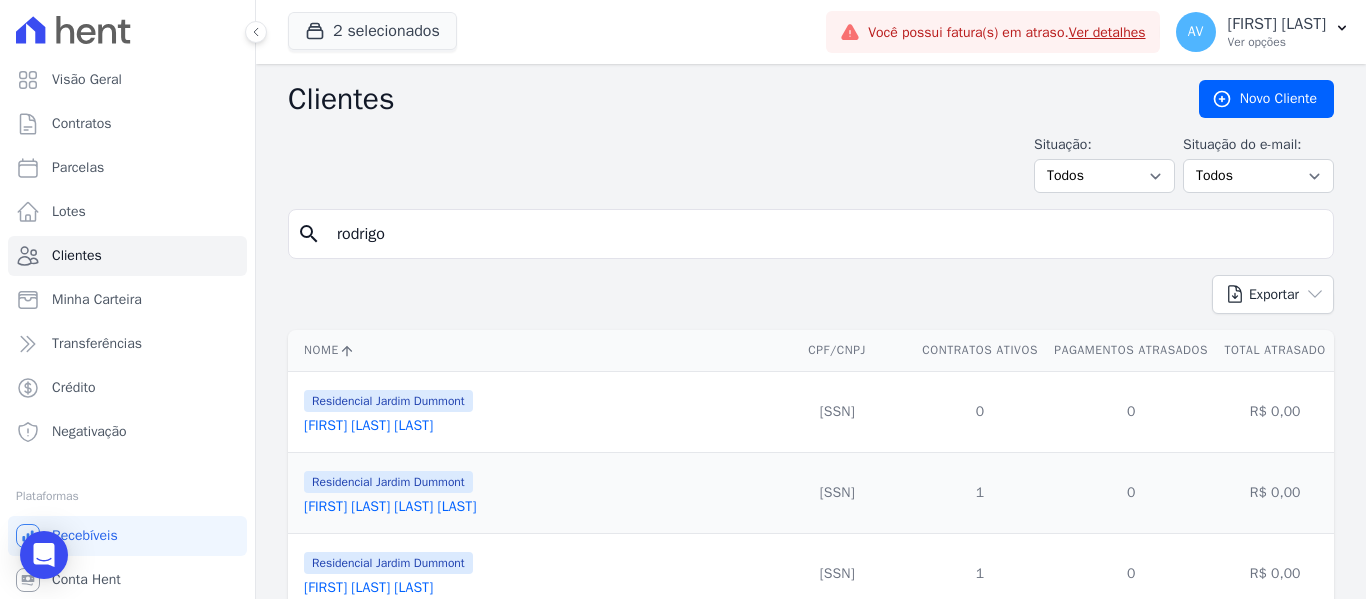 type on "rodrigo" 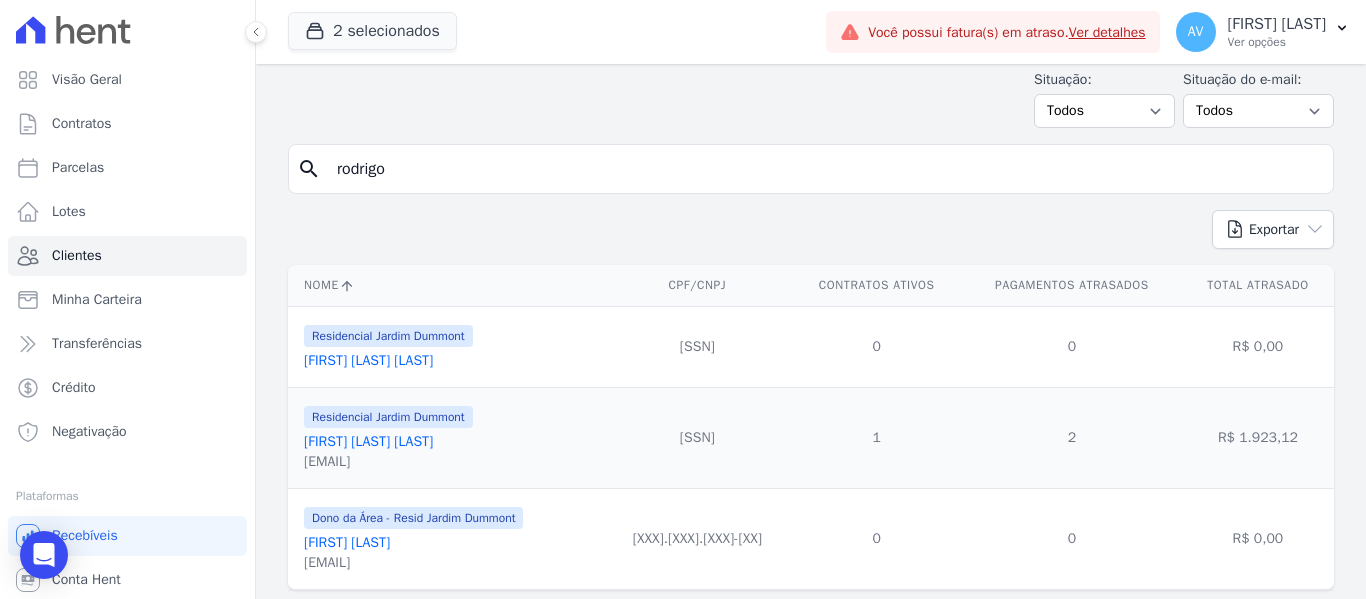 scroll, scrollTop: 100, scrollLeft: 0, axis: vertical 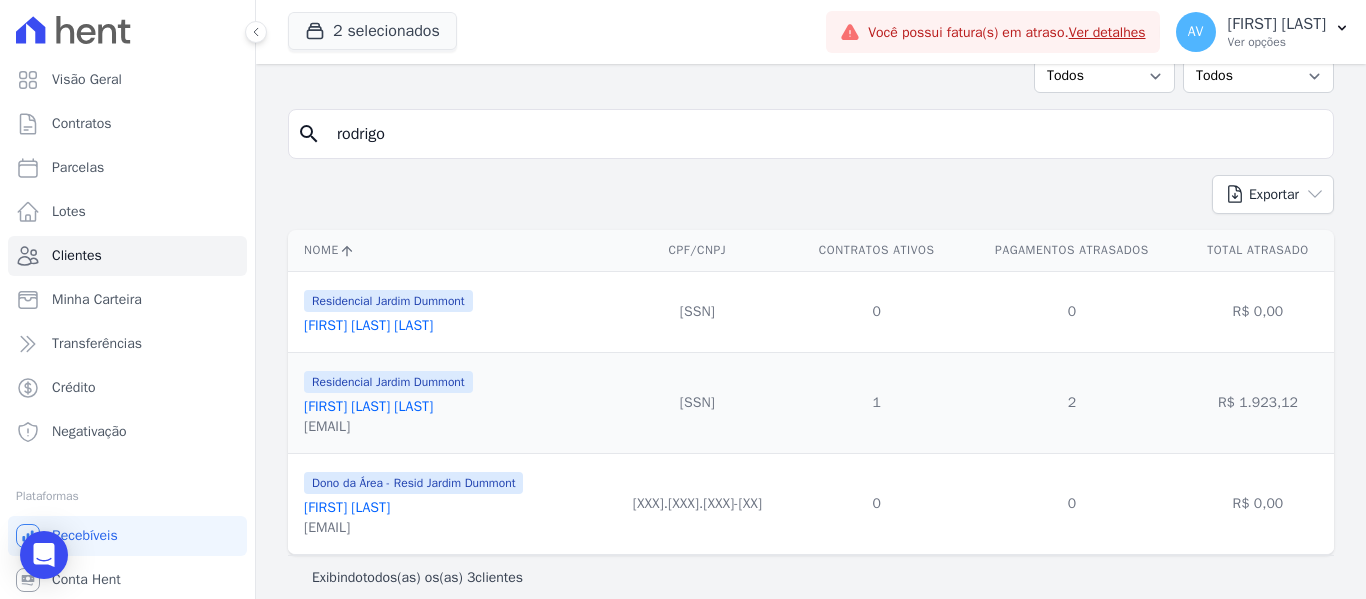 click on "[FIRST] [LAST] [LAST]" at bounding box center [368, 406] 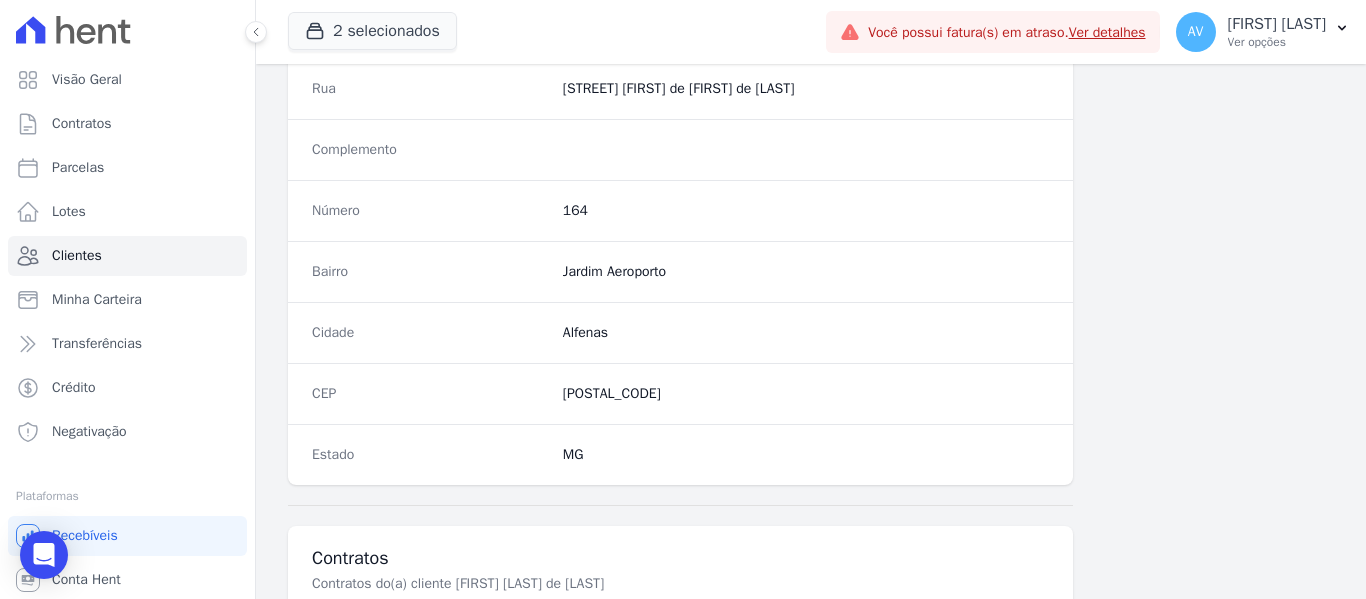 scroll, scrollTop: 1272, scrollLeft: 0, axis: vertical 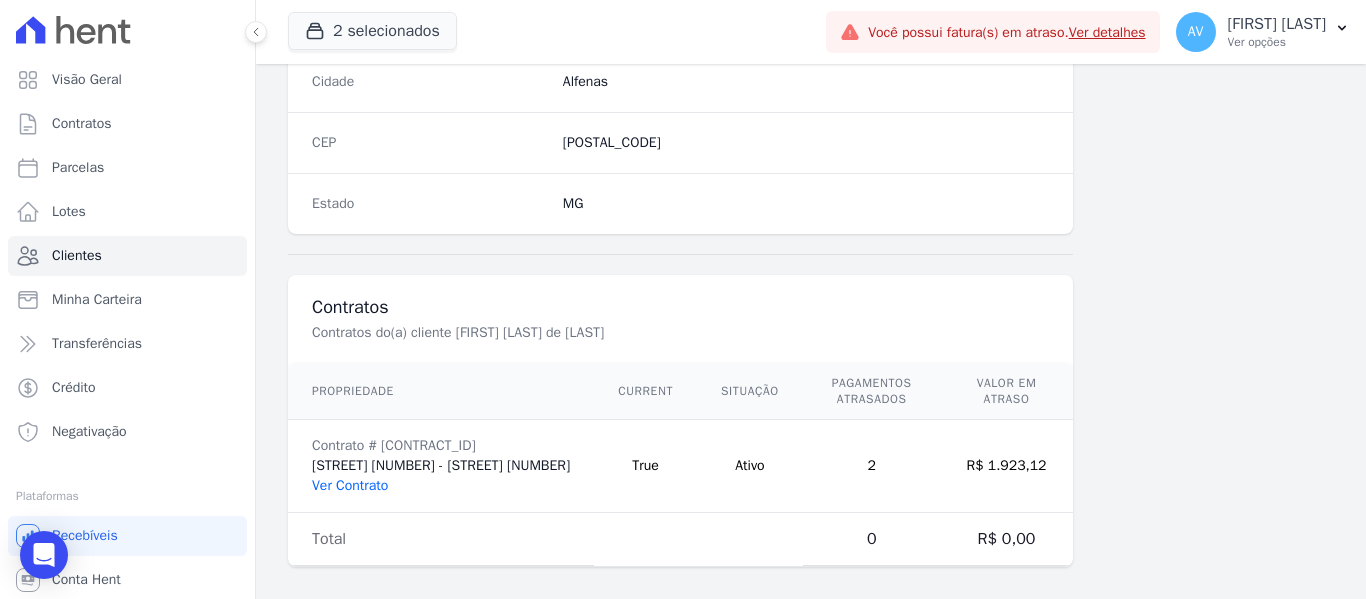 click on "Ver Contrato" at bounding box center (350, 485) 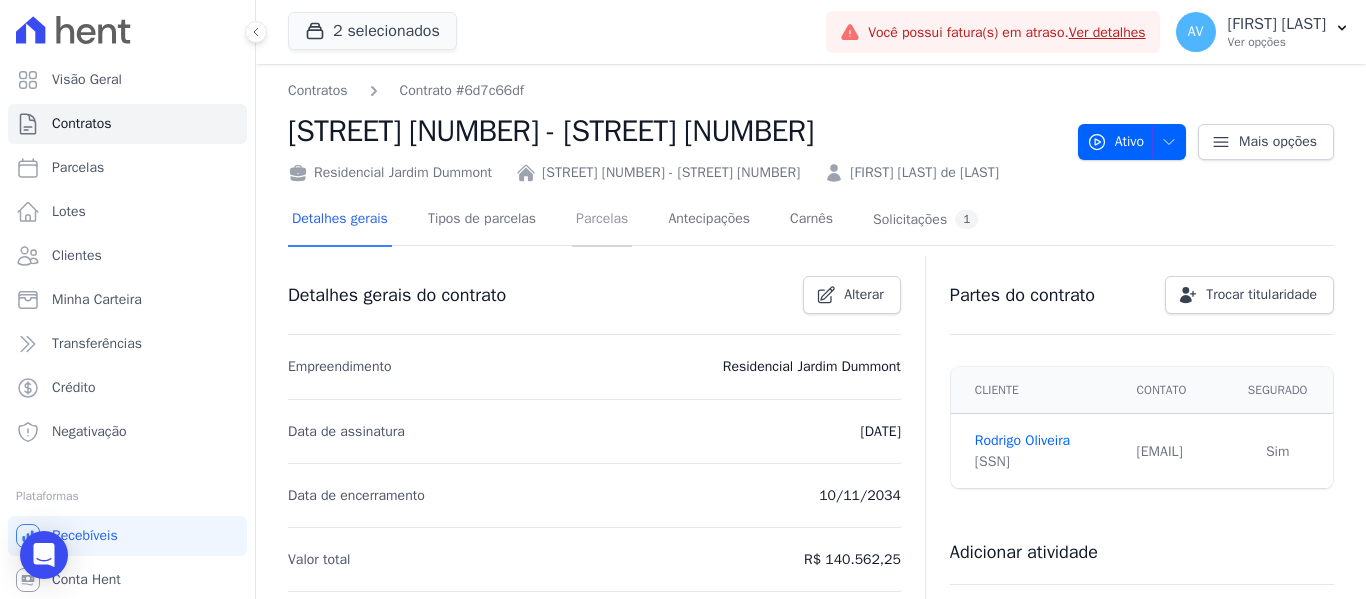 click on "Parcelas" at bounding box center (602, 220) 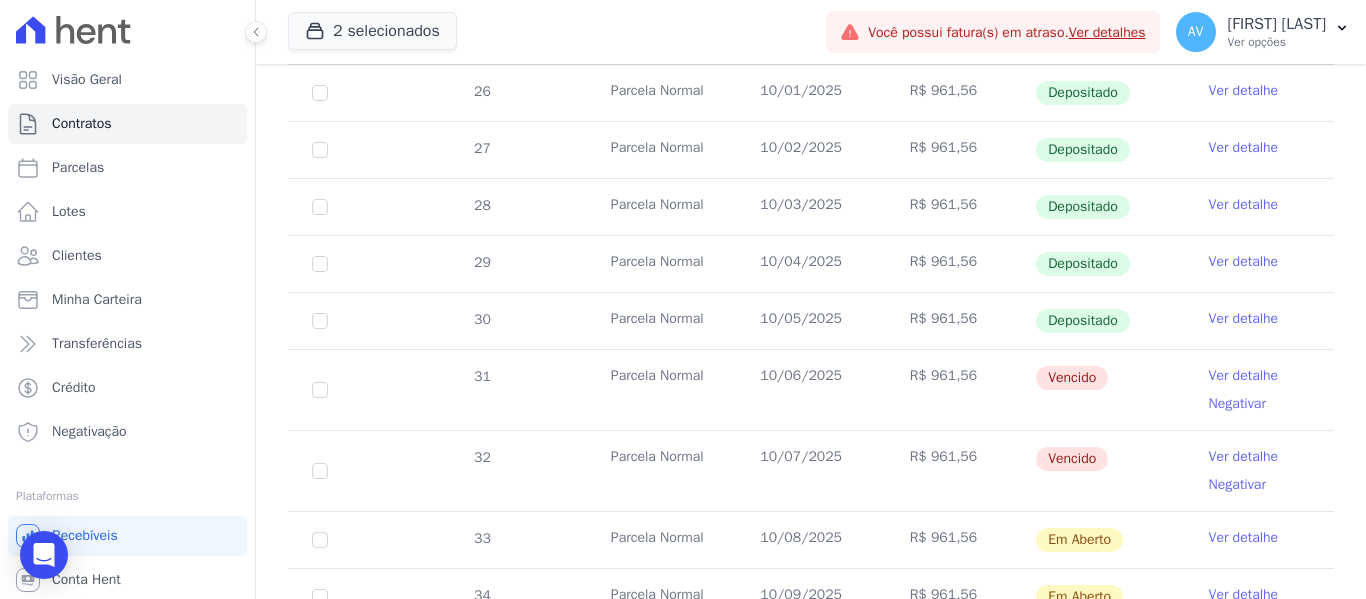 scroll, scrollTop: 500, scrollLeft: 0, axis: vertical 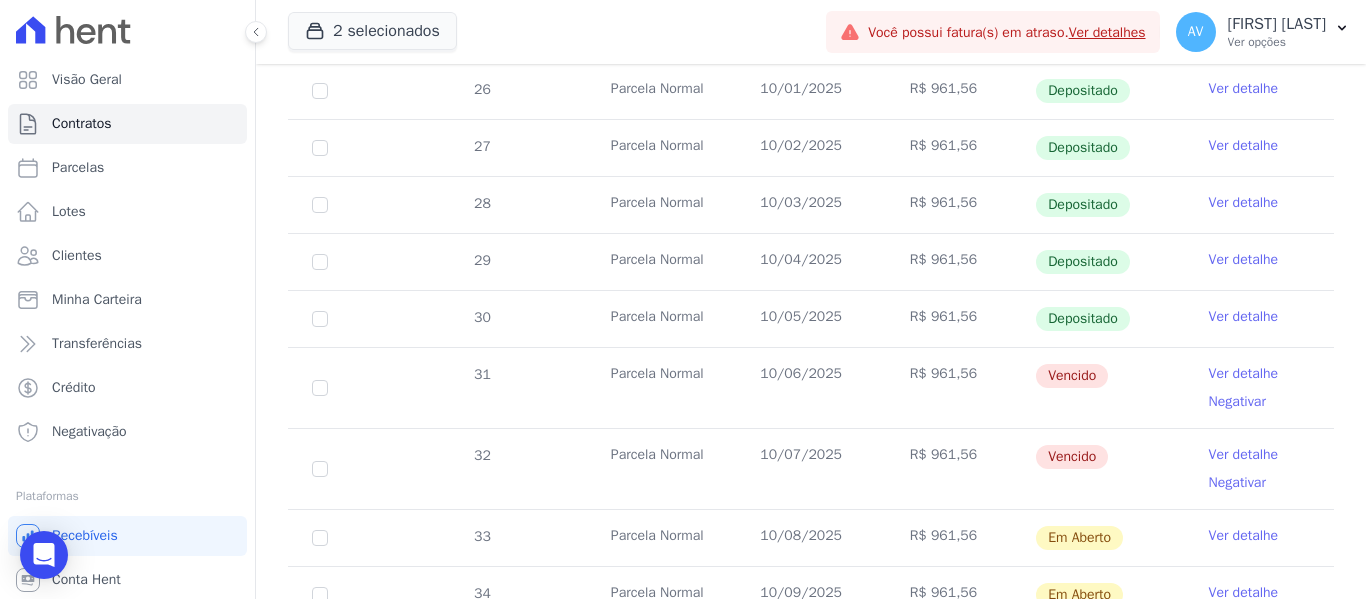 click on "Ver detalhe" at bounding box center [1244, 374] 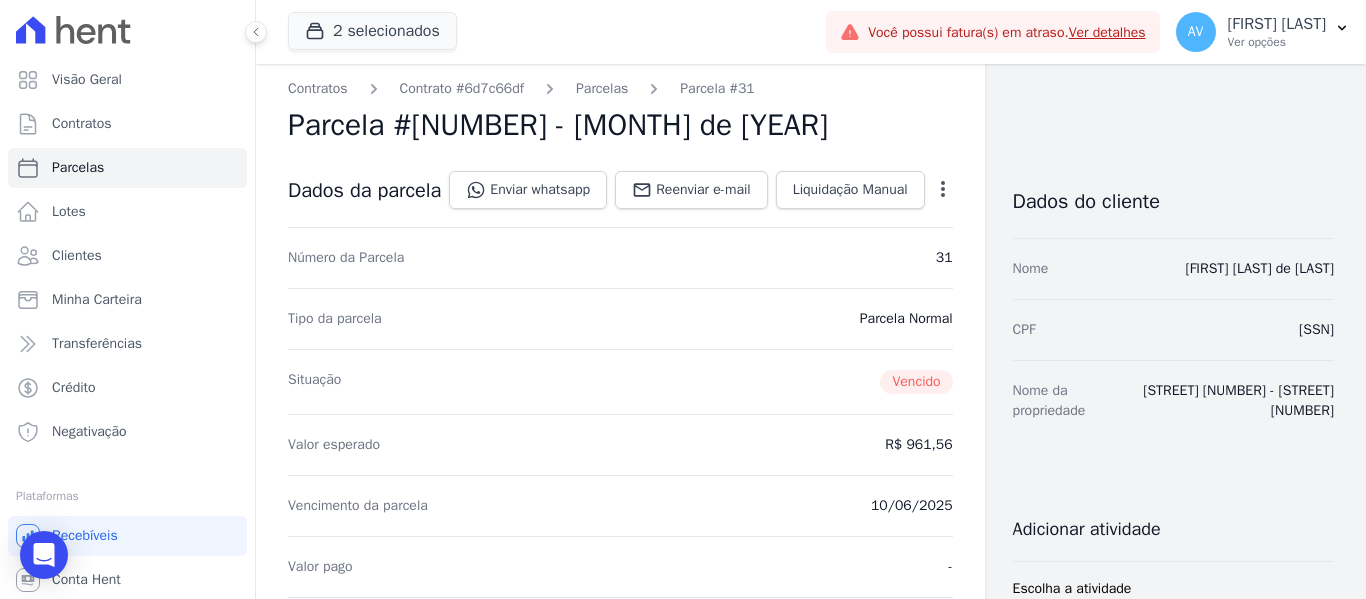scroll, scrollTop: 0, scrollLeft: 0, axis: both 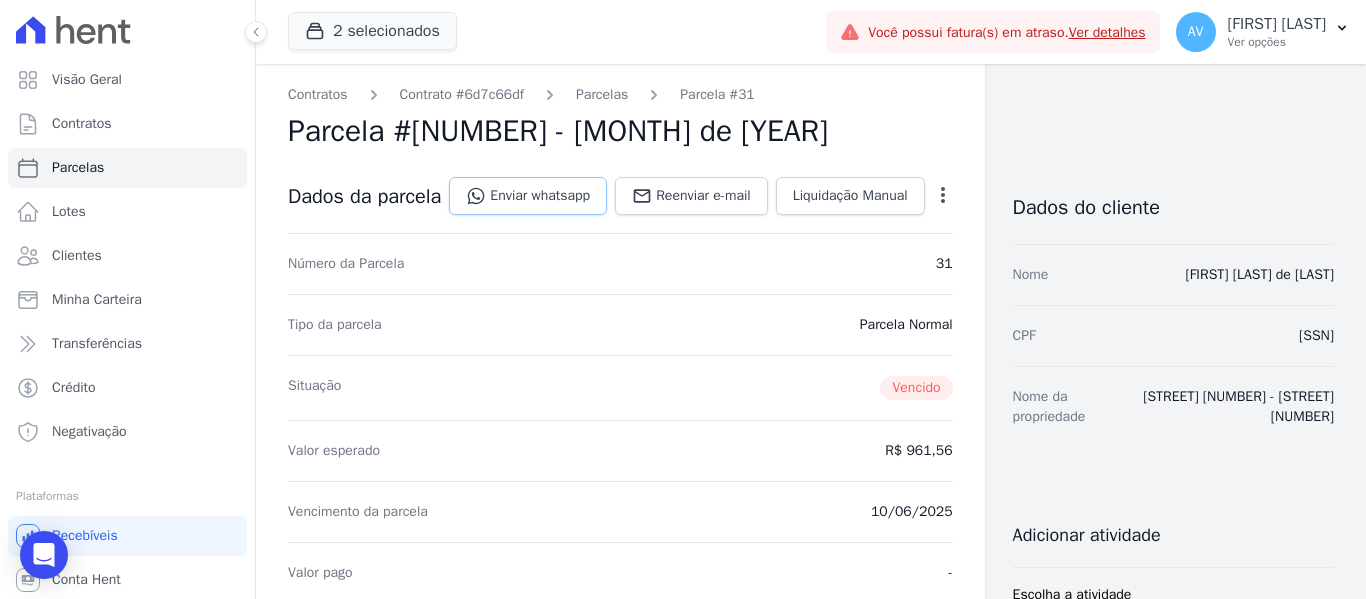 click on "Enviar whatsapp" at bounding box center (528, 196) 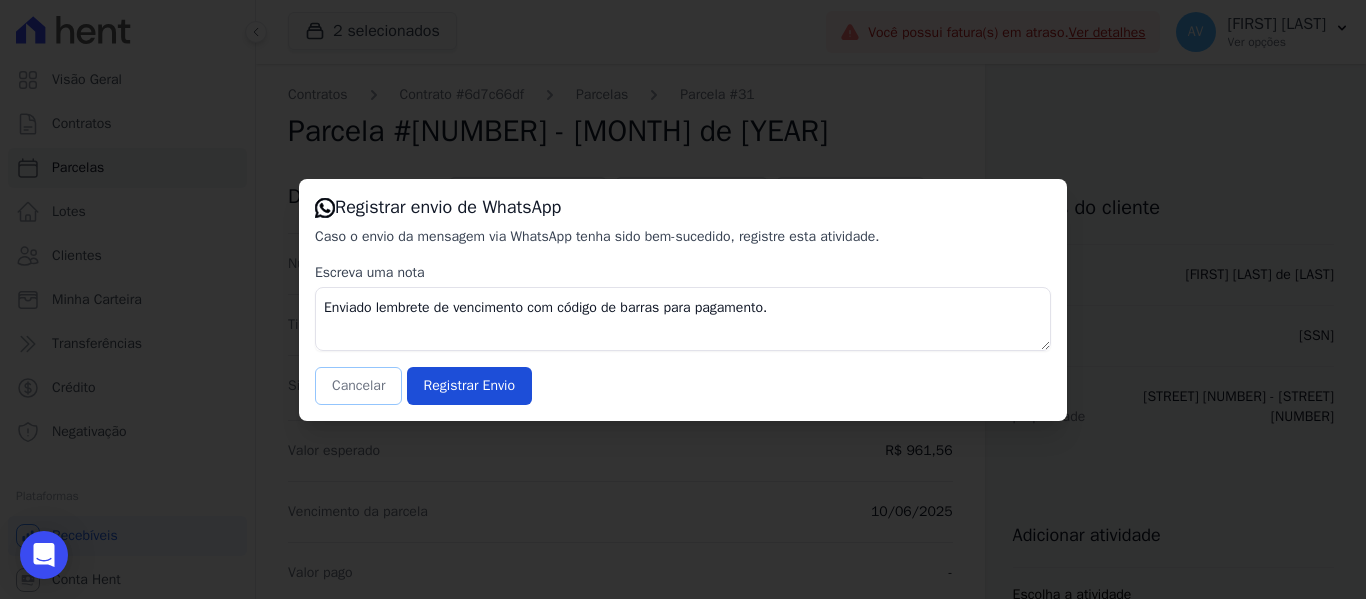 click on "Cancelar" at bounding box center [358, 386] 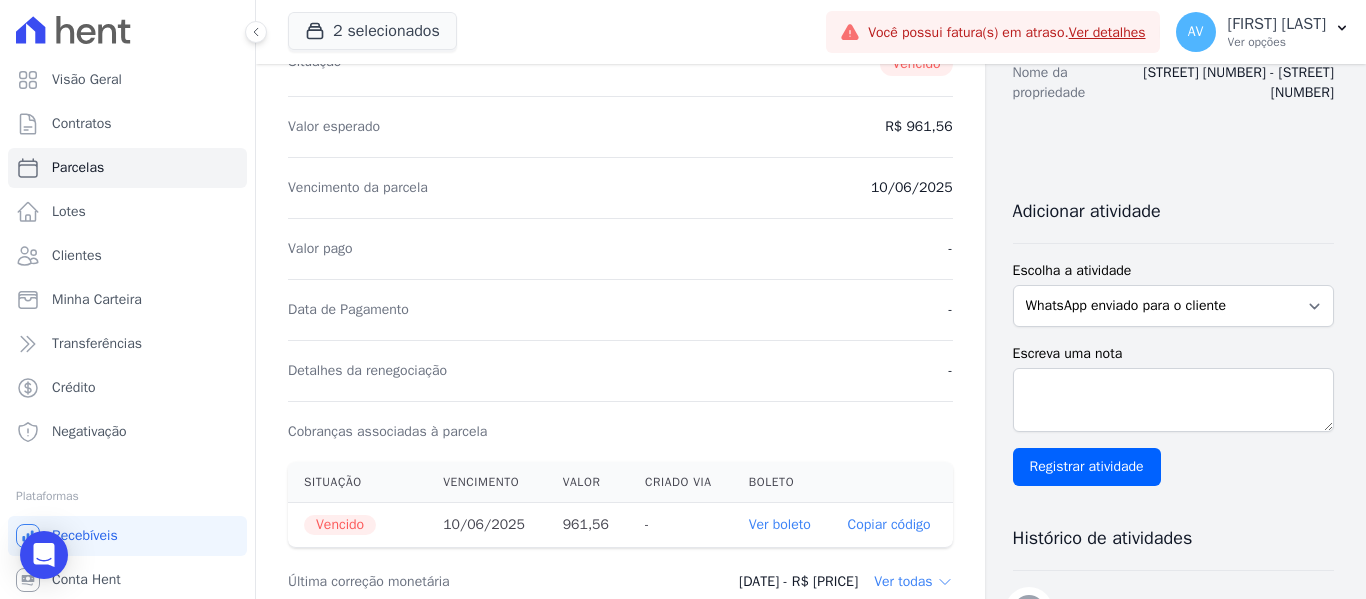 scroll, scrollTop: 600, scrollLeft: 0, axis: vertical 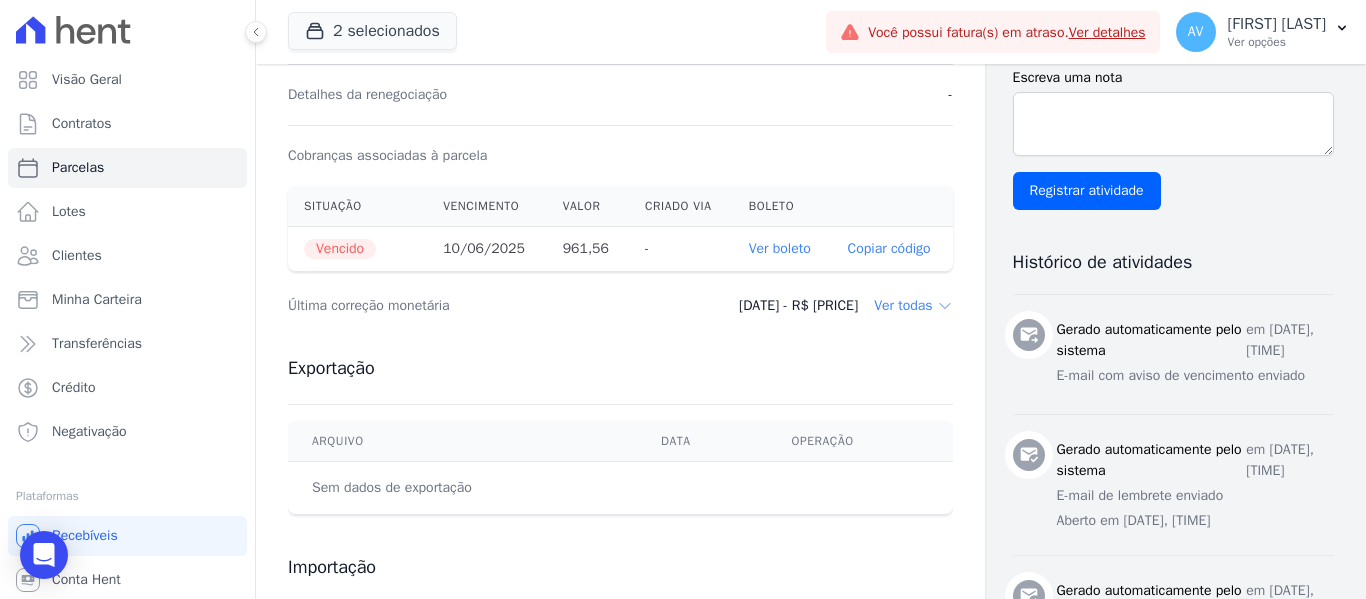 click on "Ver boleto" at bounding box center (780, 248) 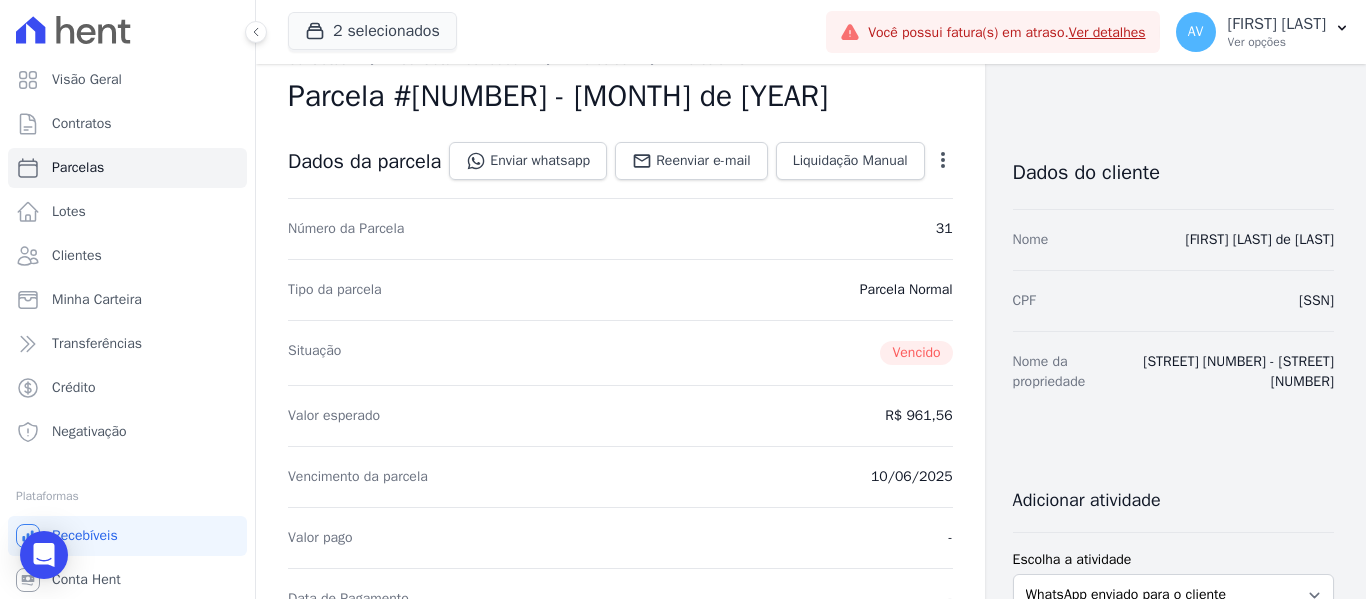 scroll, scrollTop: 0, scrollLeft: 0, axis: both 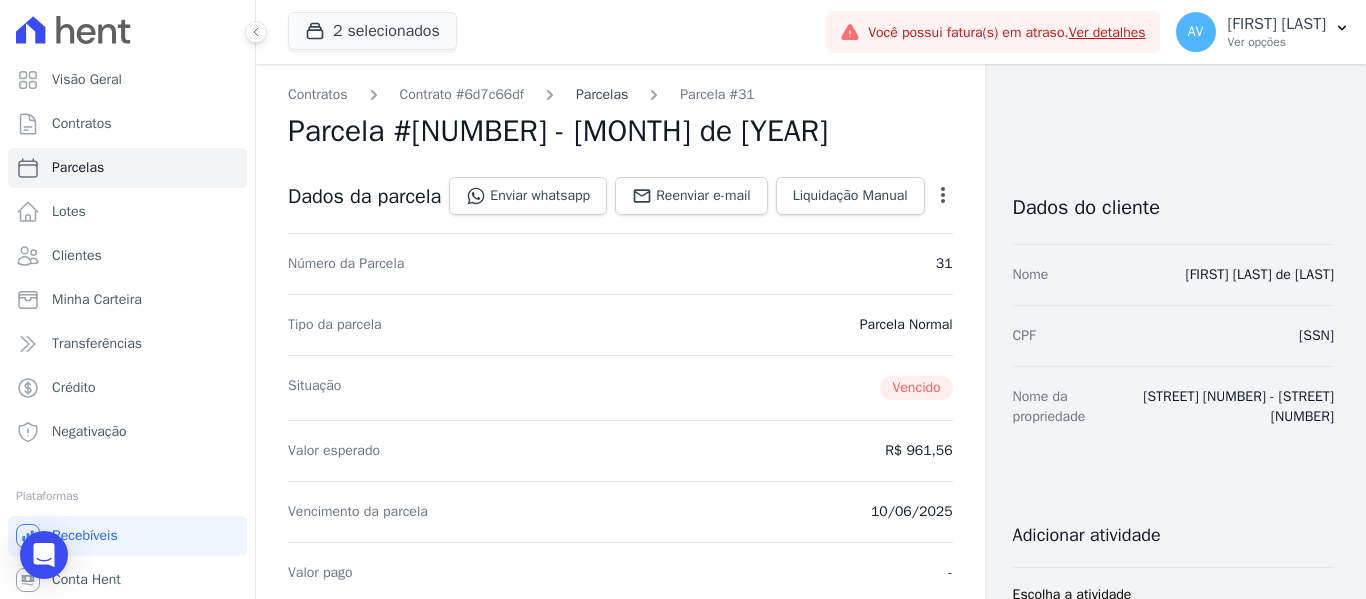 click on "Parcelas" at bounding box center [602, 94] 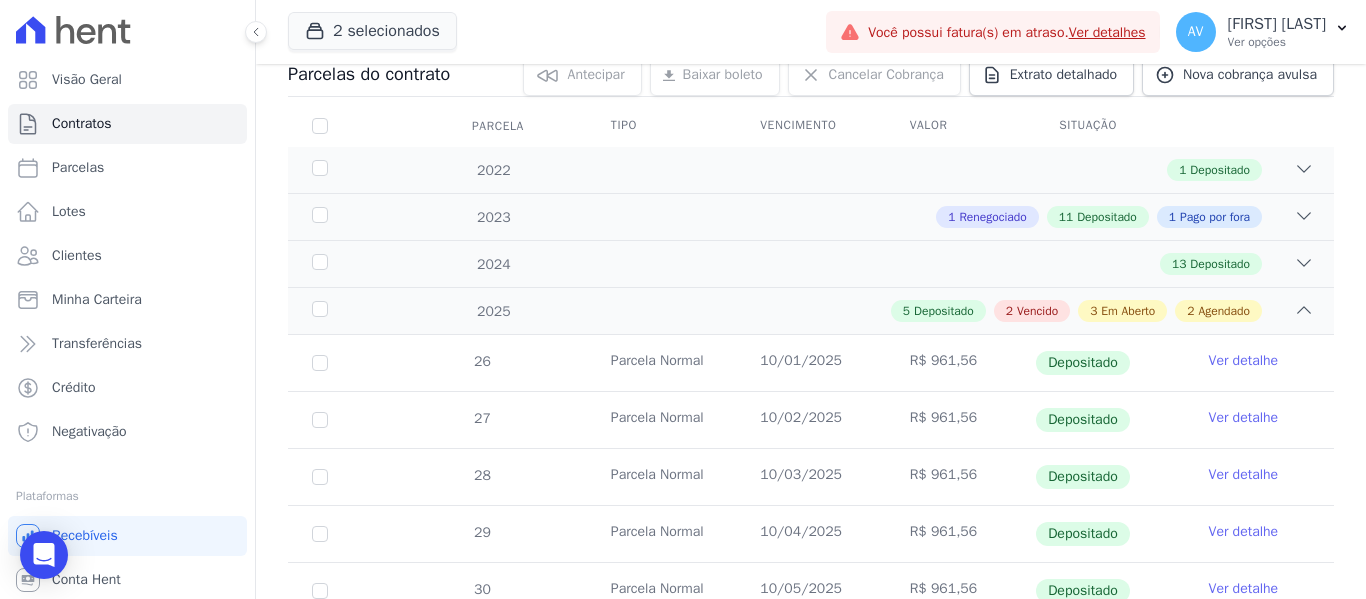 scroll, scrollTop: 500, scrollLeft: 0, axis: vertical 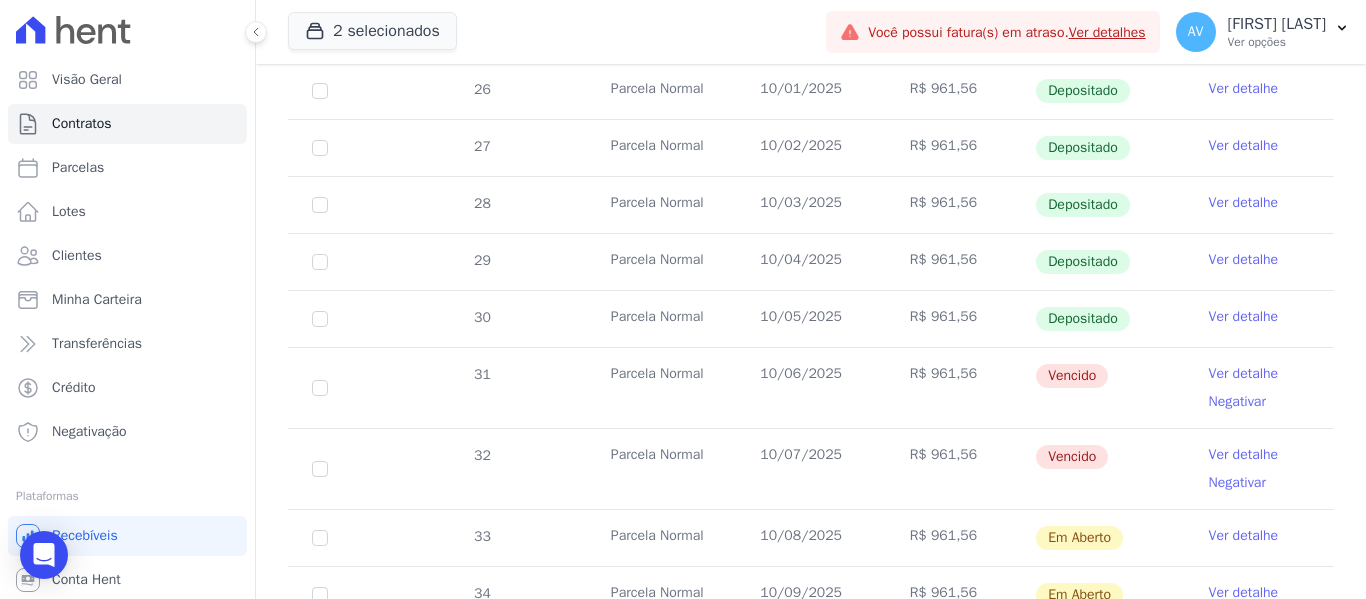 click on "Ver detalhe" at bounding box center (1244, 455) 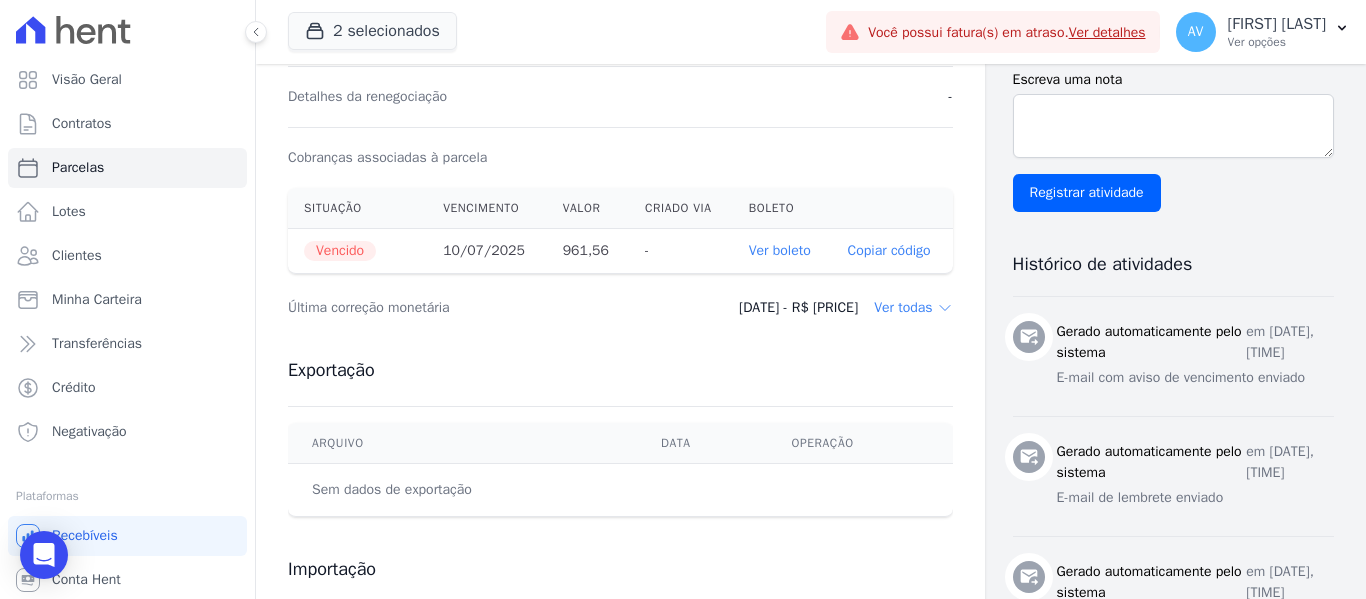 scroll, scrollTop: 600, scrollLeft: 0, axis: vertical 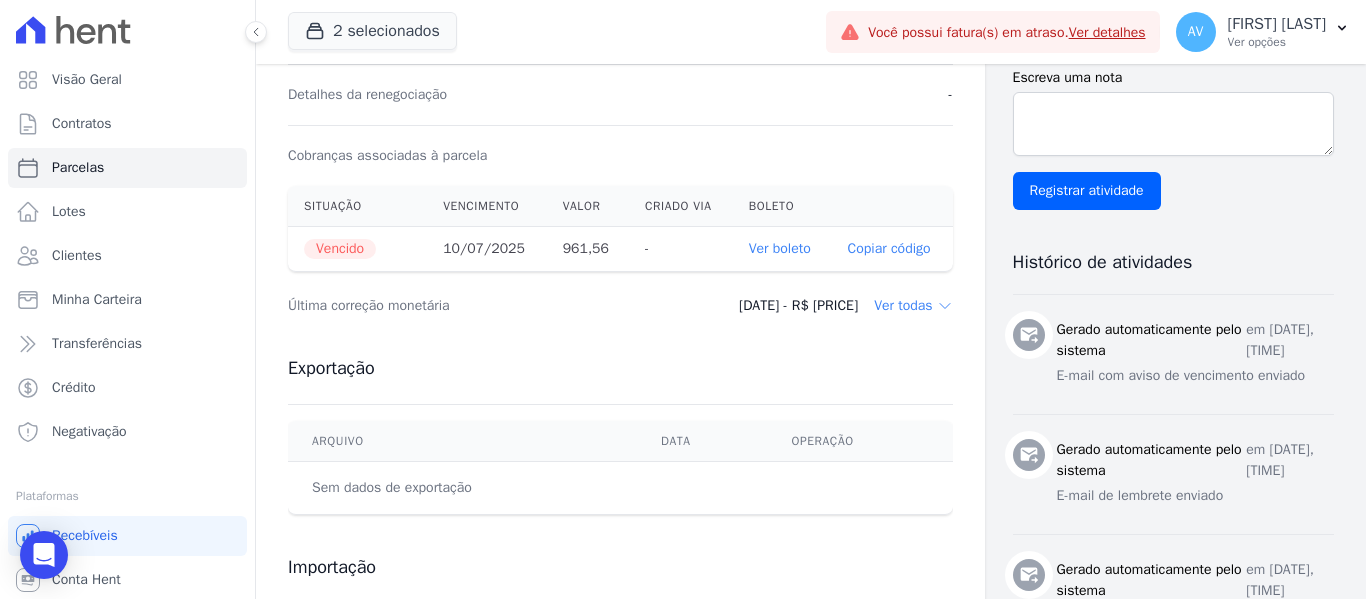 click on "Ver boleto" at bounding box center [780, 248] 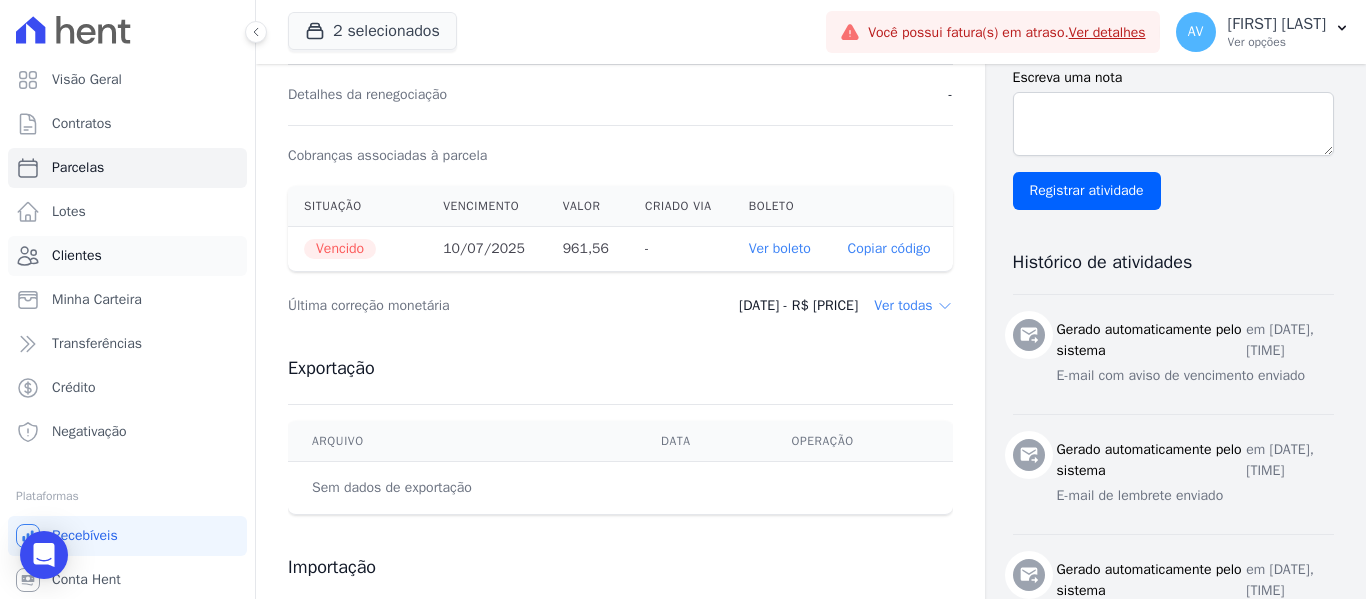 click on "Clientes" at bounding box center [77, 256] 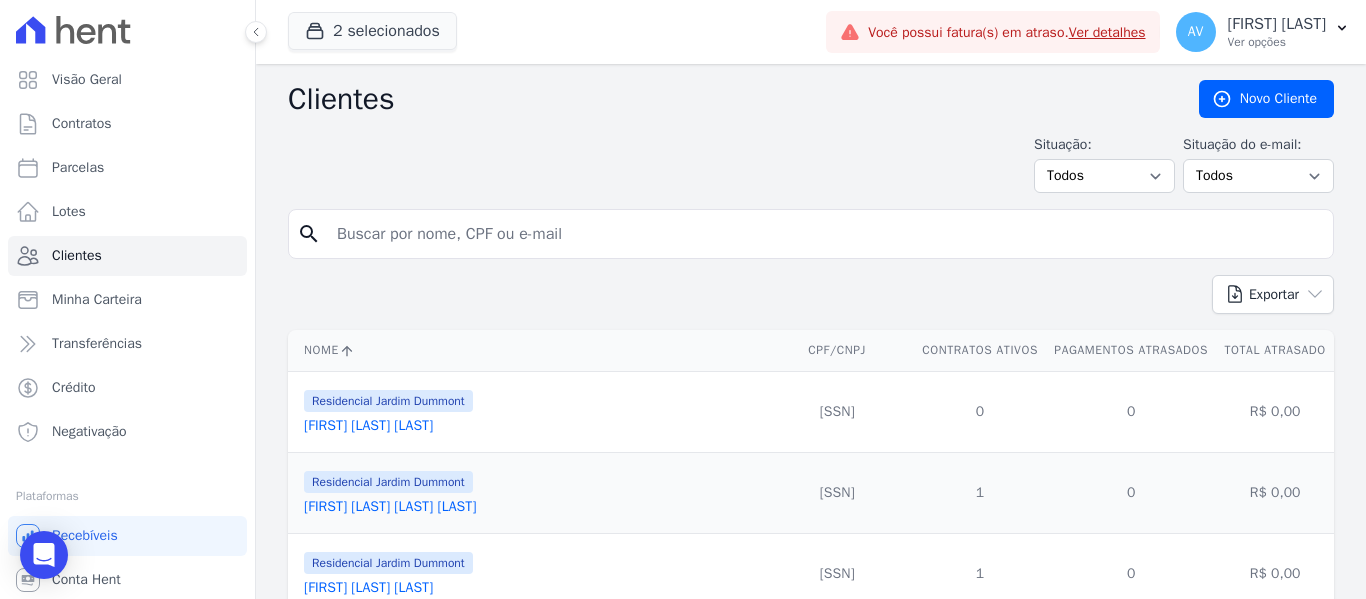 click at bounding box center [825, 234] 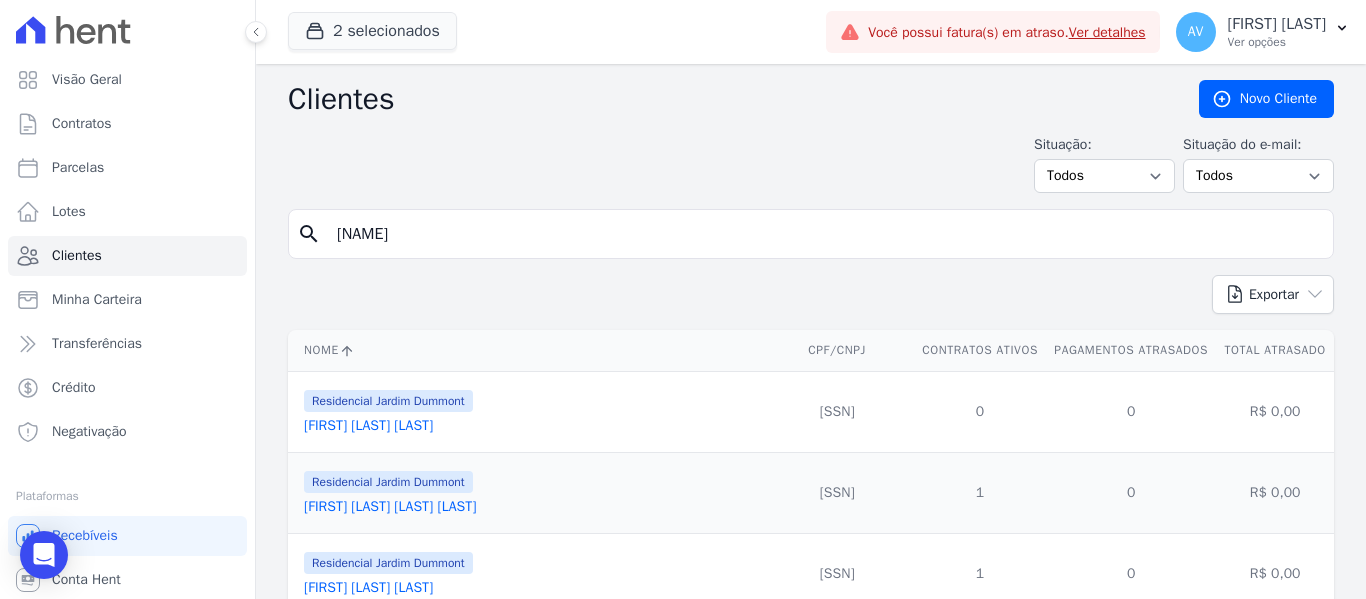 type on "[NAME]" 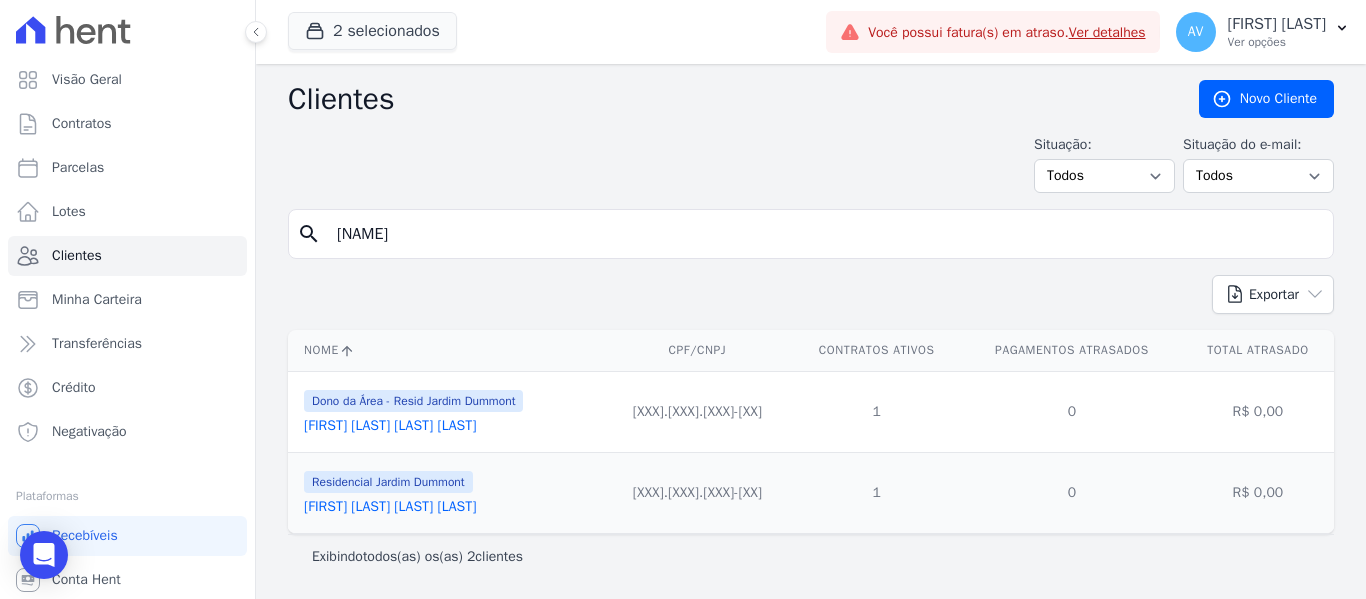 click on "[FIRST] [LAST] [LAST] [LAST]" at bounding box center (390, 425) 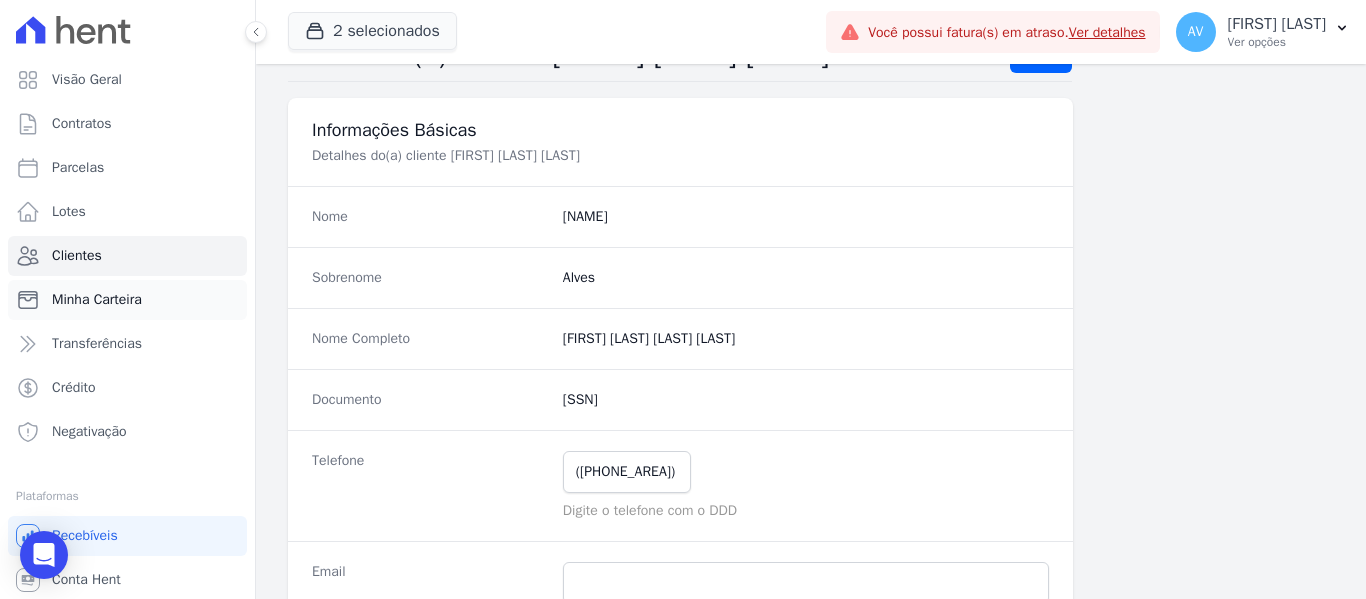 scroll, scrollTop: 72, scrollLeft: 0, axis: vertical 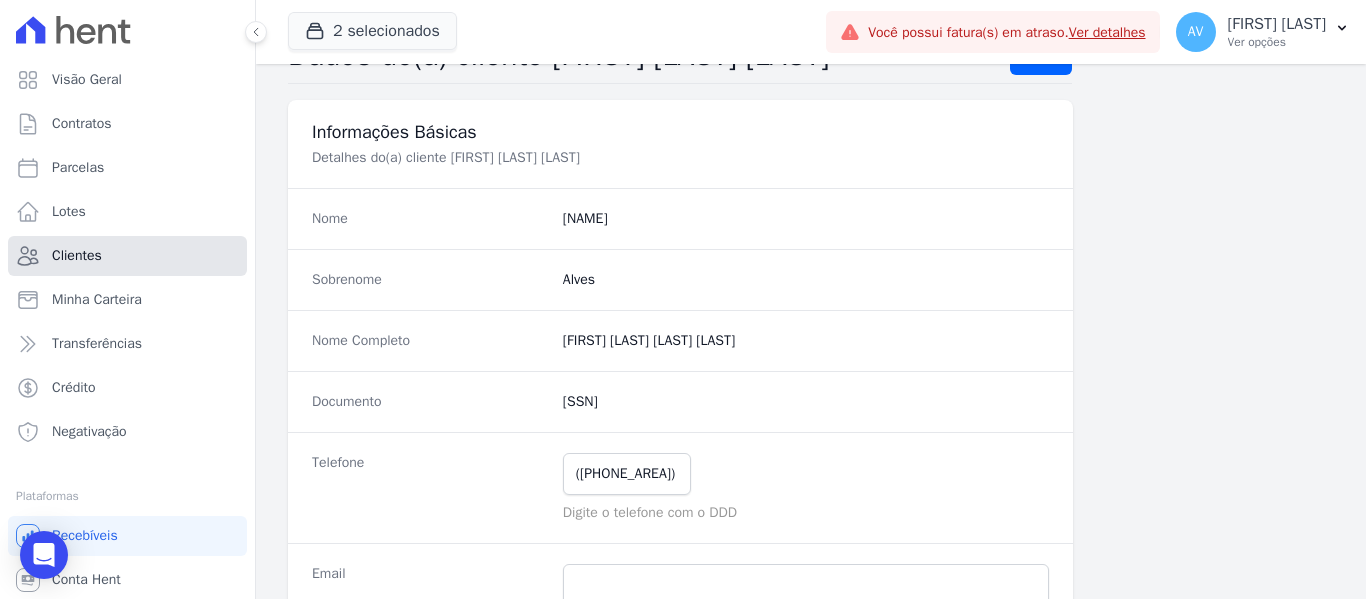 click on "Clientes" at bounding box center [127, 256] 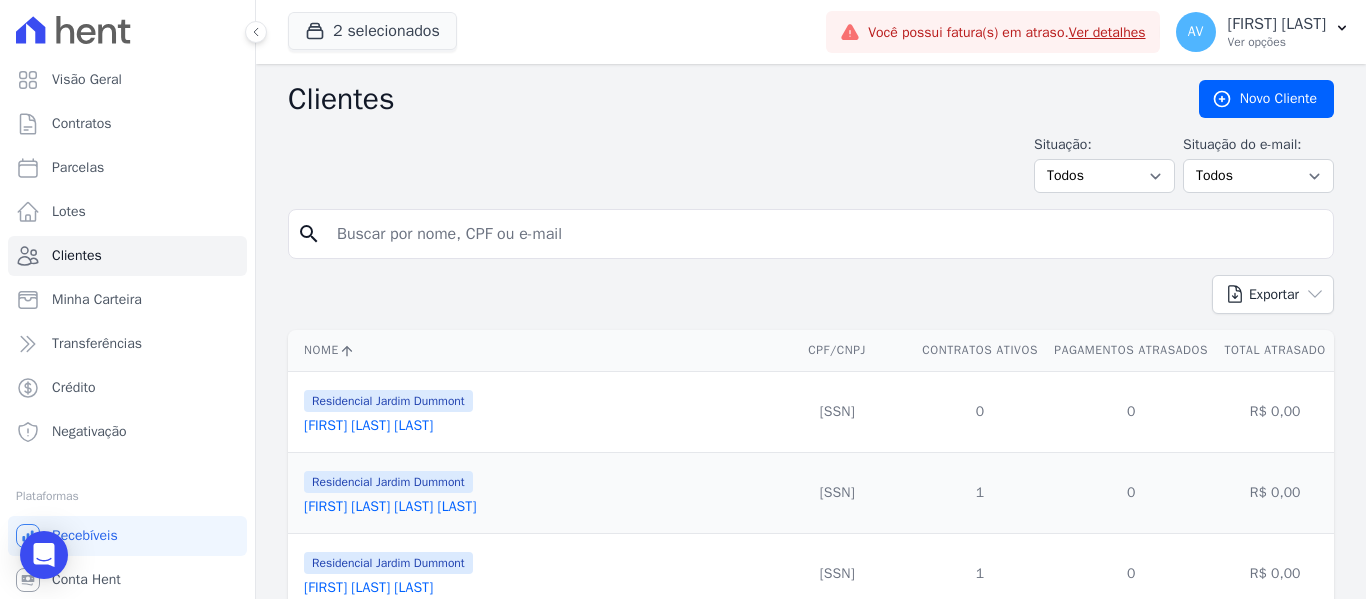 click at bounding box center (825, 234) 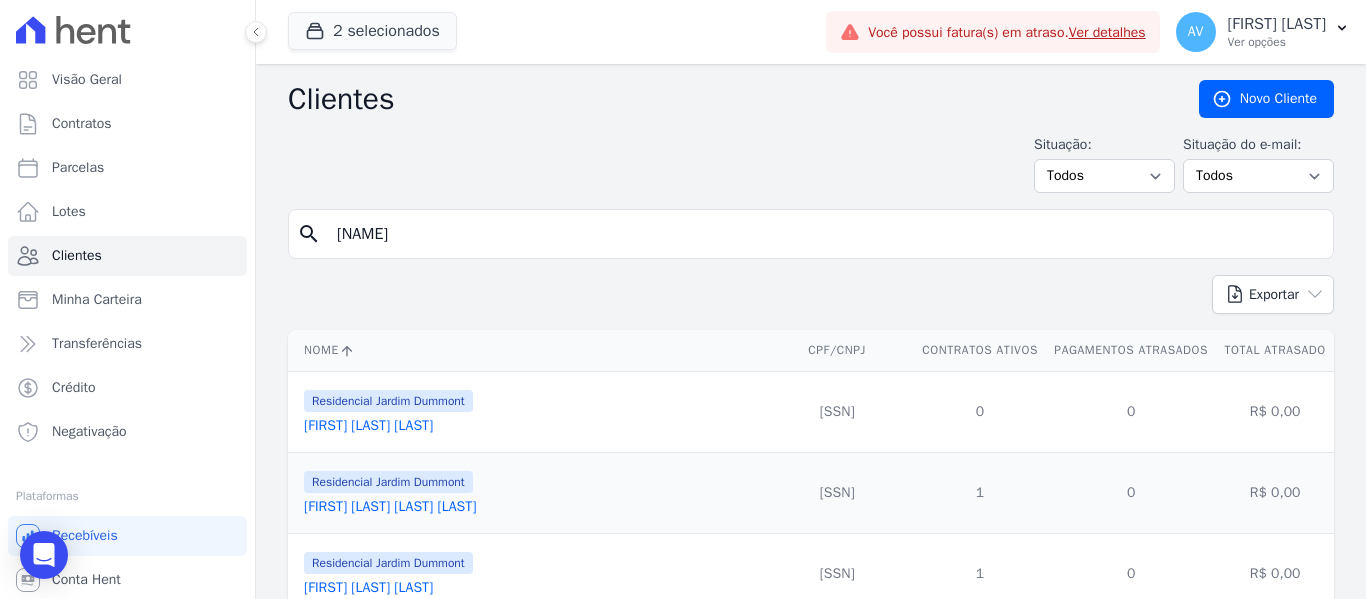 type on "[NAME]" 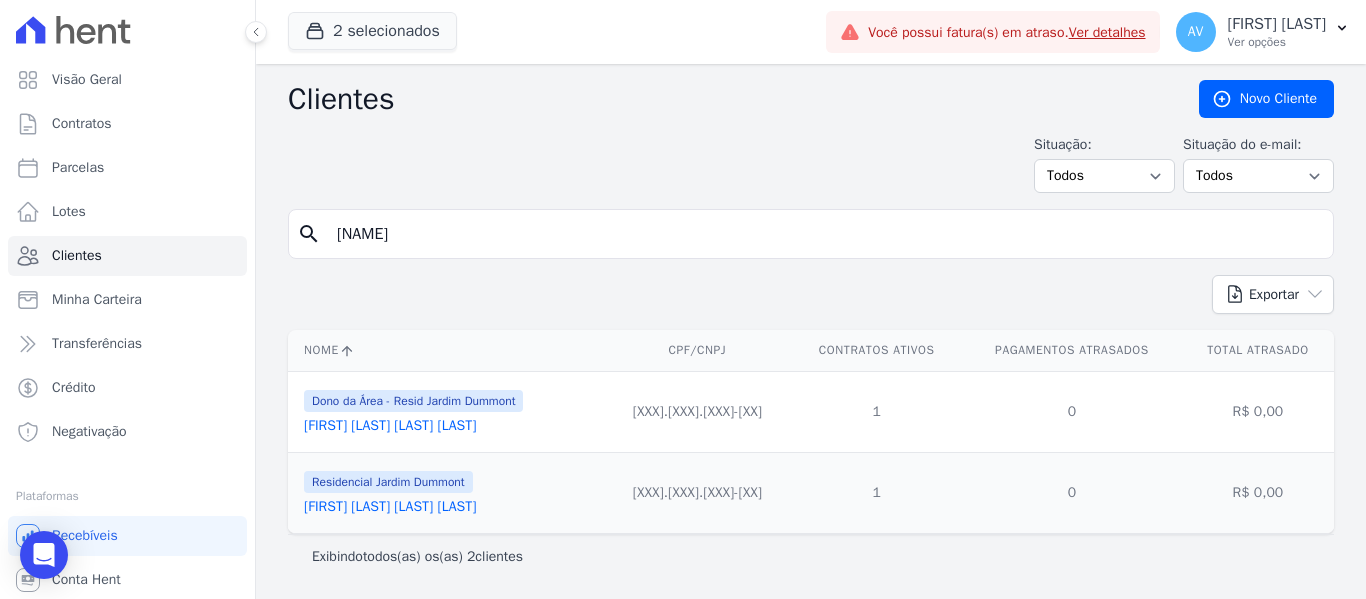 click on "[FIRST] [LAST] [LAST] [LAST]" at bounding box center (390, 506) 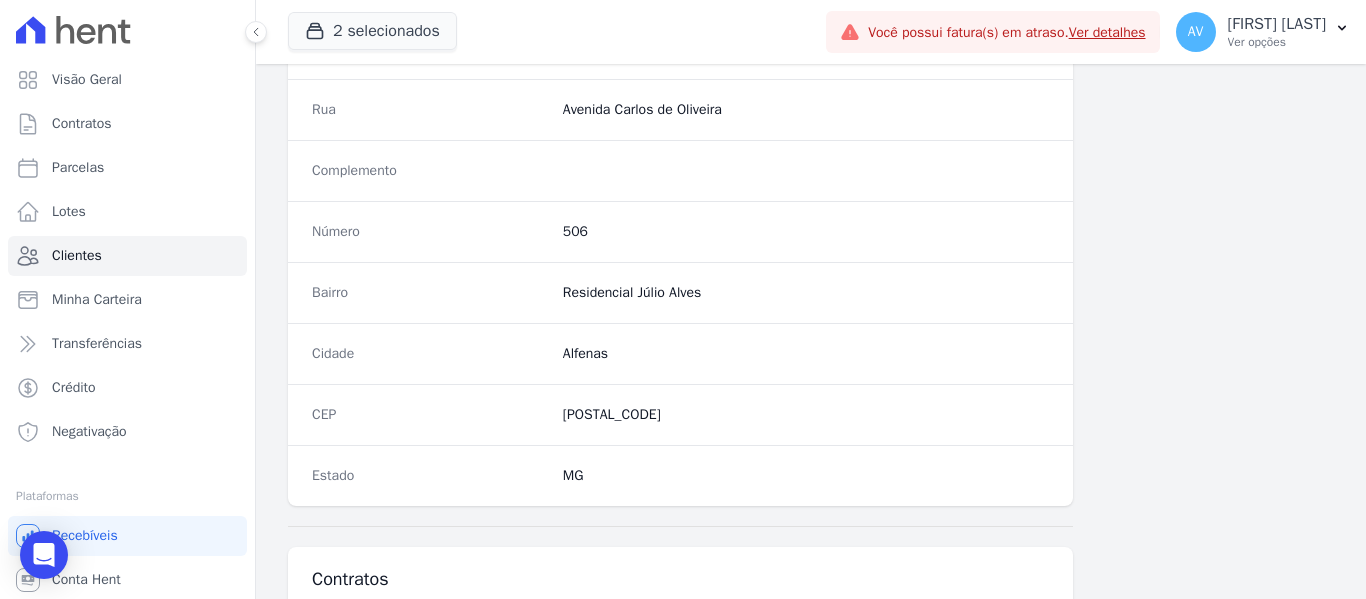 scroll, scrollTop: 1272, scrollLeft: 0, axis: vertical 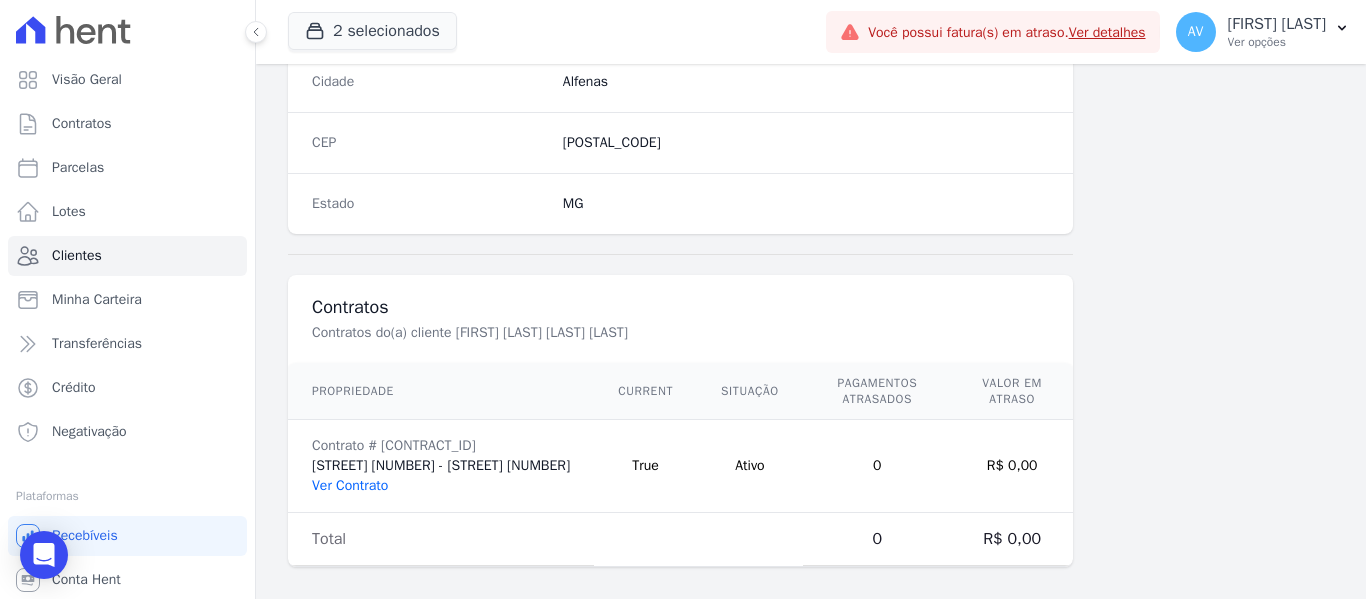 click on "Ver Contrato" at bounding box center [350, 485] 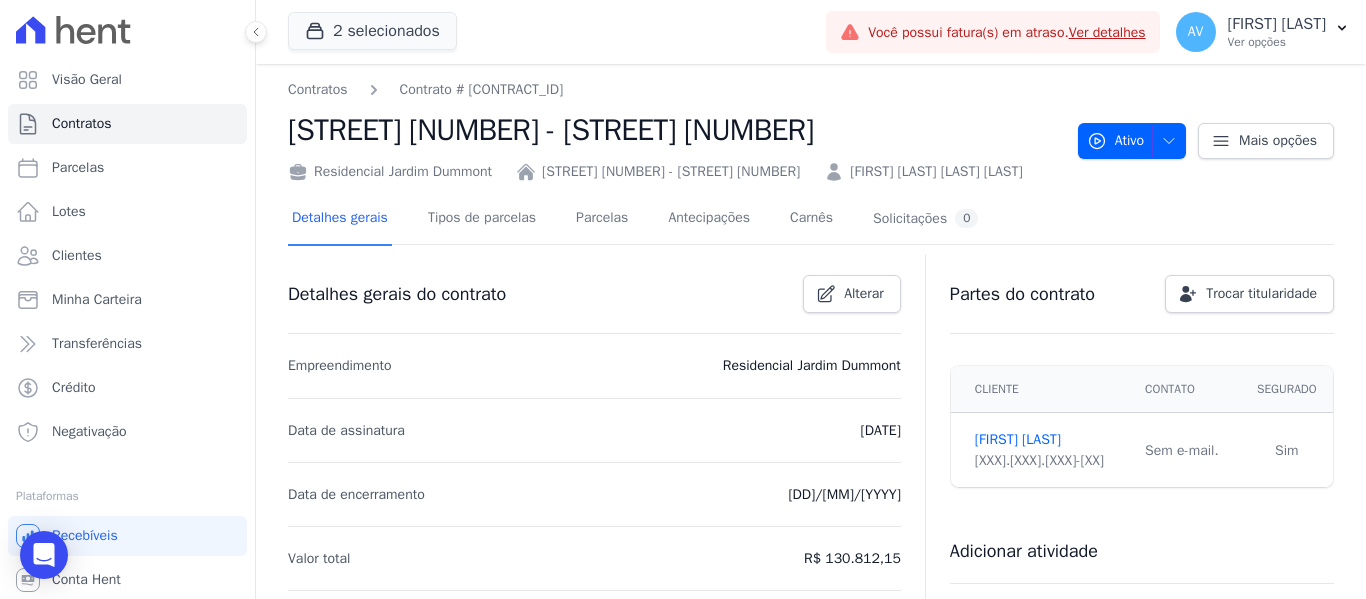 scroll, scrollTop: 0, scrollLeft: 0, axis: both 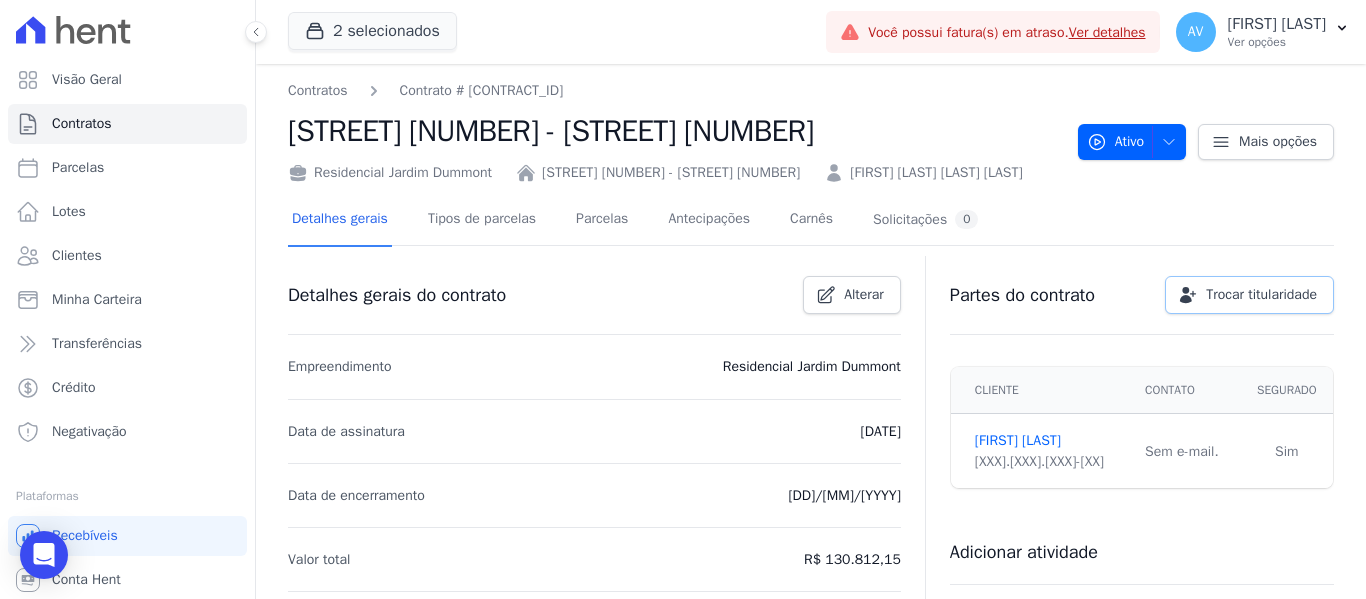 click on "Trocar titularidade" at bounding box center [1261, 295] 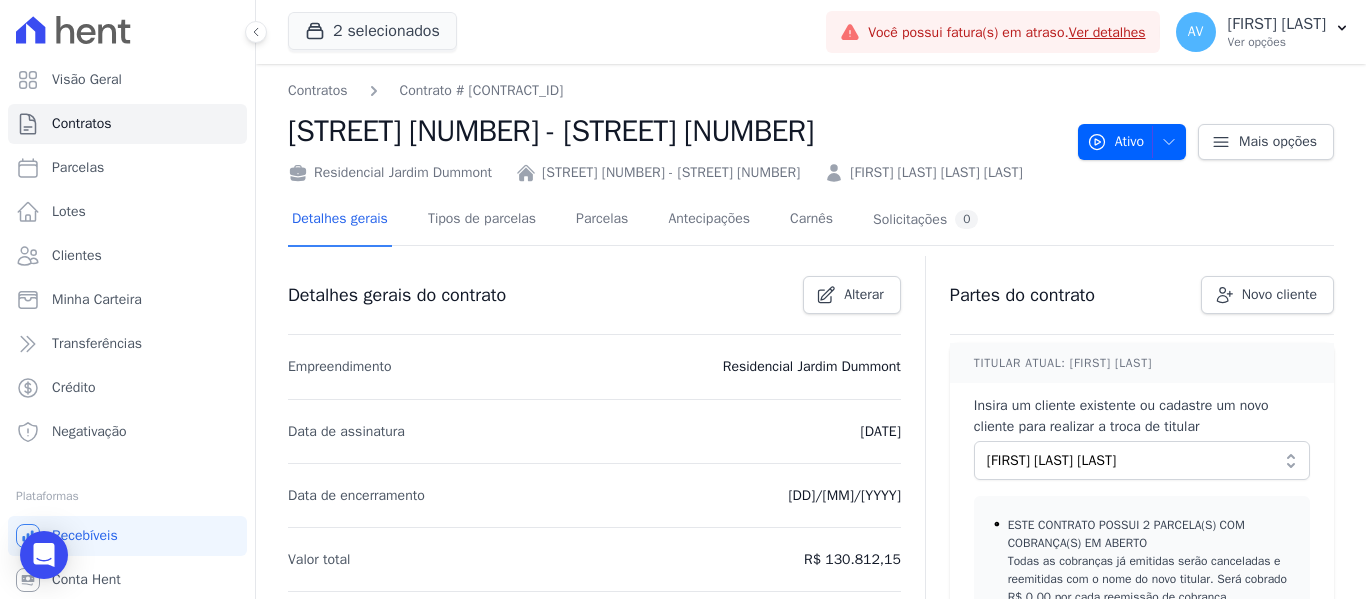 scroll, scrollTop: 100, scrollLeft: 0, axis: vertical 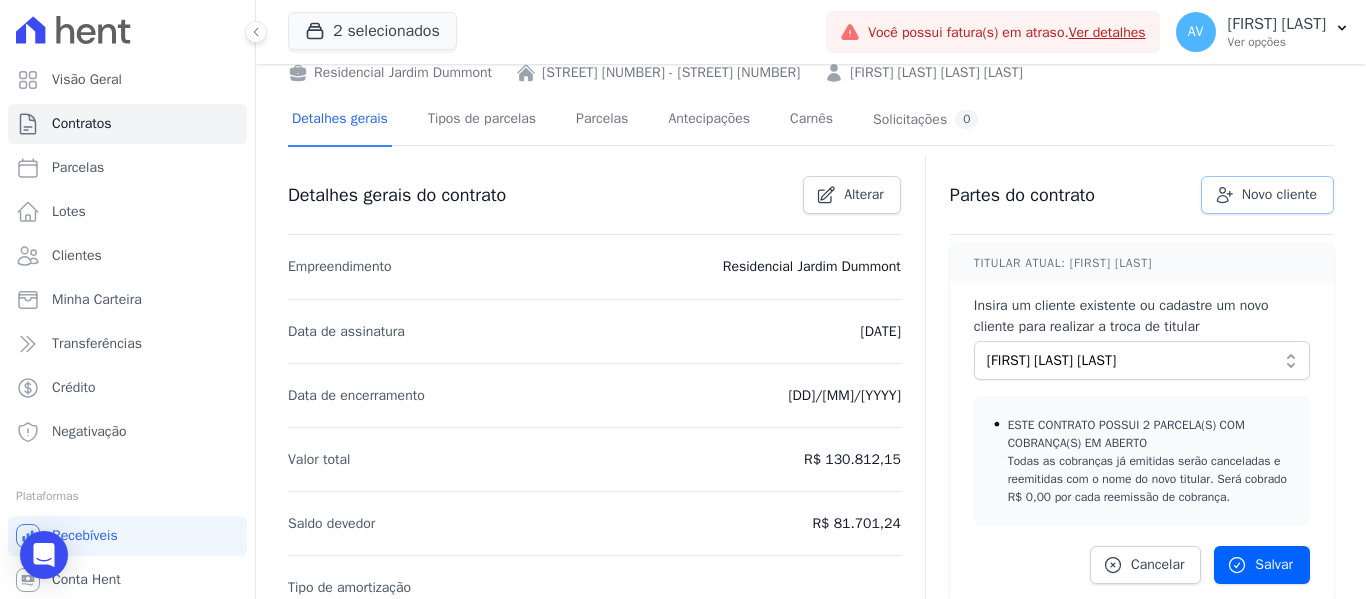 click on "Novo cliente" at bounding box center [1279, 195] 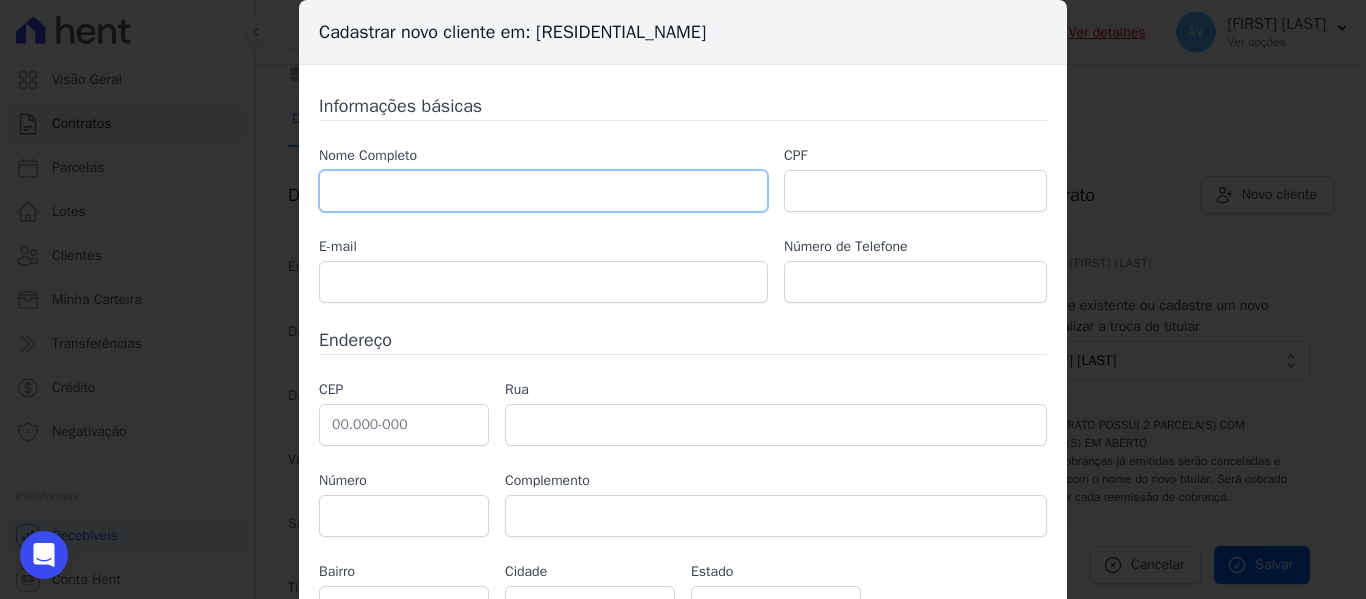 click at bounding box center (543, 191) 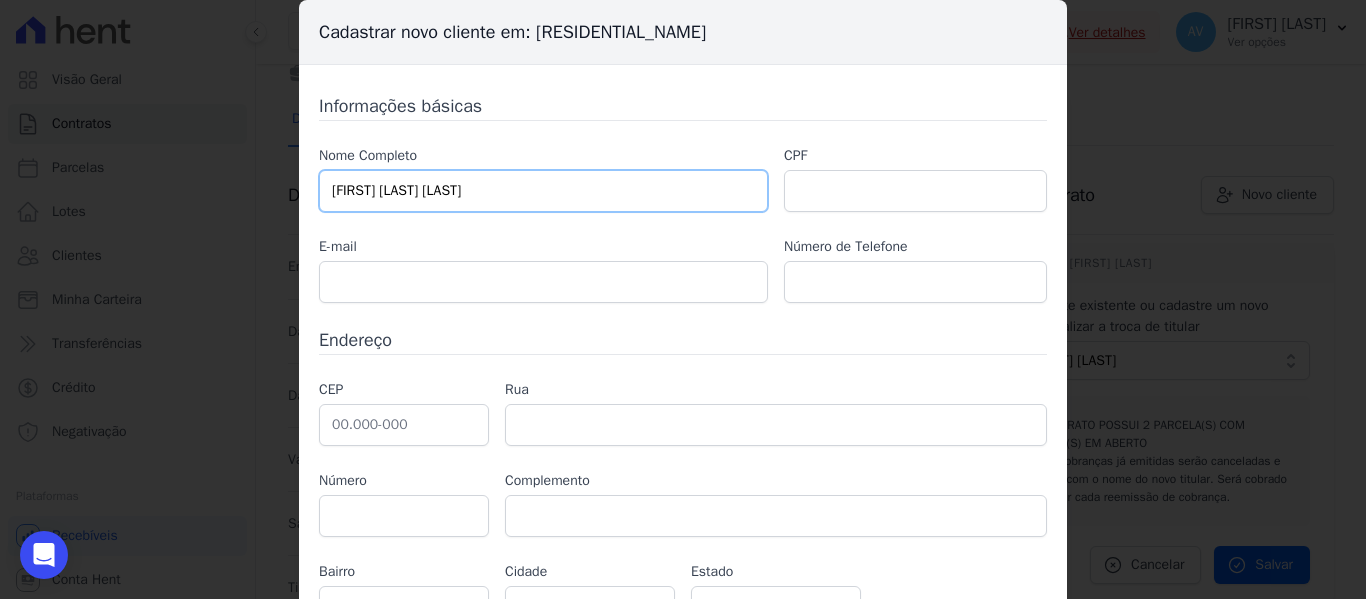 type on "[FIRST] [LAST] [LAST]" 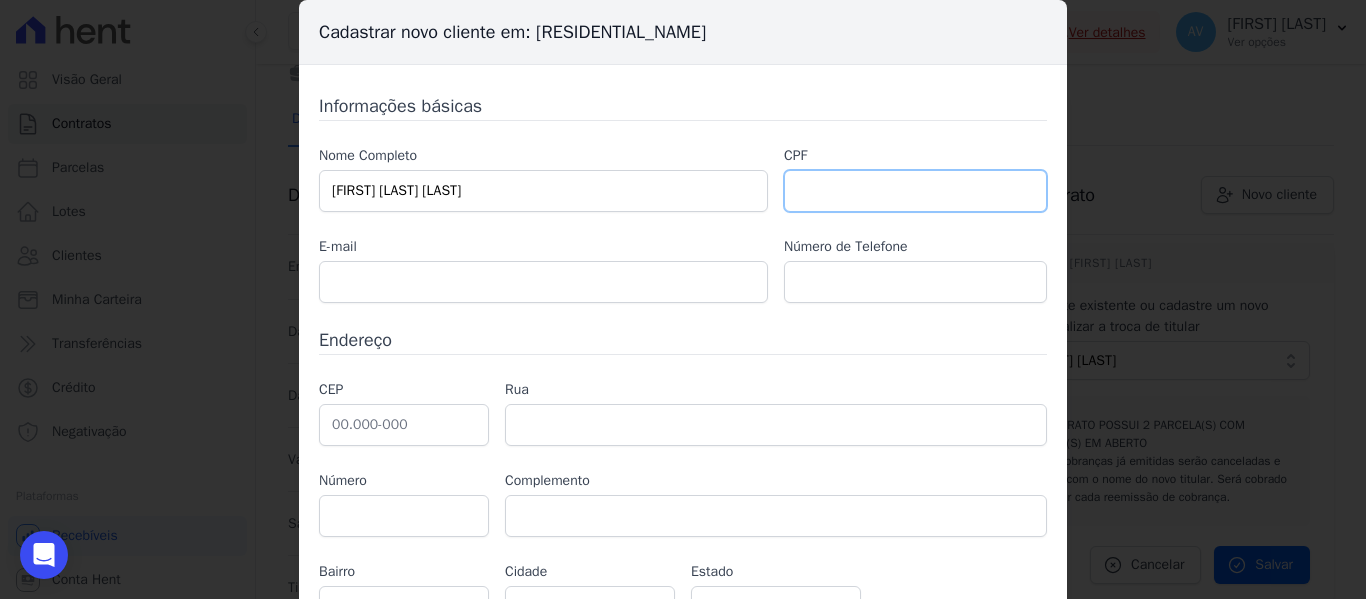 click at bounding box center (915, 191) 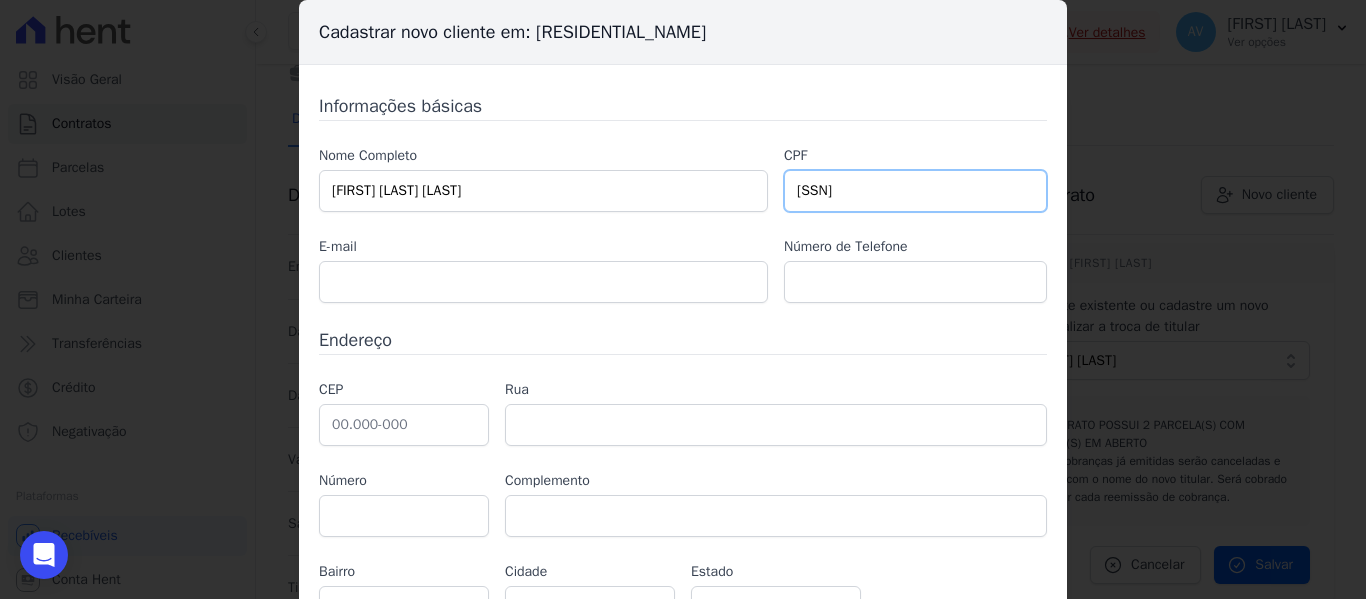 type on "[SSN]" 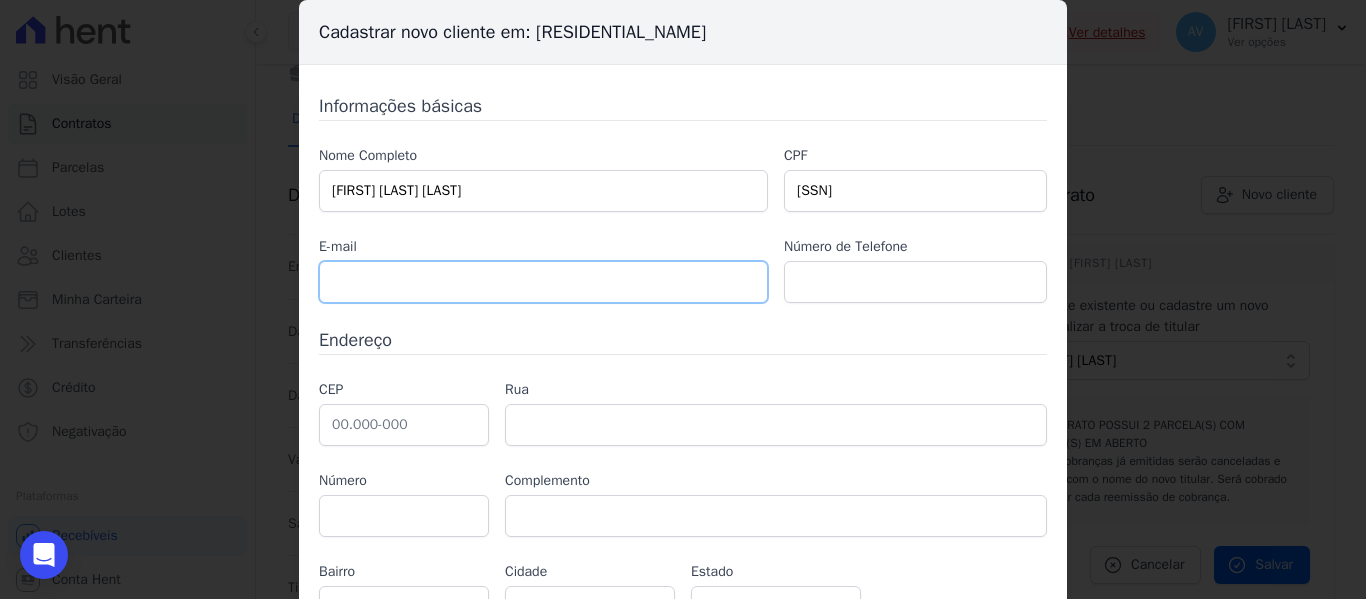 click at bounding box center [543, 282] 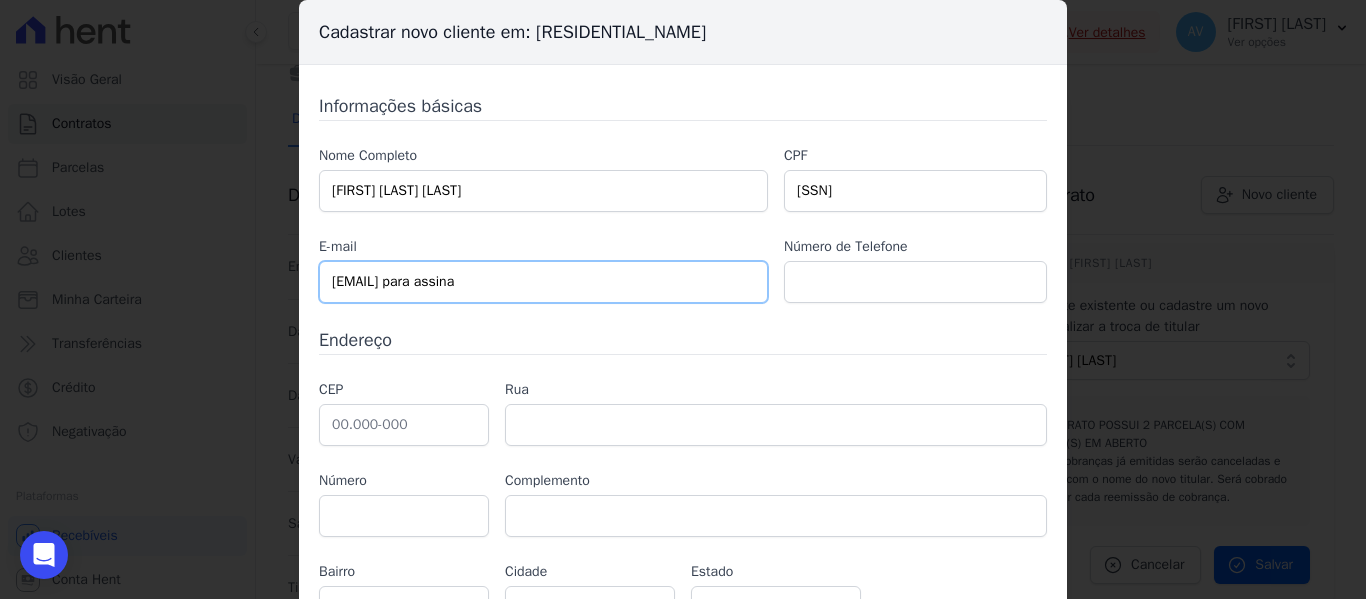 drag, startPoint x: 579, startPoint y: 285, endPoint x: 481, endPoint y: 290, distance: 98.12747 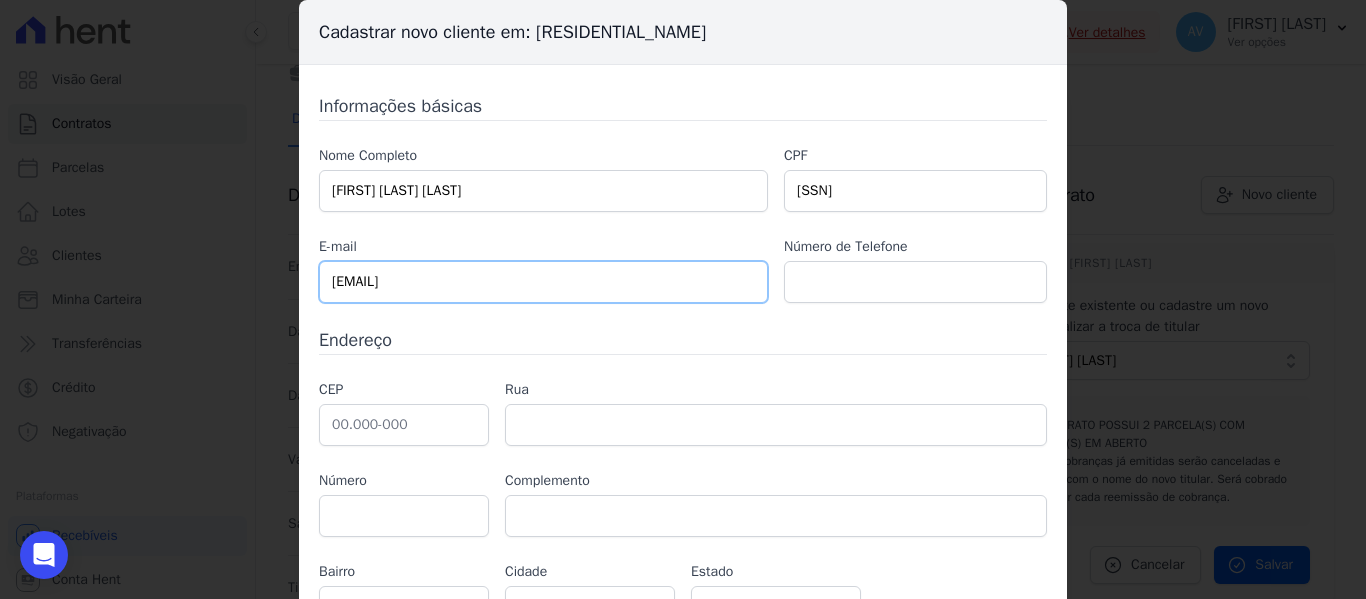 type on "[EMAIL]" 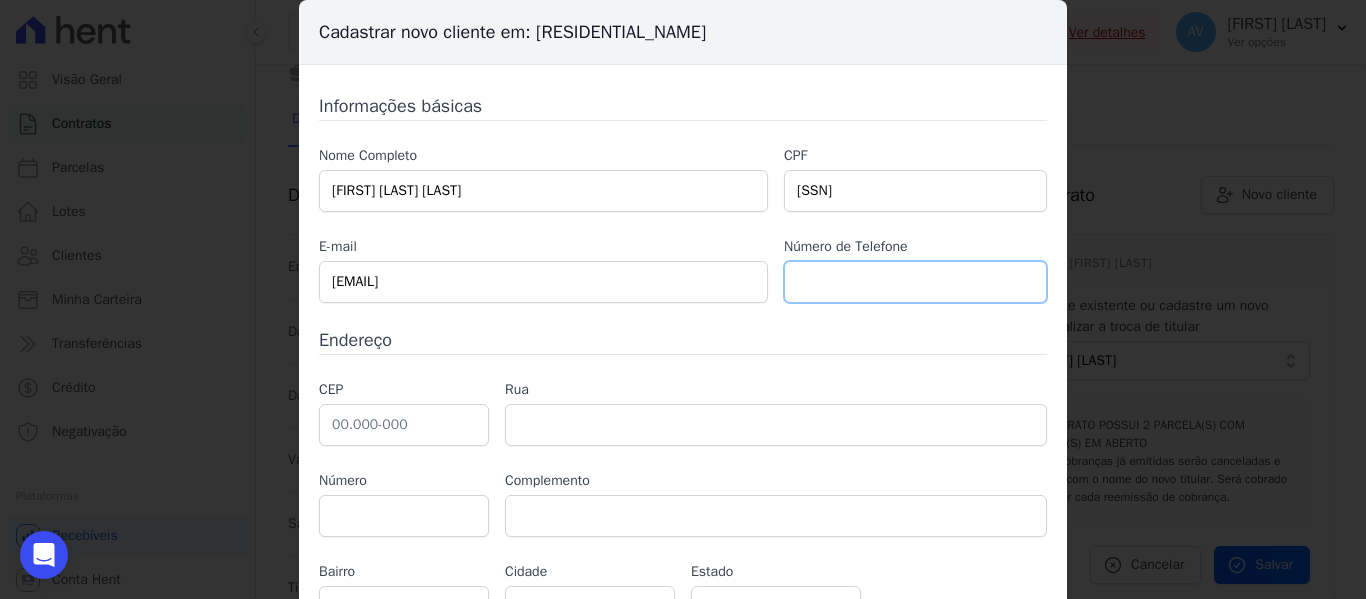 click at bounding box center (915, 282) 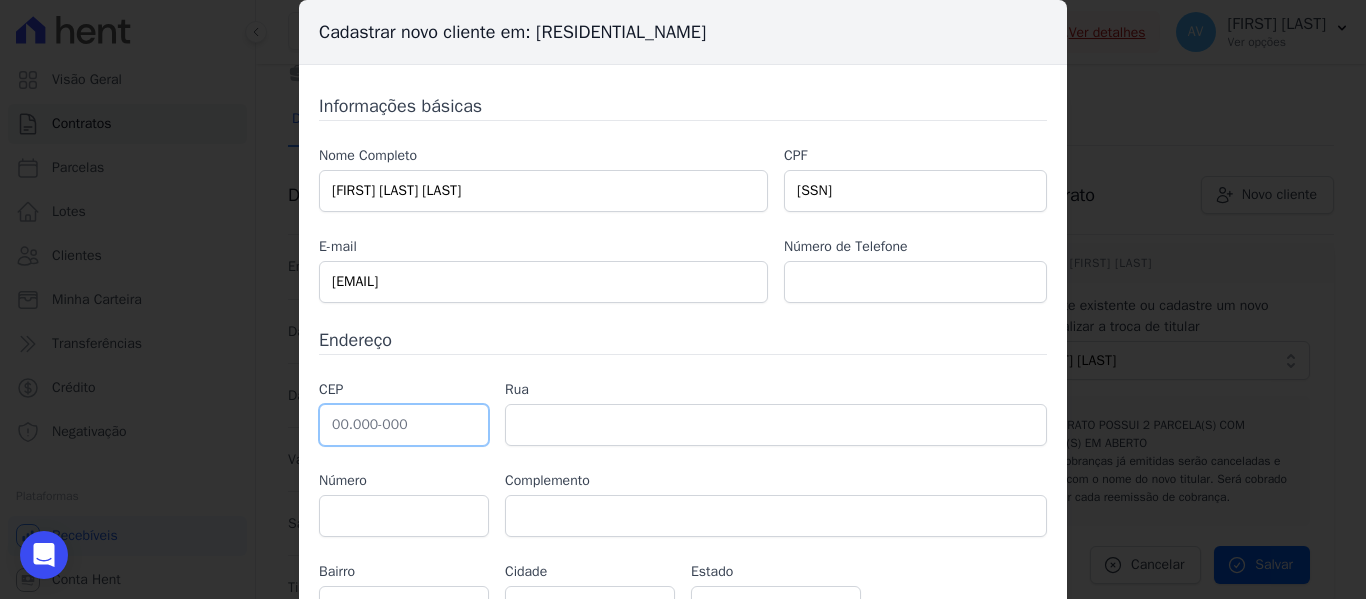click at bounding box center [404, 425] 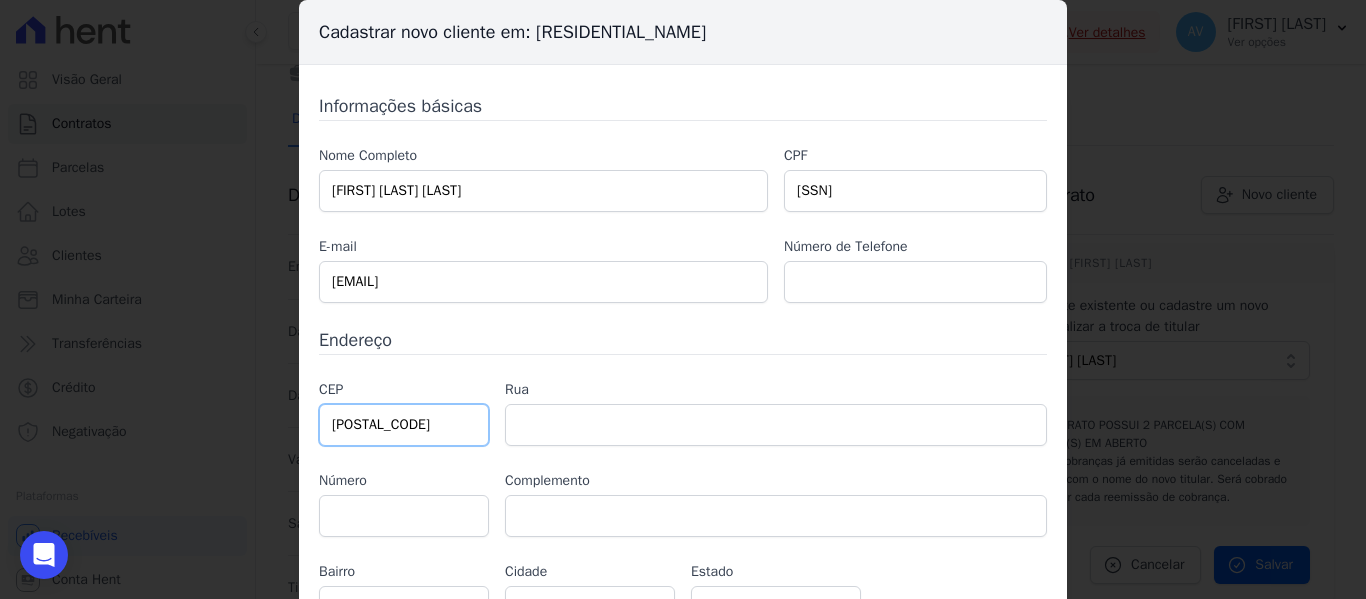 type on "[POSTAL_CODE]" 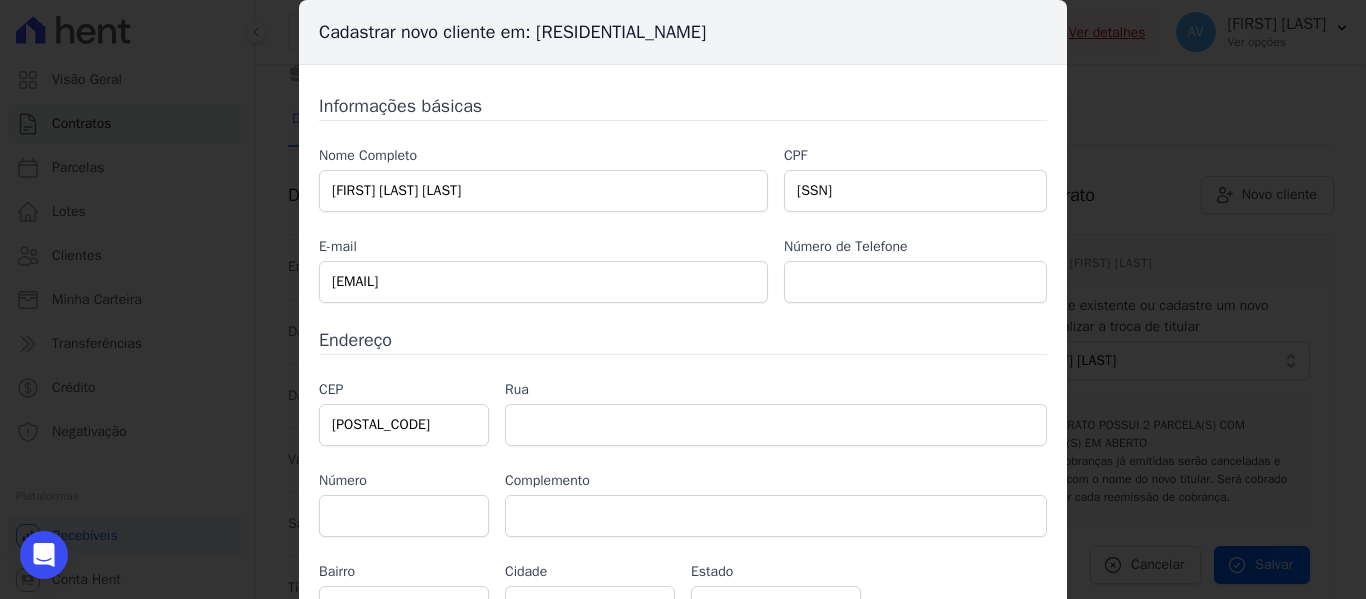 type on "[STREET_NAME]" 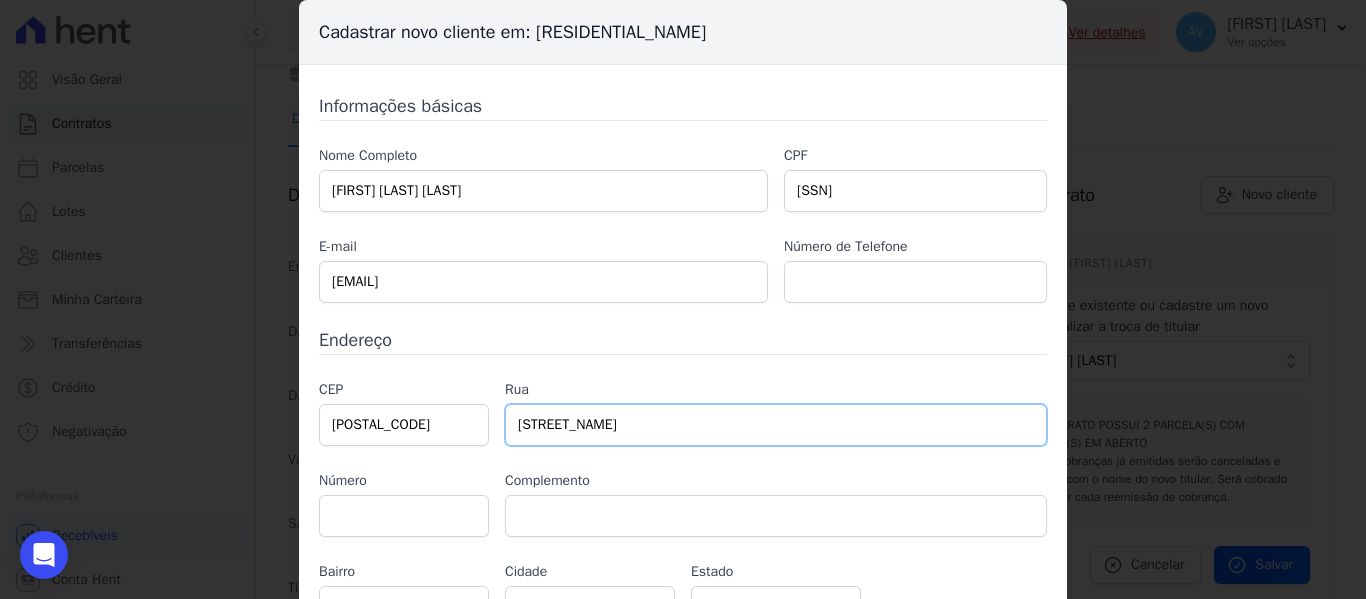 drag, startPoint x: 711, startPoint y: 422, endPoint x: 403, endPoint y: 412, distance: 308.1623 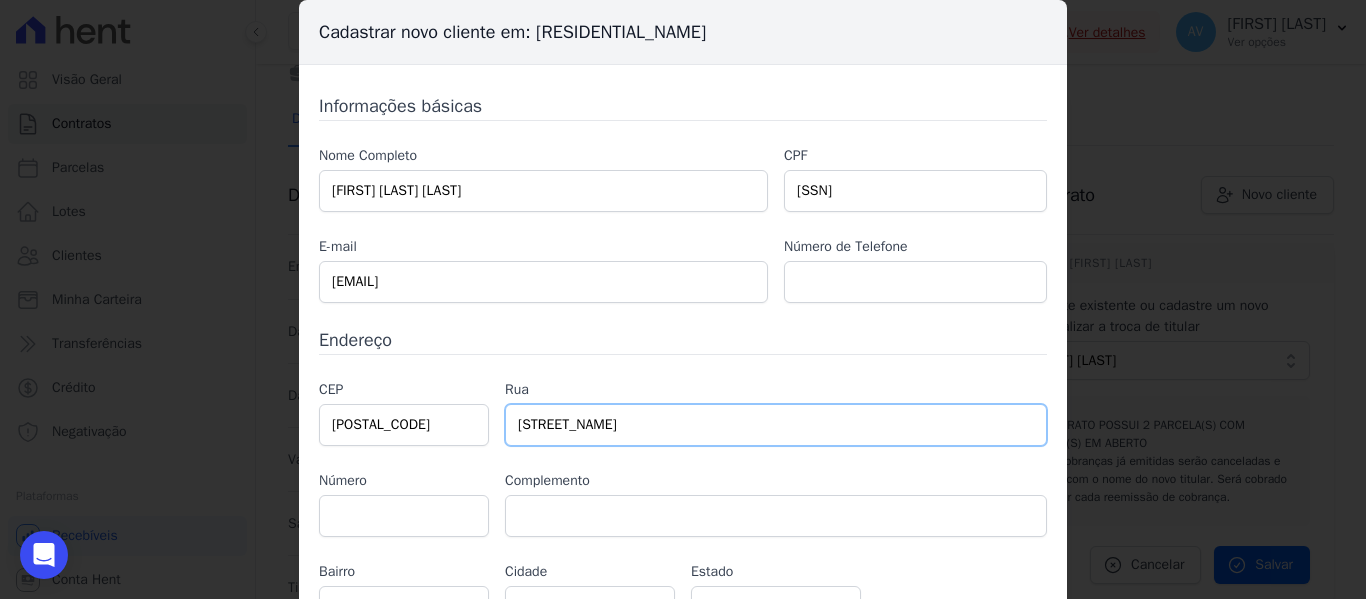 click on "CEP
[POSTAL_CODE]
Rua
Avenida Cruzeiro do Sul
Número
Complemento
Bairro
Residencial Alto do Aeroporto
Cidade
[CITY]" at bounding box center (683, 503) 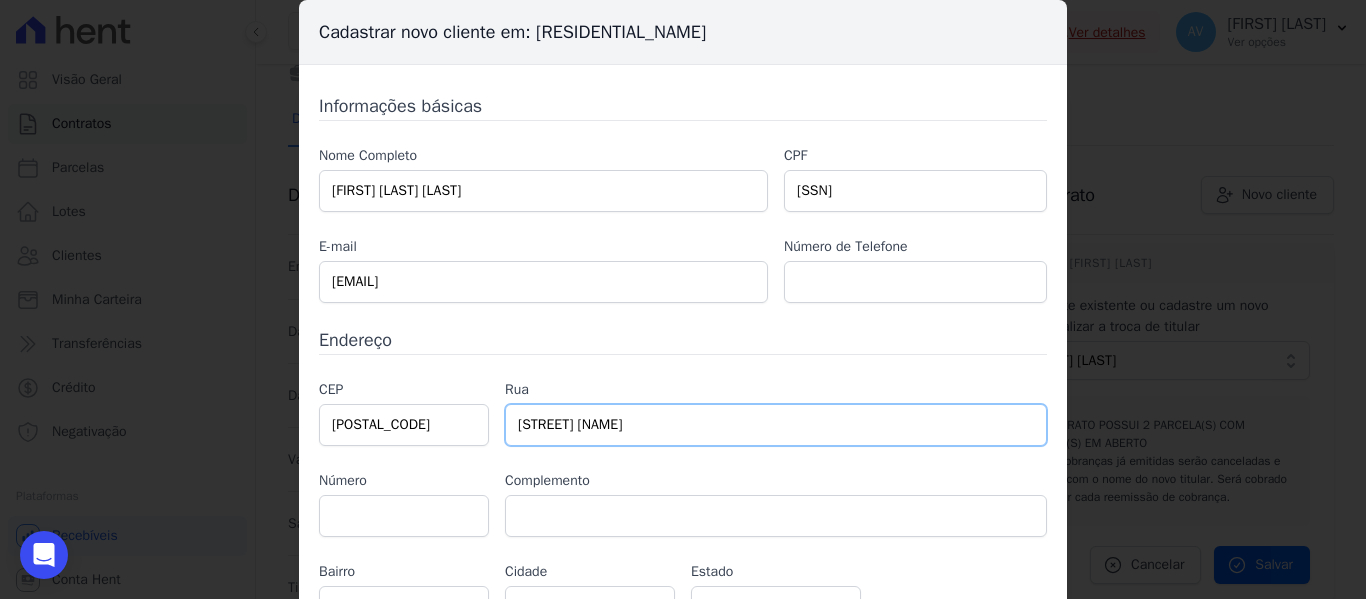 type on "[STREET] [NAME]" 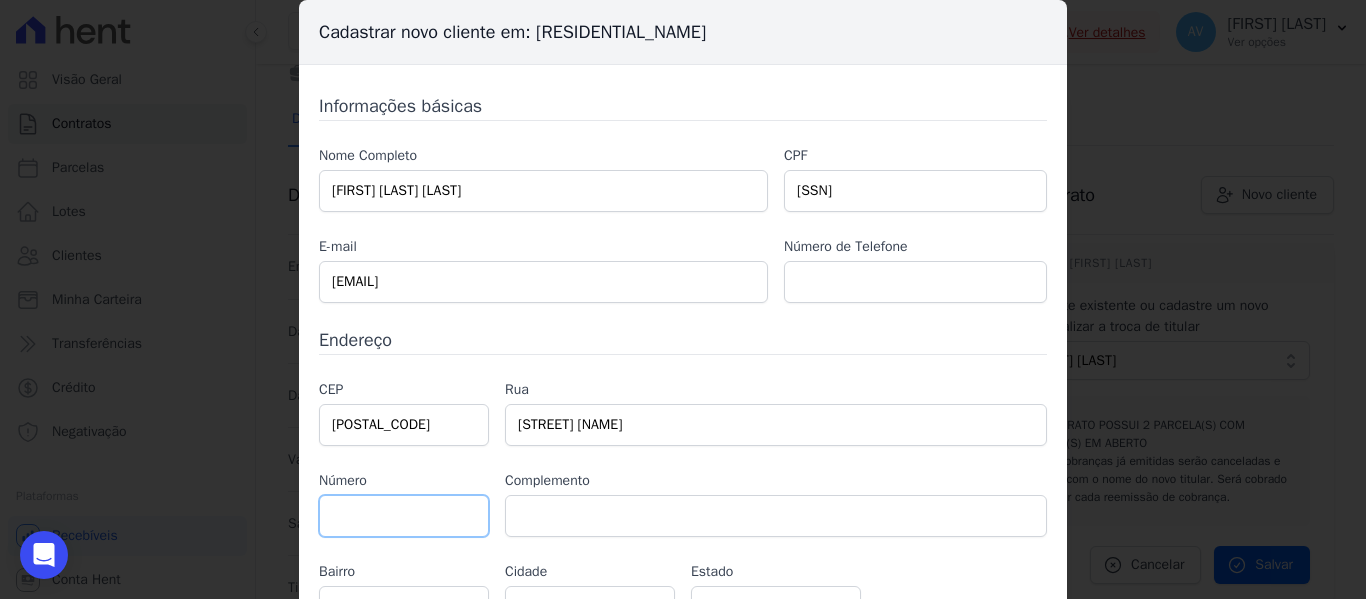 click at bounding box center (404, 516) 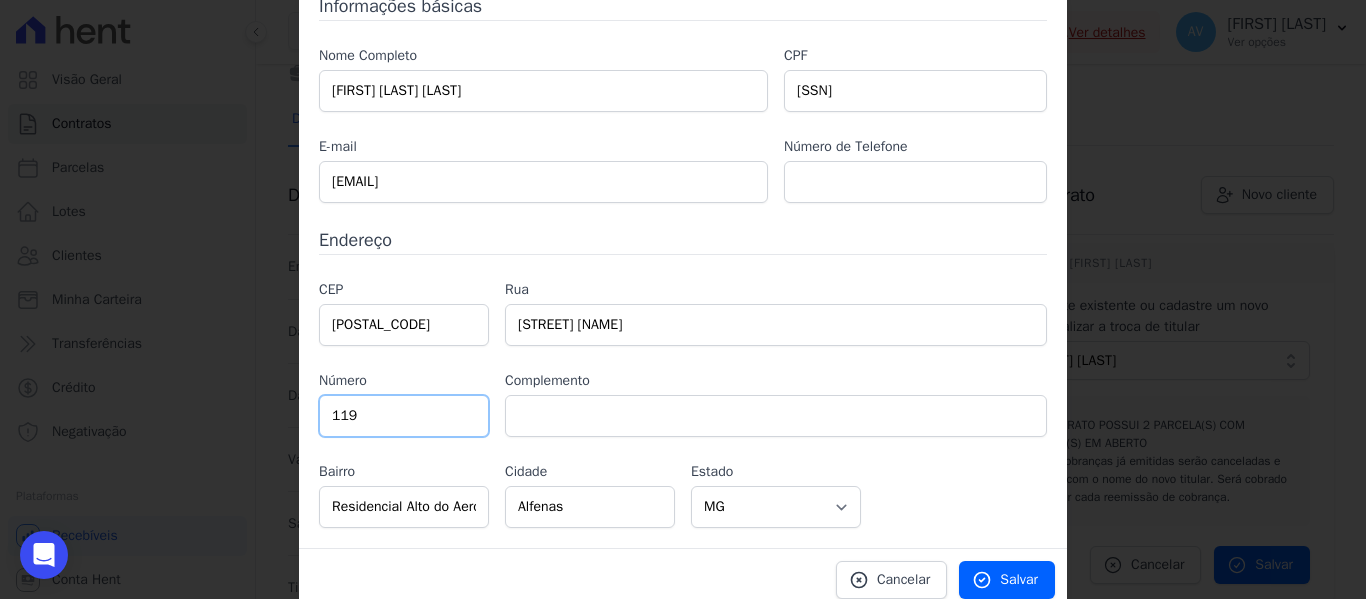 scroll, scrollTop: 112, scrollLeft: 0, axis: vertical 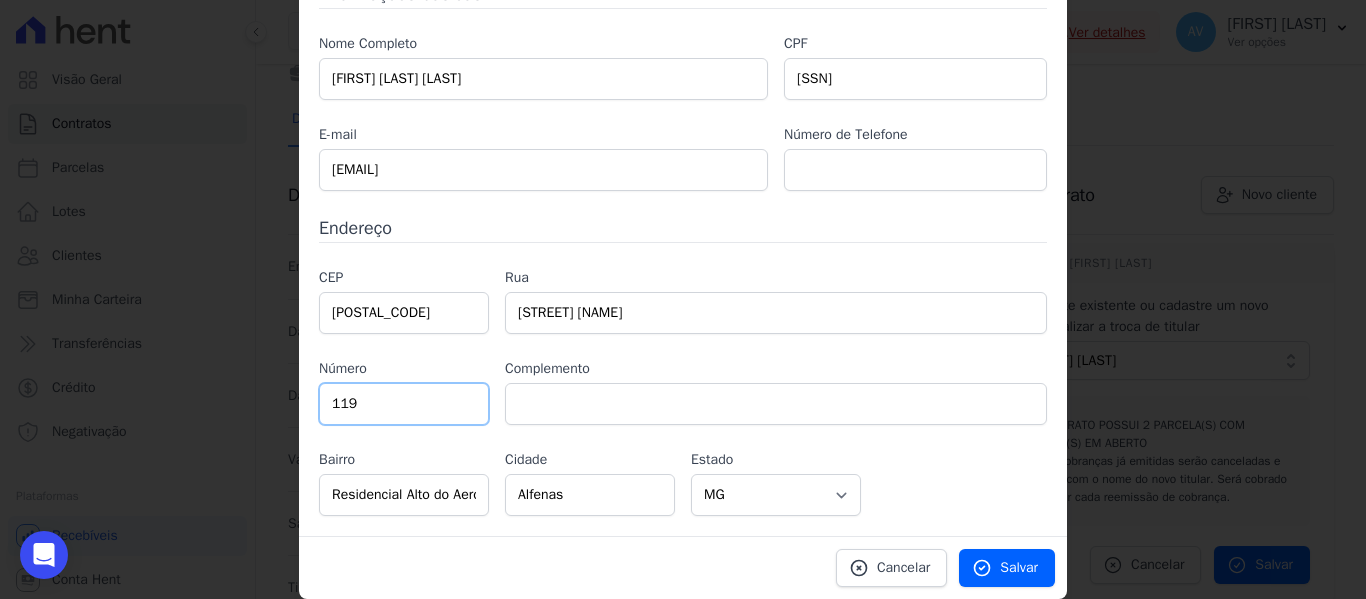 type on "119" 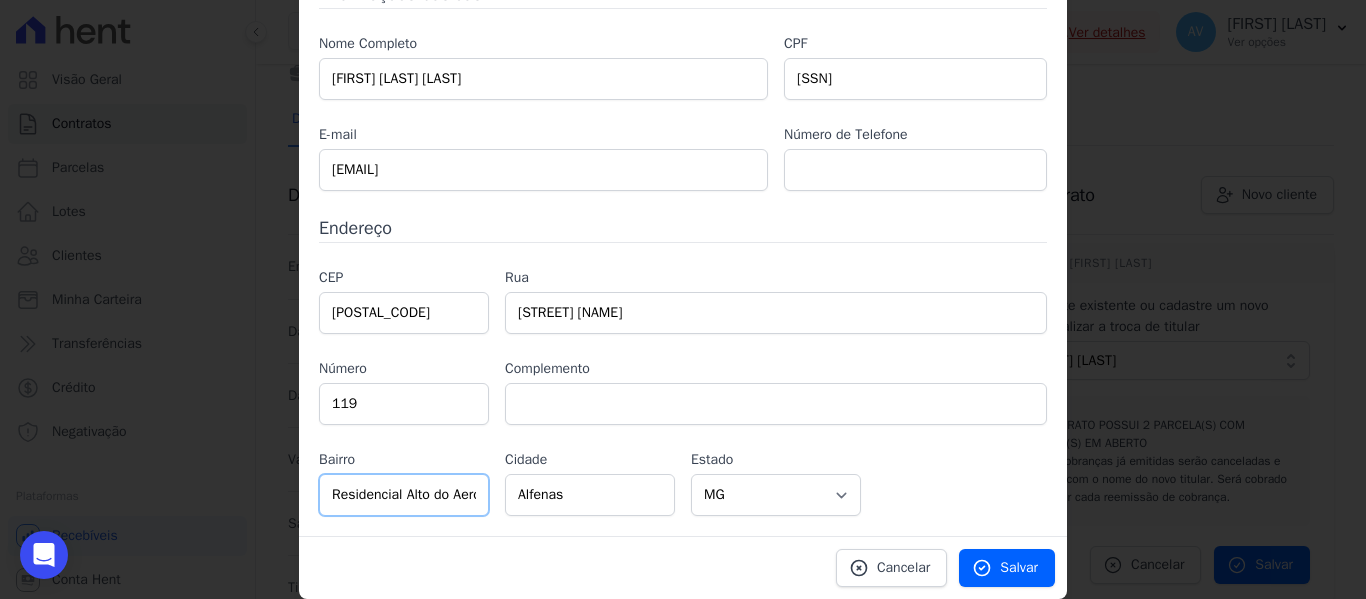 click on "Residencial Alto do Aeroporto" at bounding box center (404, 495) 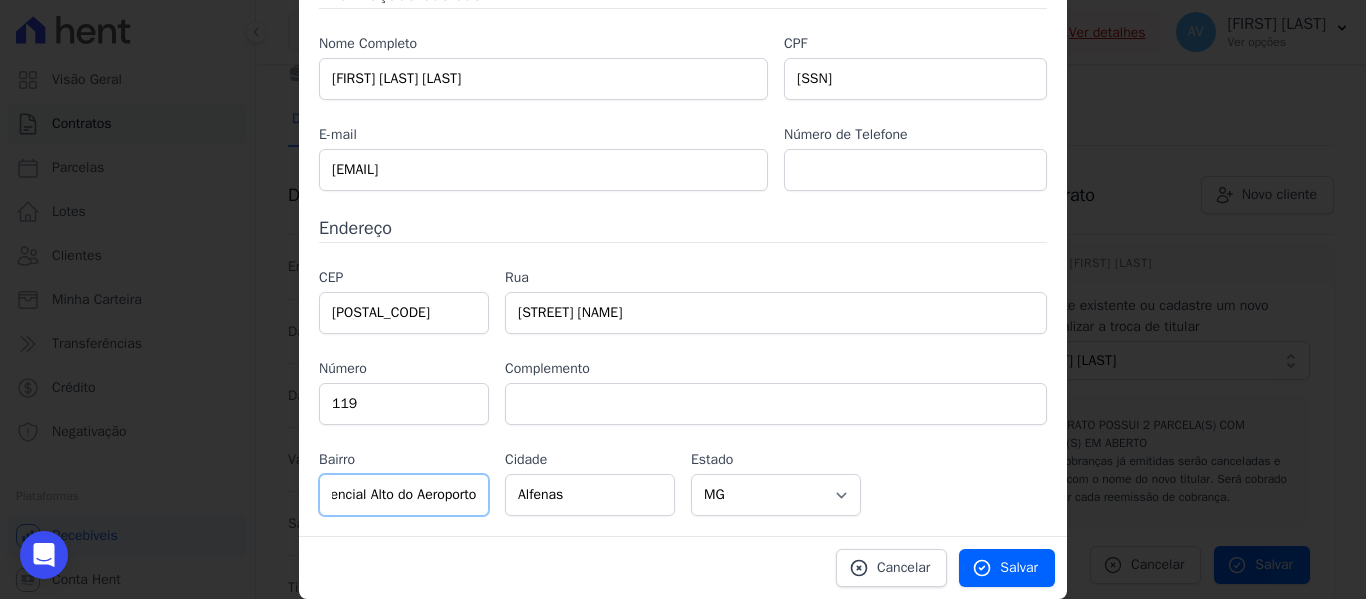 drag, startPoint x: 400, startPoint y: 492, endPoint x: 566, endPoint y: 492, distance: 166 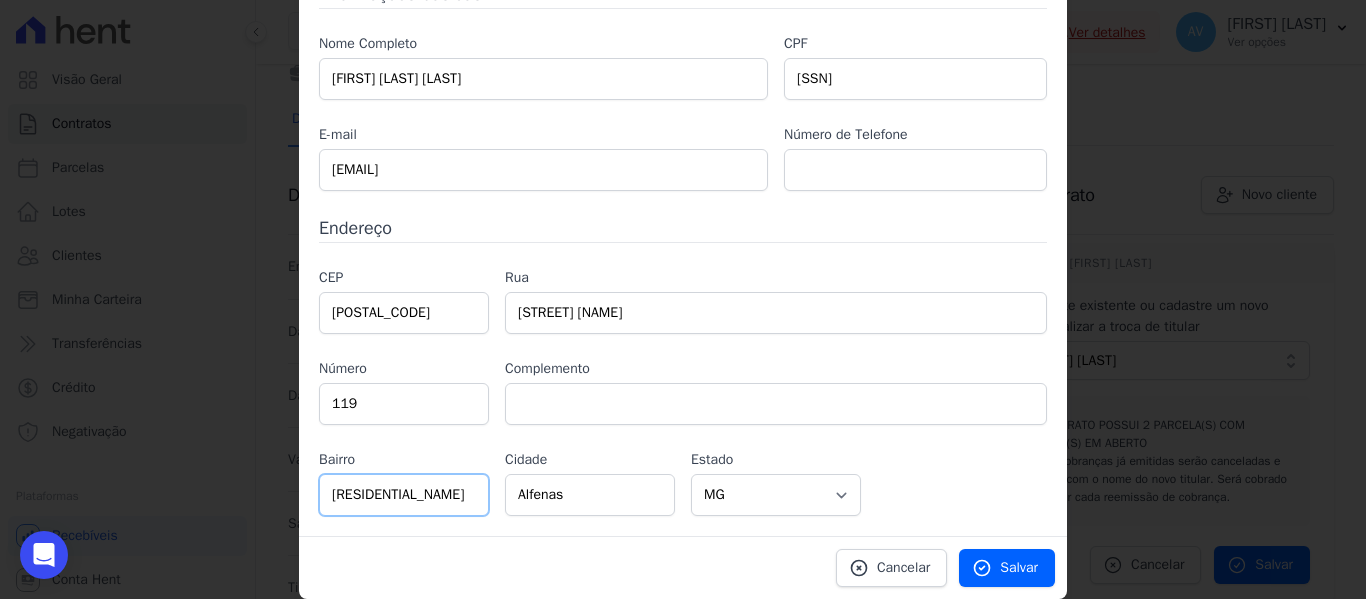 scroll, scrollTop: 0, scrollLeft: 0, axis: both 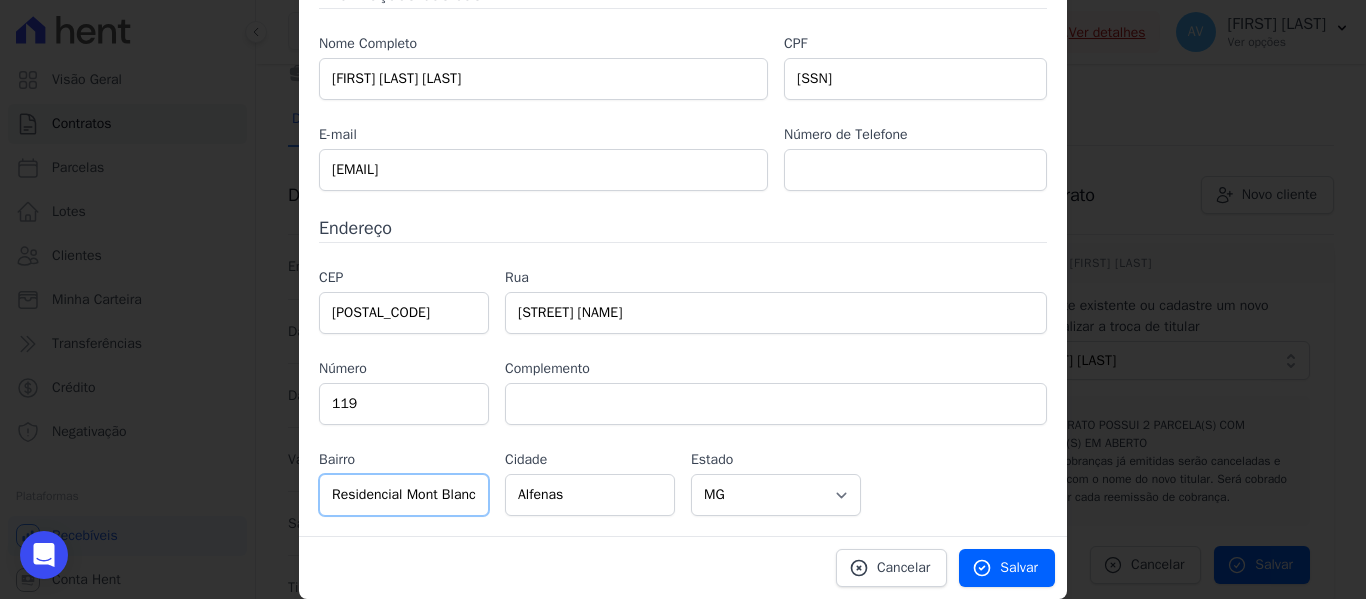 type on "Residencial Mont Blanc" 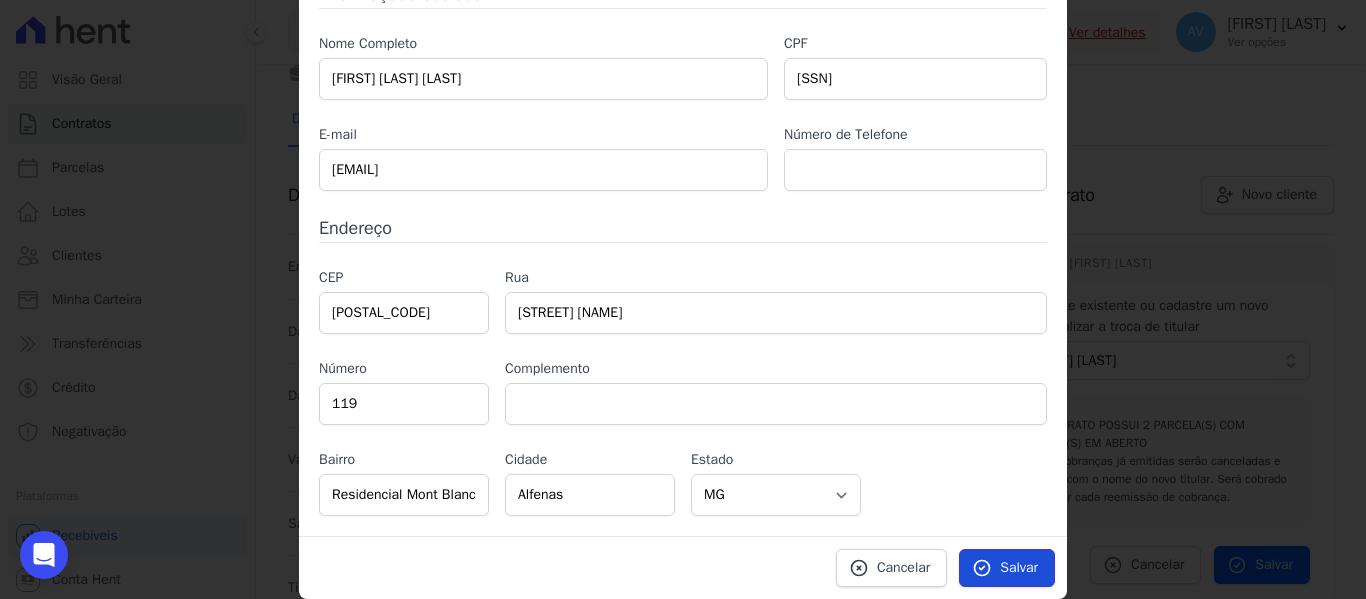 click 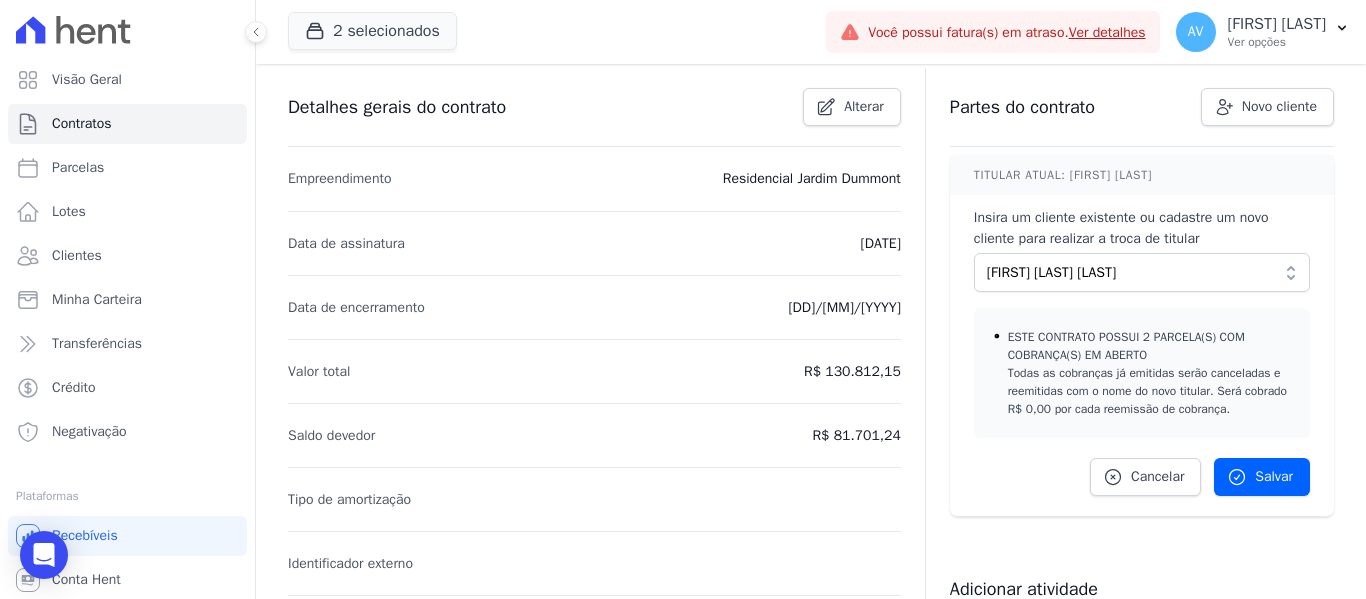 scroll, scrollTop: 300, scrollLeft: 0, axis: vertical 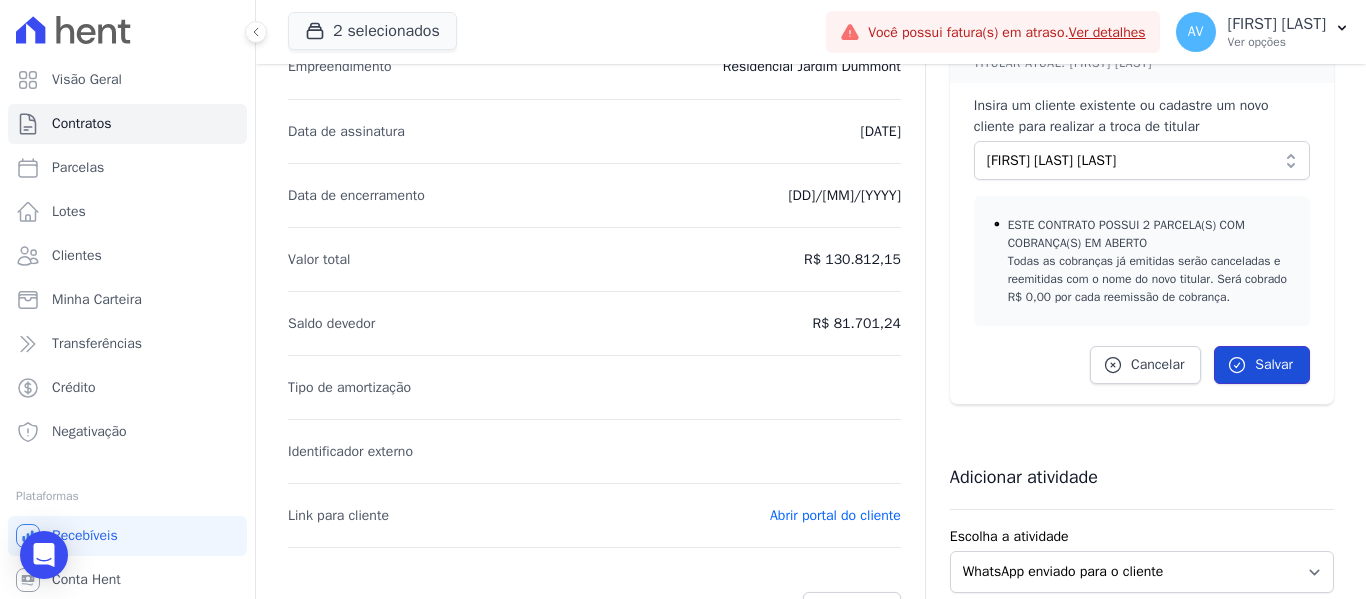 click on "Salvar" at bounding box center [1274, 365] 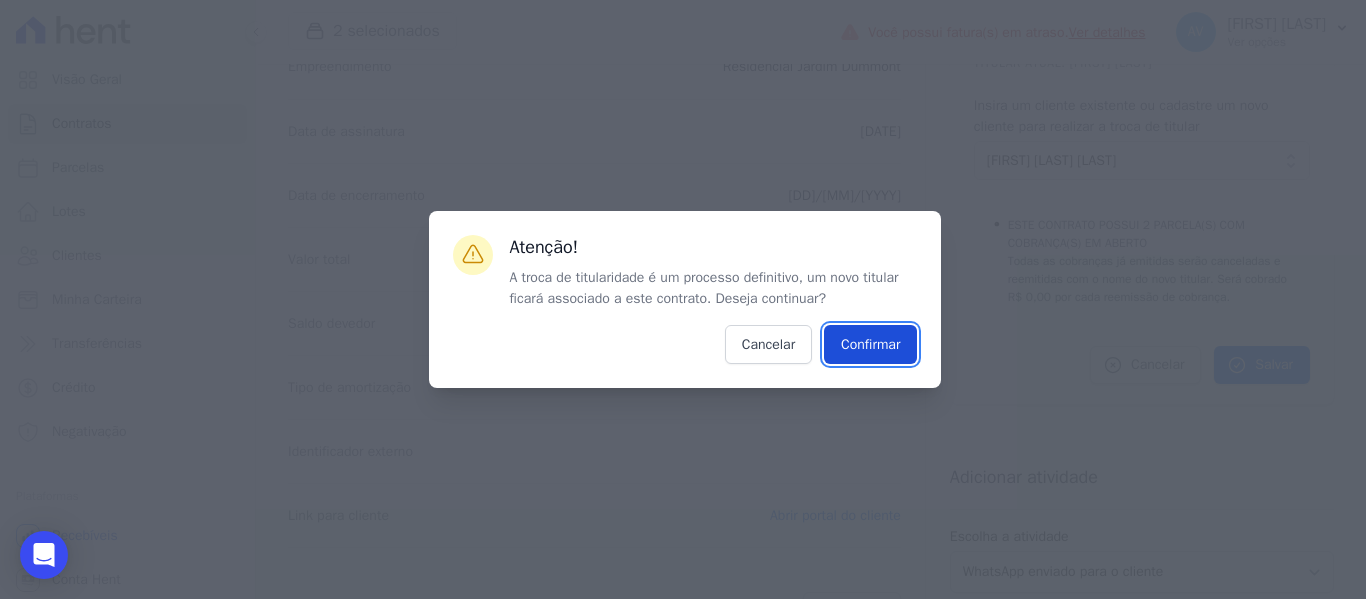 click on "Confirmar" at bounding box center (870, 344) 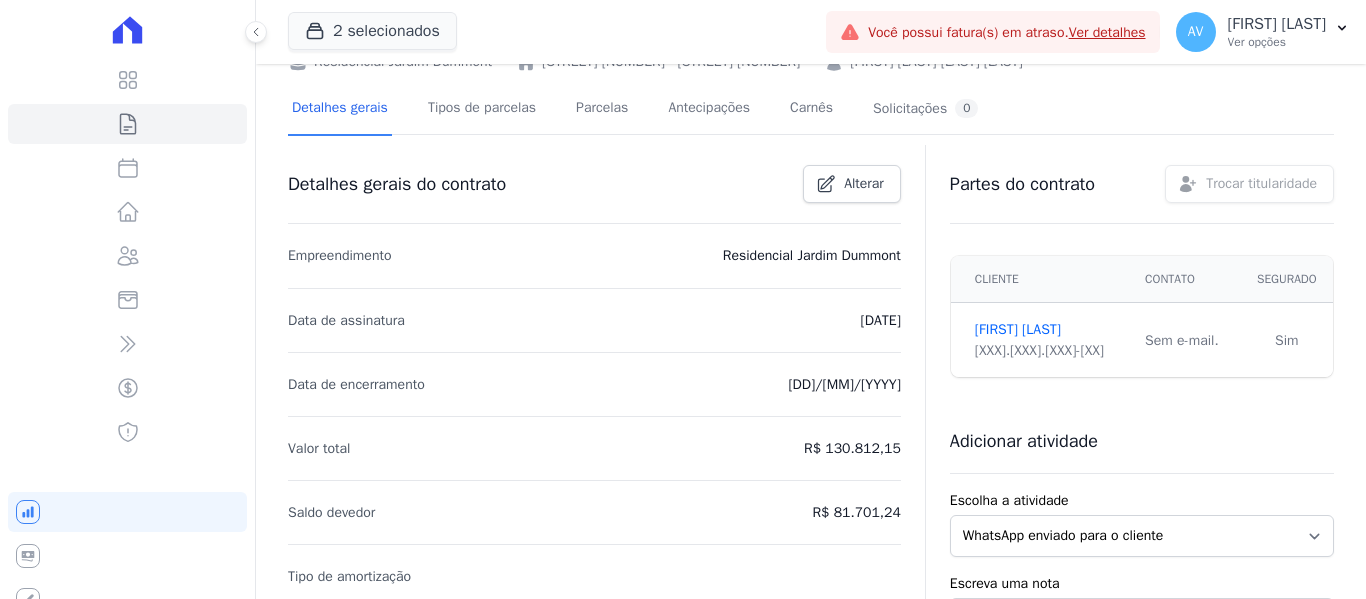 scroll, scrollTop: 0, scrollLeft: 0, axis: both 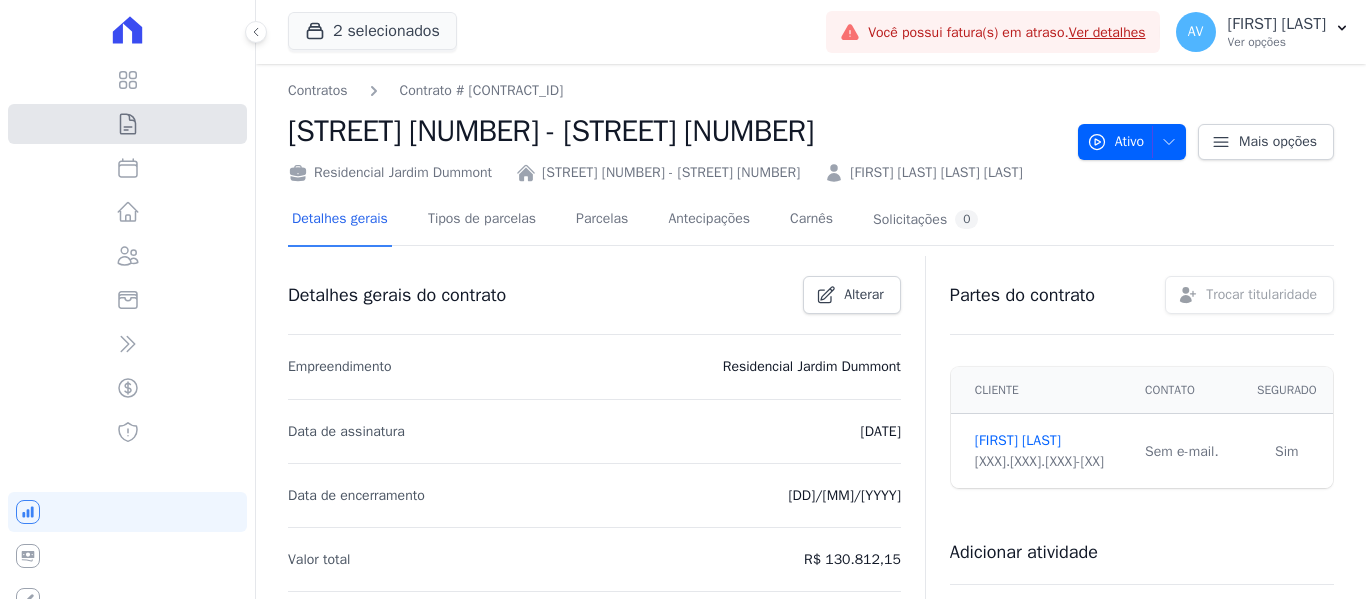 click on "Contratos" at bounding box center [127, 124] 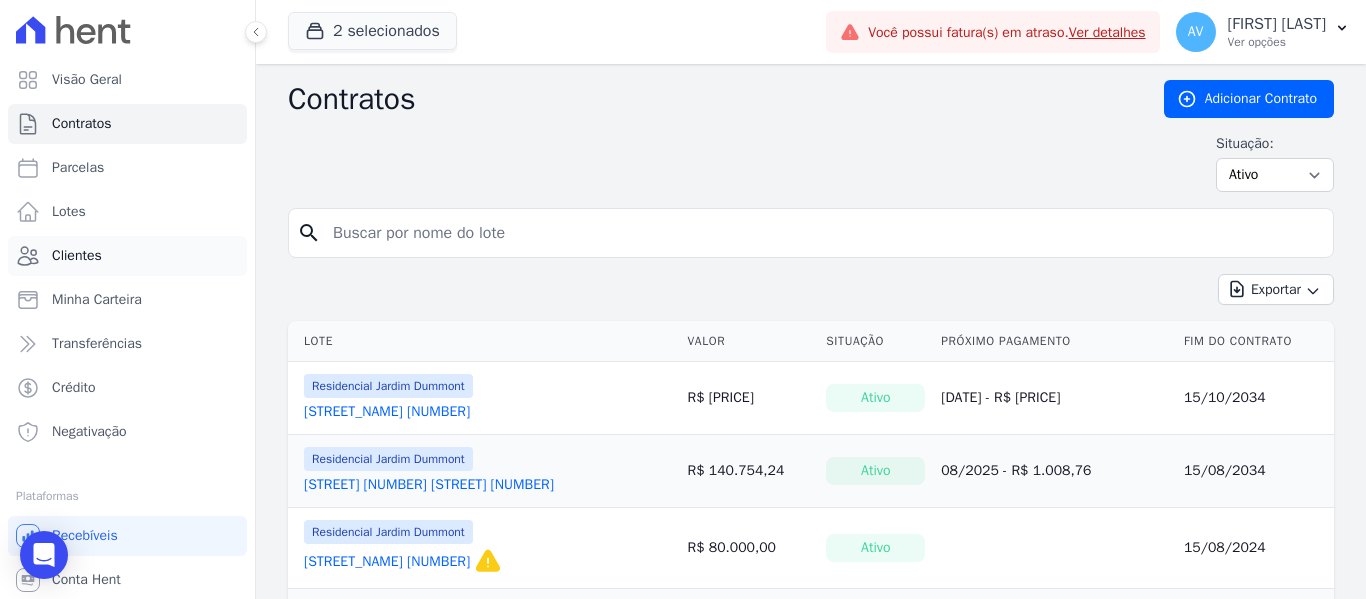 click on "Clientes" at bounding box center [127, 256] 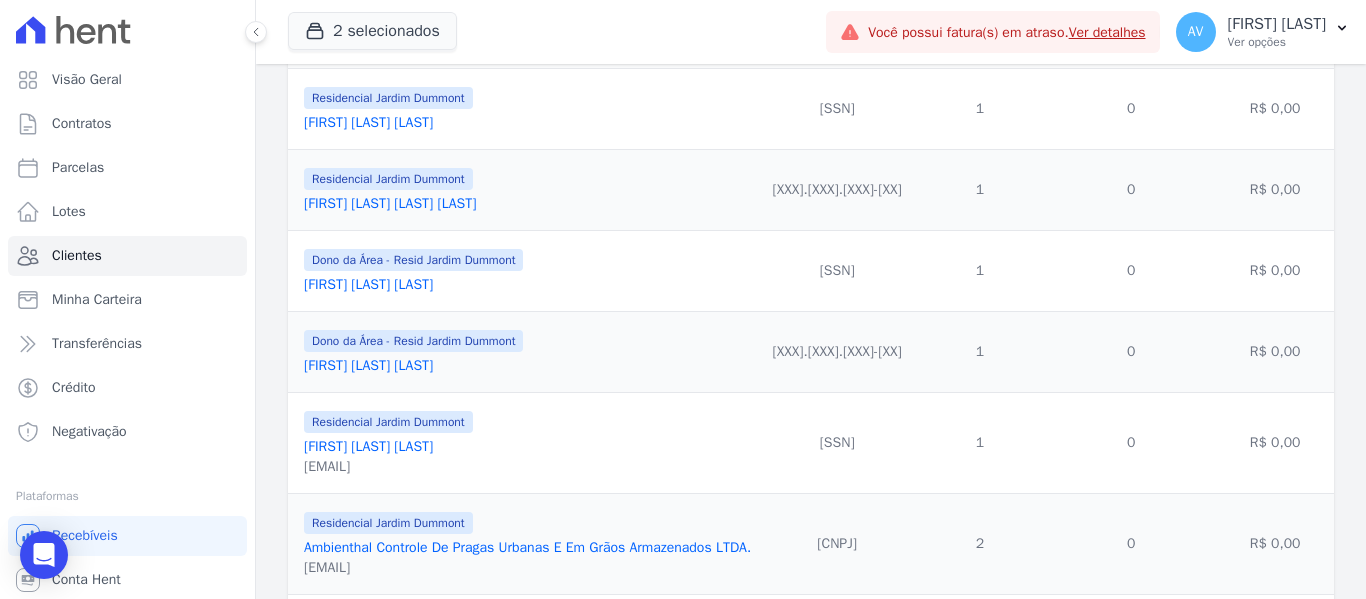 scroll, scrollTop: 500, scrollLeft: 0, axis: vertical 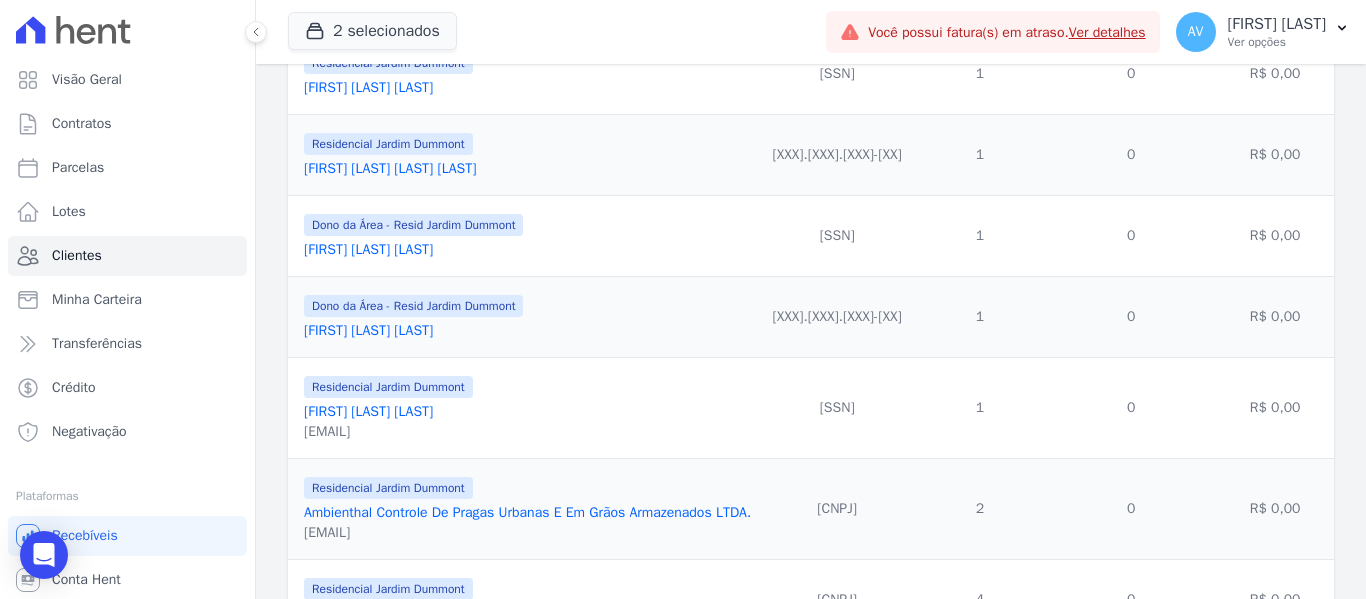 click on "[FIRST] [LAST] [LAST]" at bounding box center [368, 411] 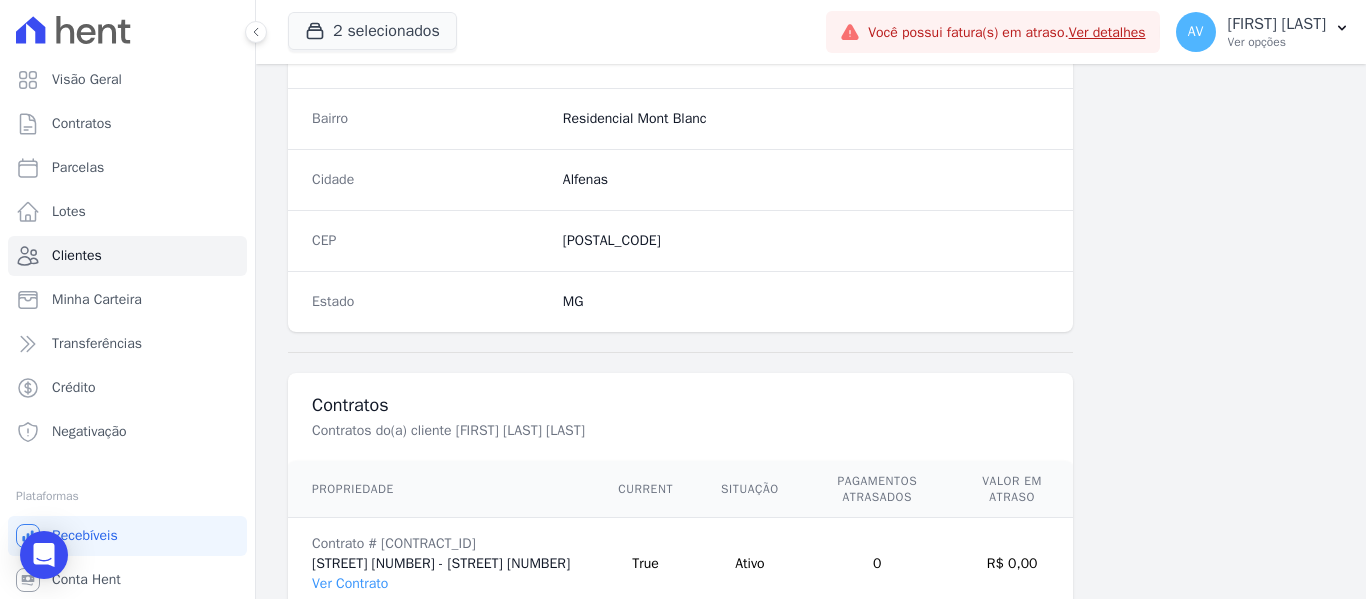 scroll, scrollTop: 1272, scrollLeft: 0, axis: vertical 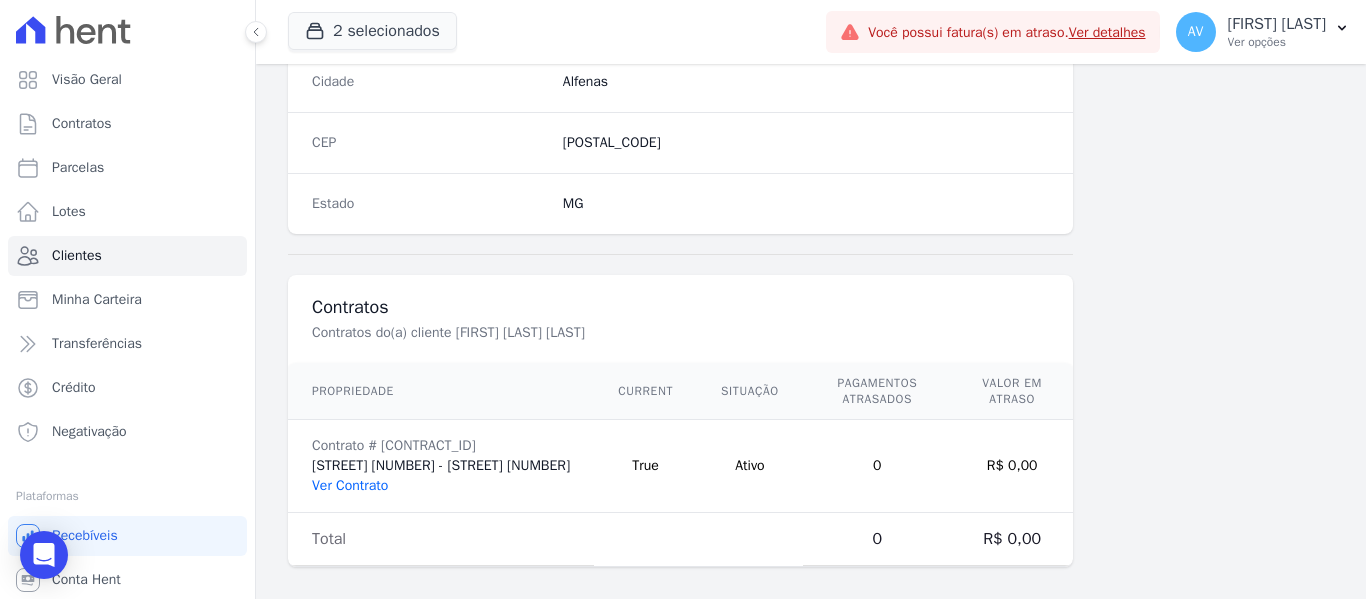 click on "Ver Contrato" at bounding box center [350, 485] 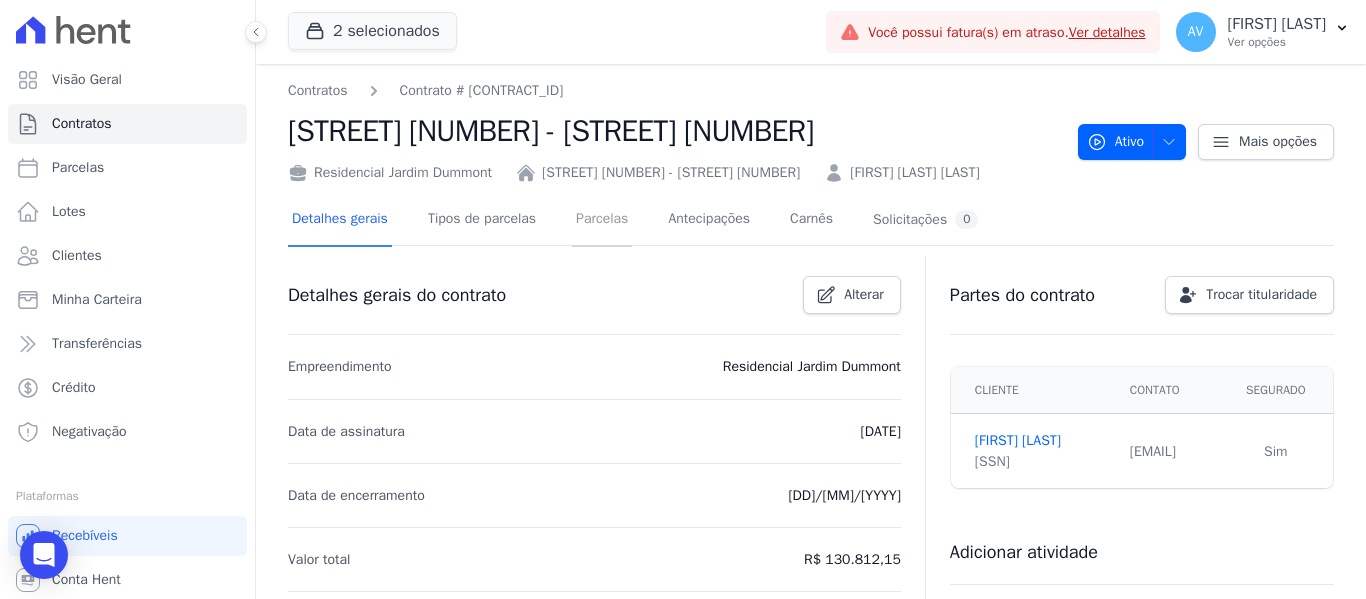 click on "Parcelas" at bounding box center (602, 220) 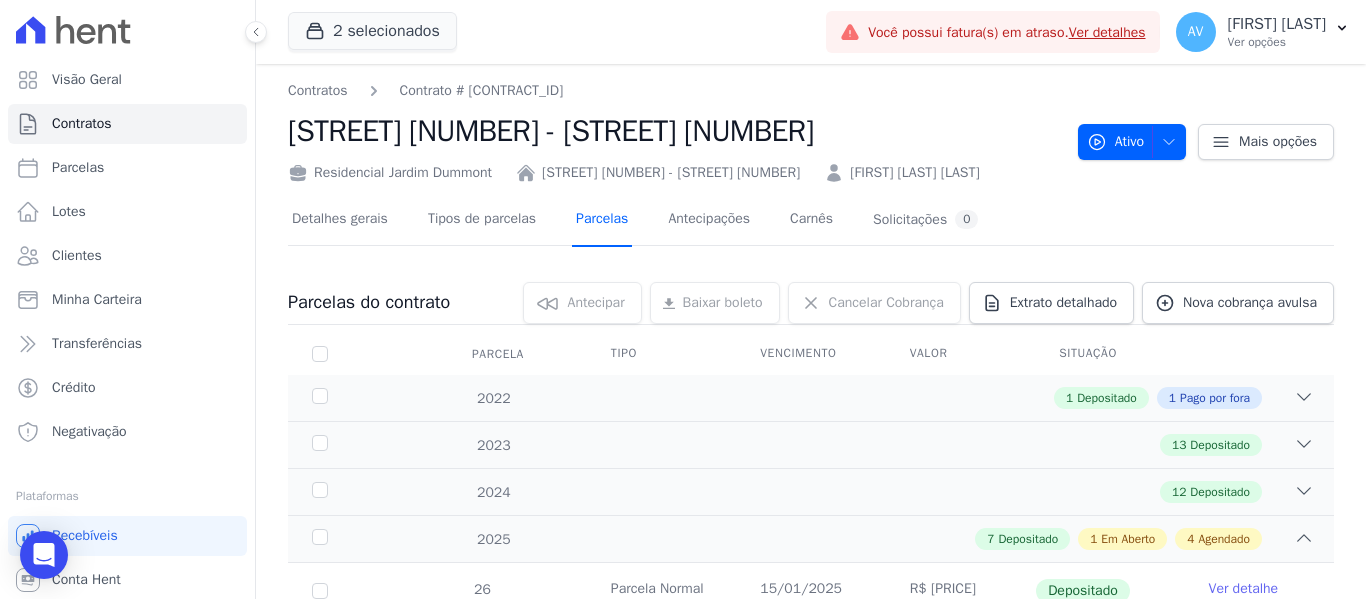 click on "Parcelas" at bounding box center (602, 220) 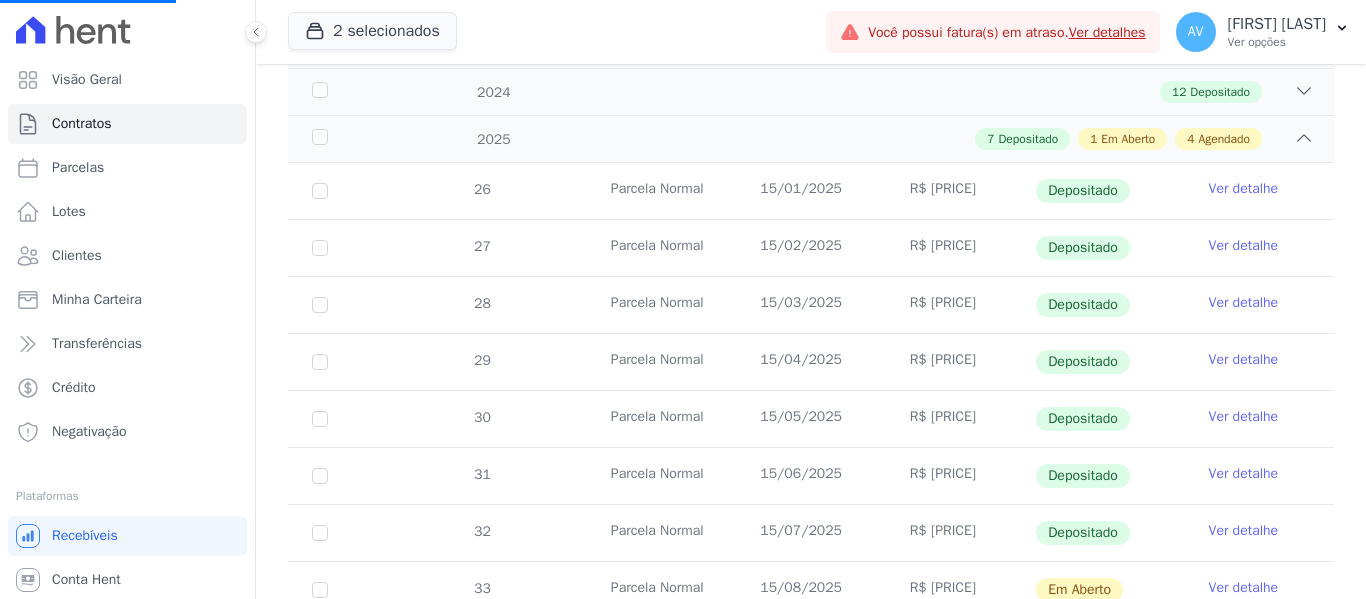 scroll, scrollTop: 515, scrollLeft: 0, axis: vertical 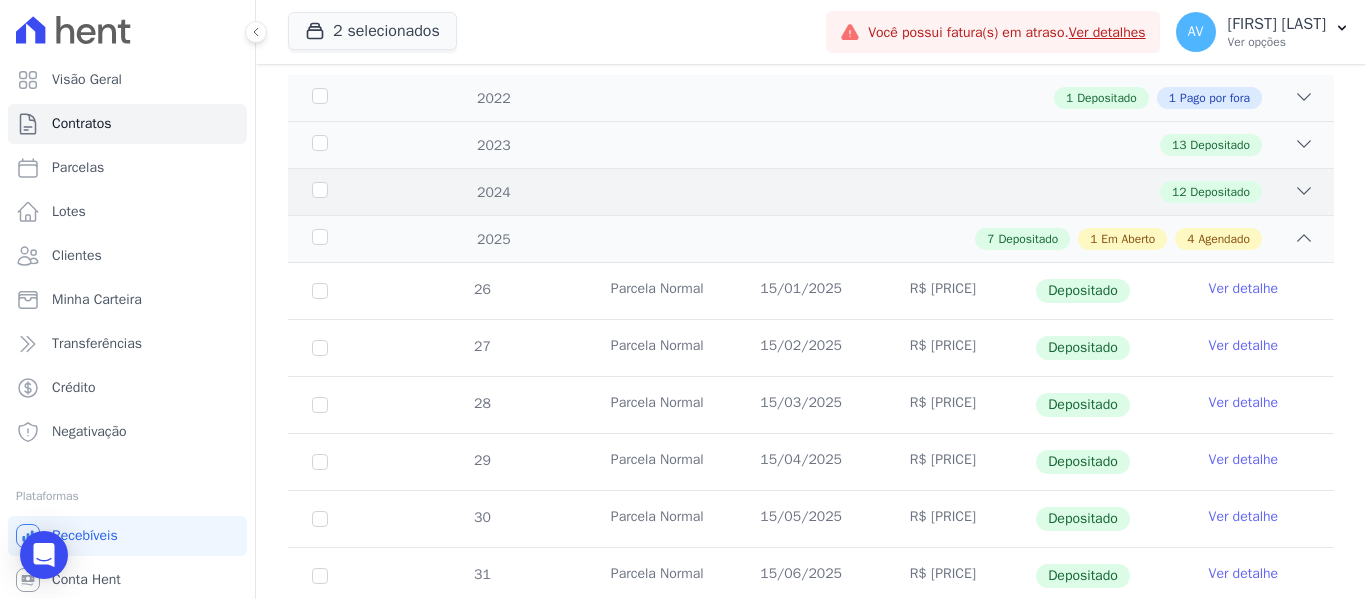 click on "[YEAR]
[NUMBER]
Depositado" at bounding box center (811, 191) 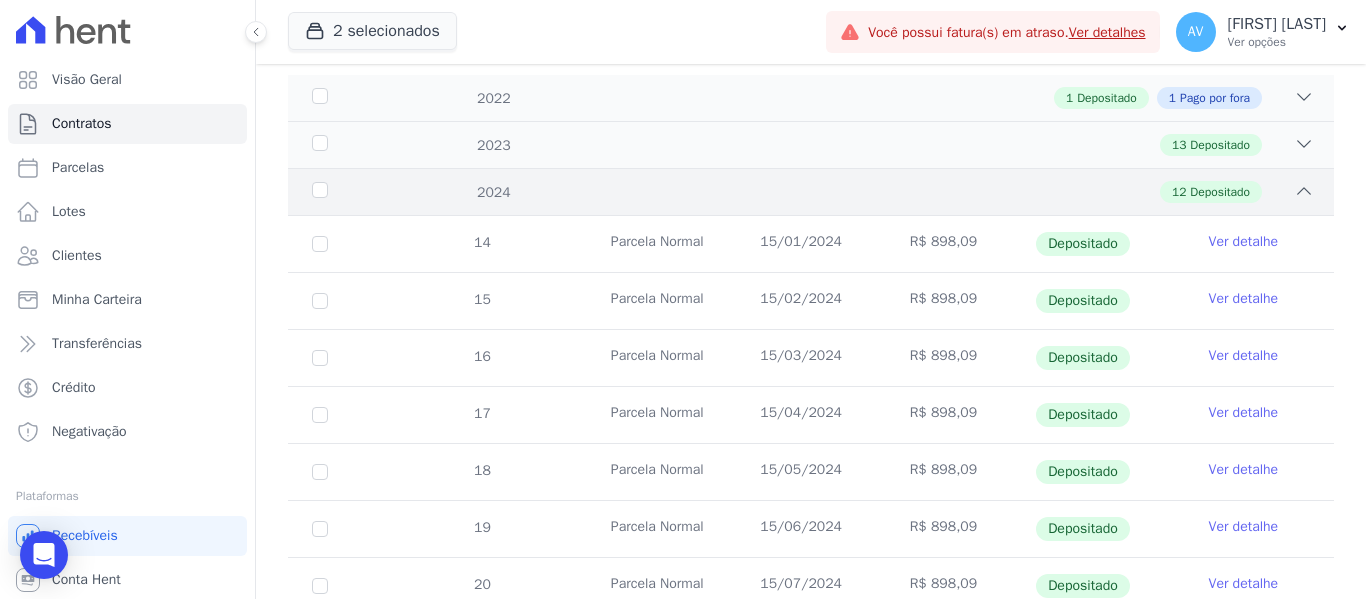 click on "[YEAR]
[NUMBER]
Depositado" at bounding box center [811, 191] 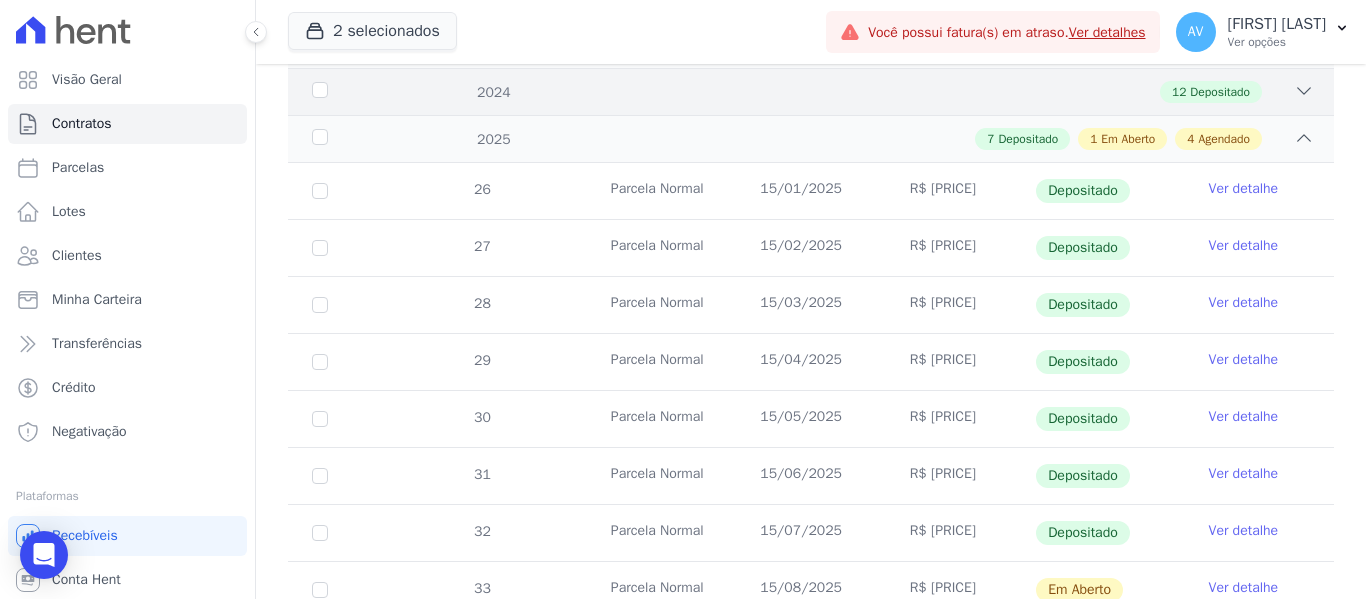 scroll, scrollTop: 300, scrollLeft: 0, axis: vertical 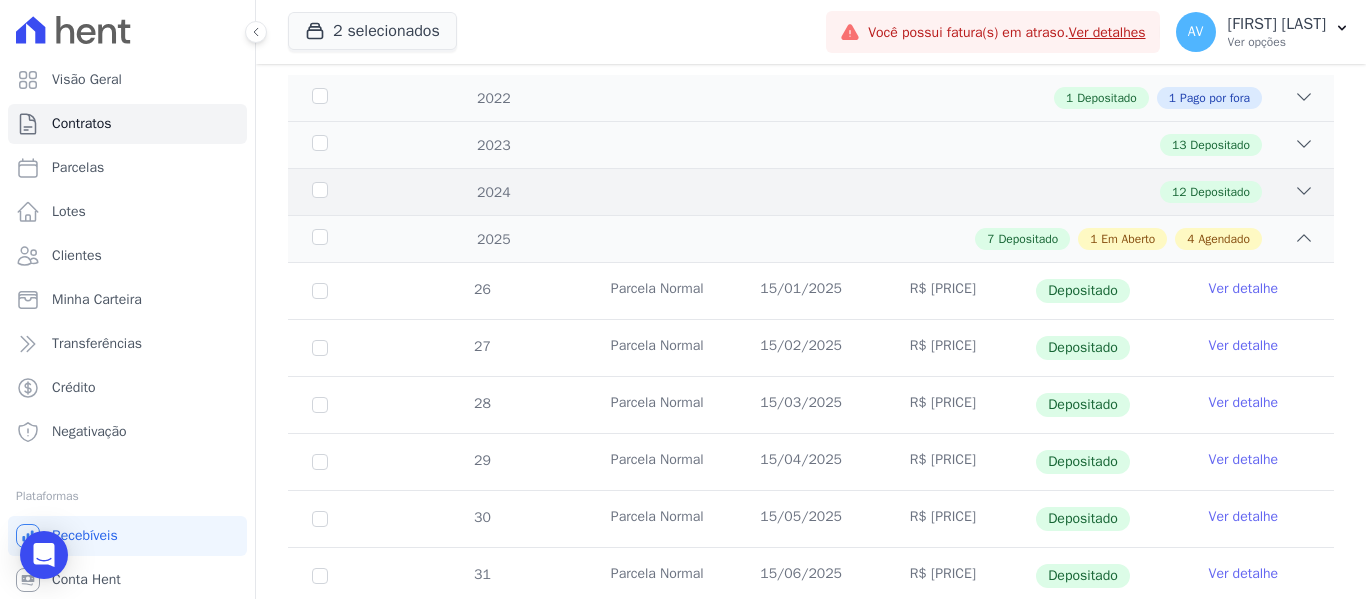 click 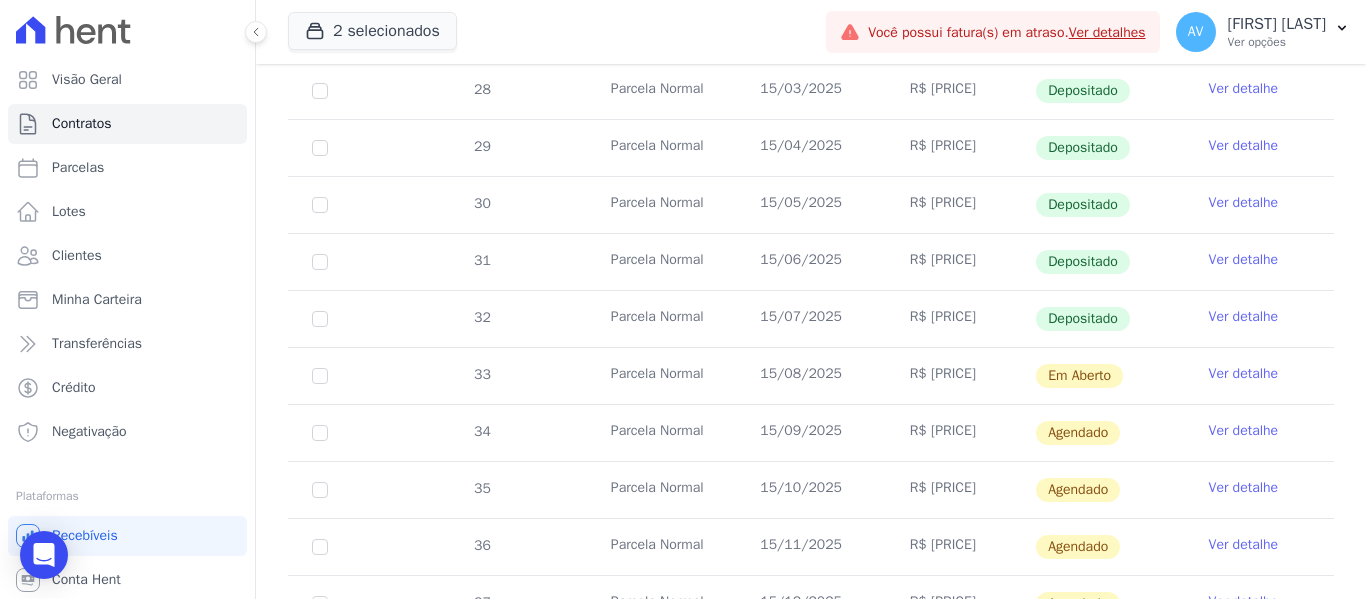 scroll, scrollTop: 1300, scrollLeft: 0, axis: vertical 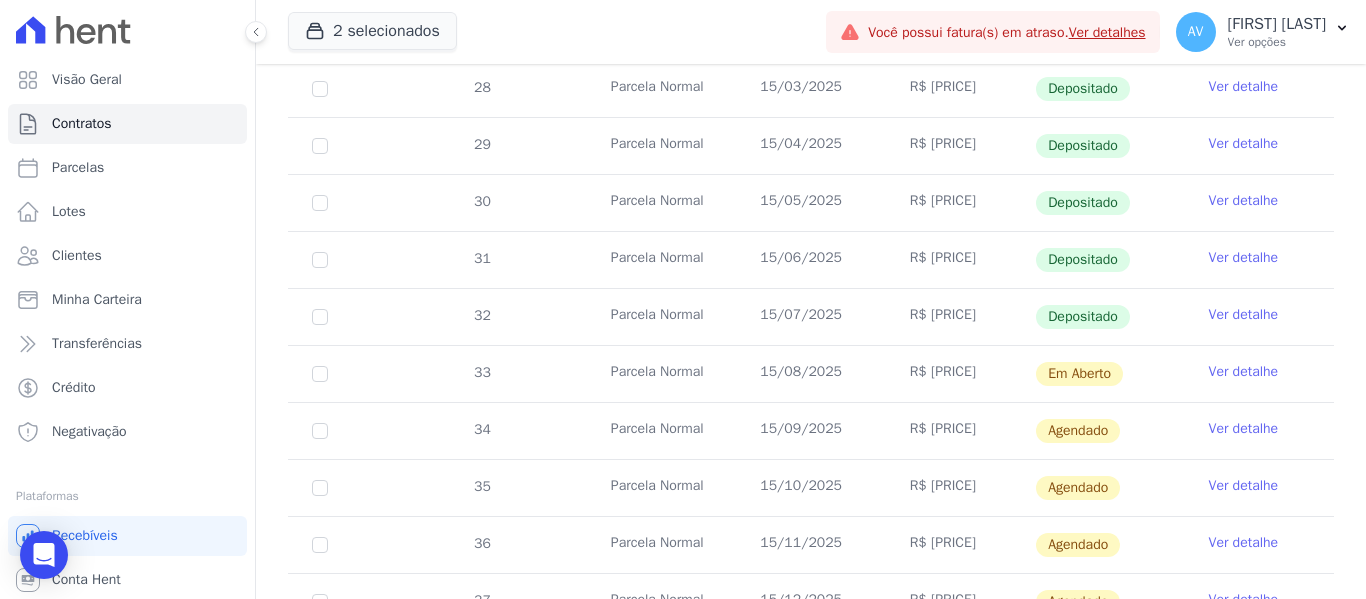 click on "Ver detalhe" at bounding box center [1244, 429] 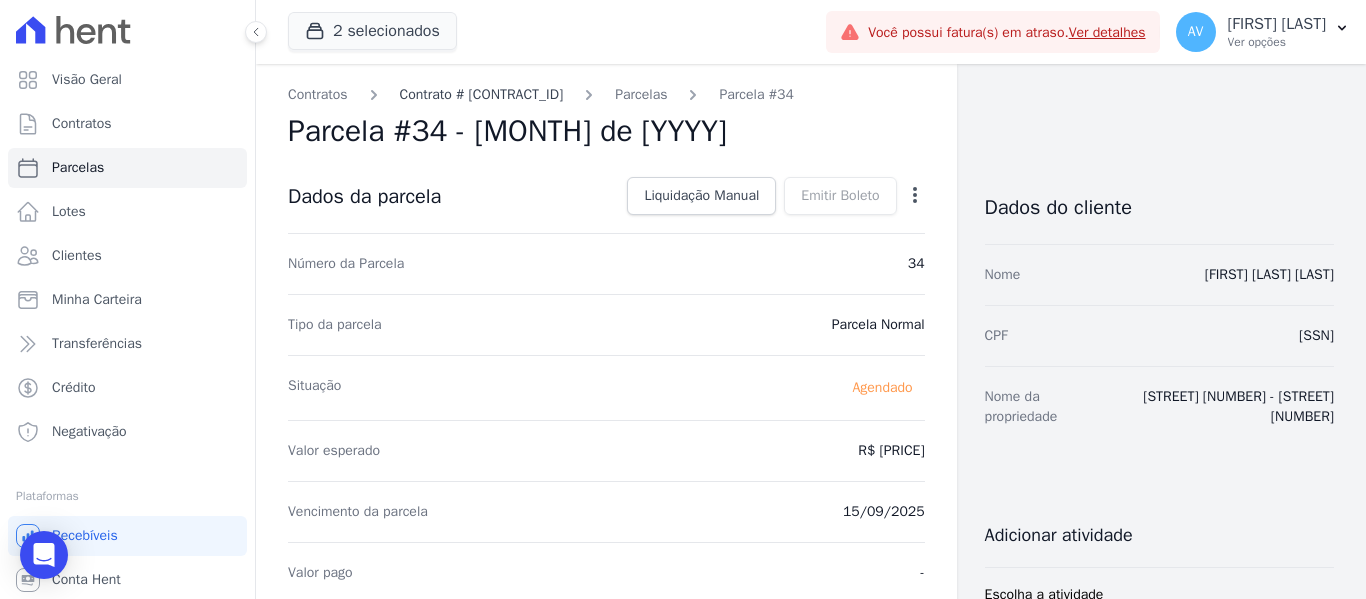 click on "Contrato
# [CONTRACT_ID]" at bounding box center [482, 94] 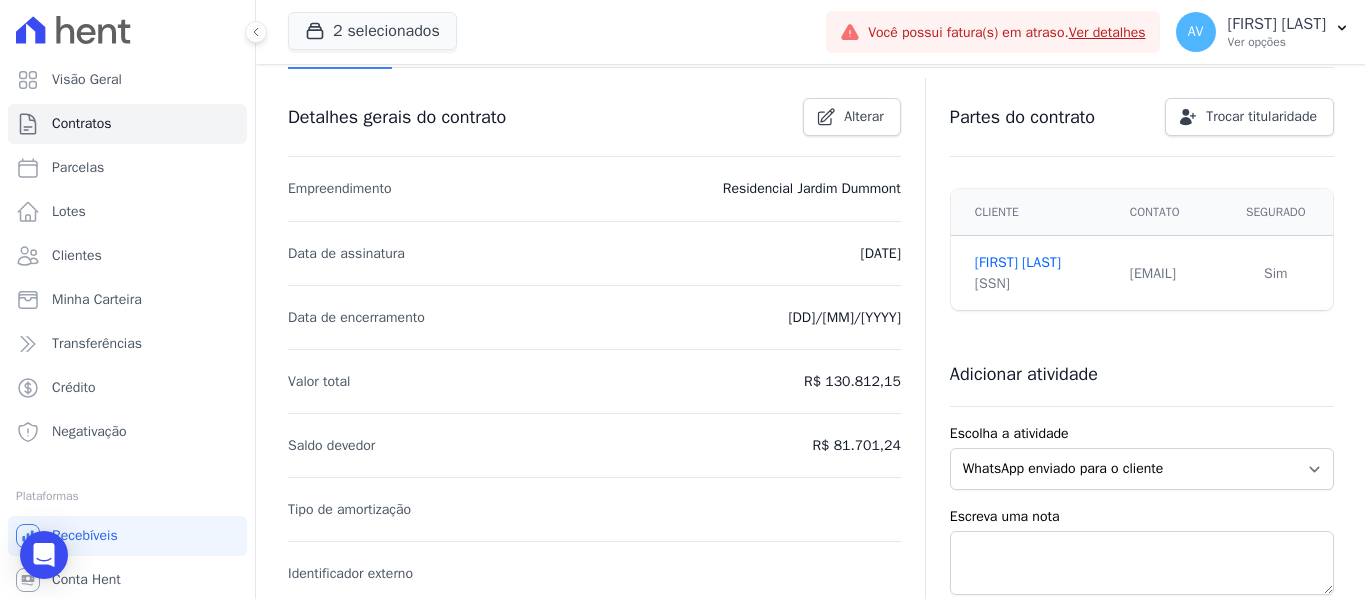 scroll, scrollTop: 200, scrollLeft: 0, axis: vertical 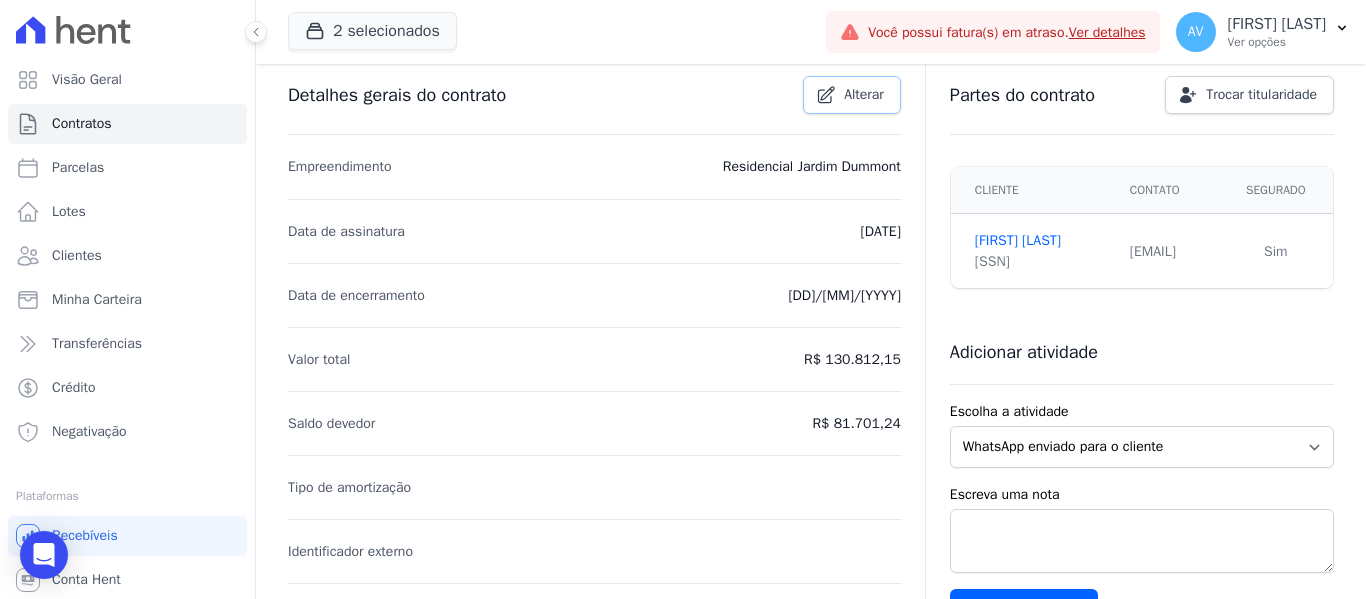 click on "Alterar" at bounding box center [864, 95] 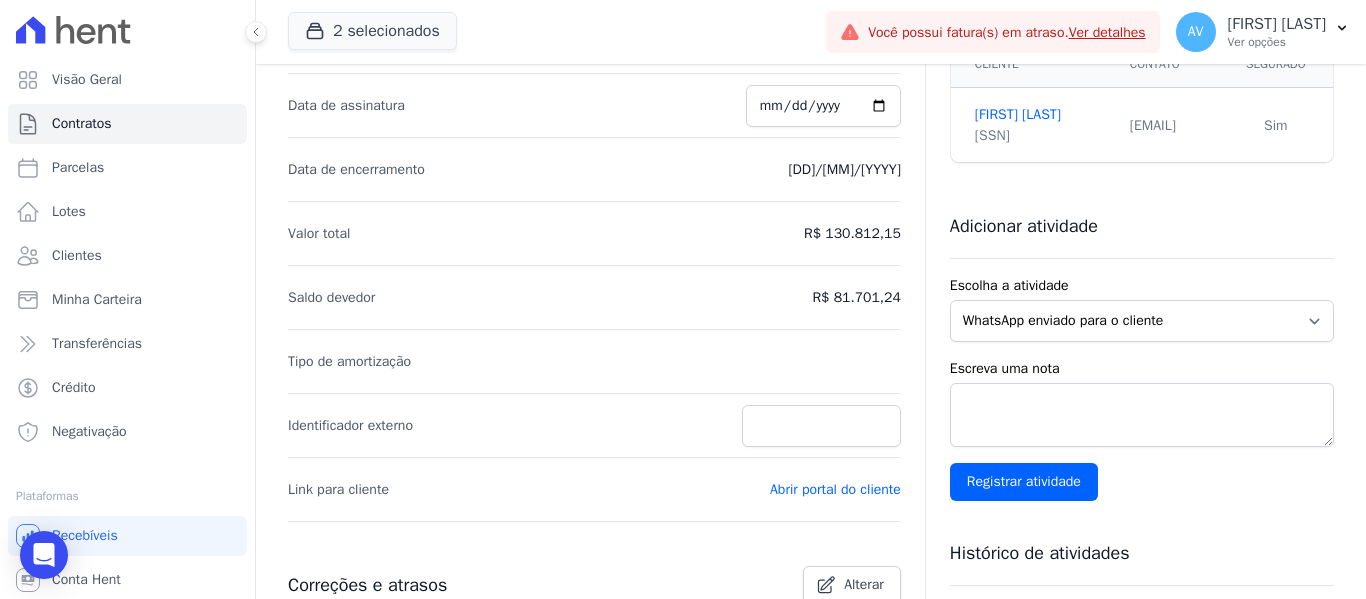 scroll, scrollTop: 0, scrollLeft: 0, axis: both 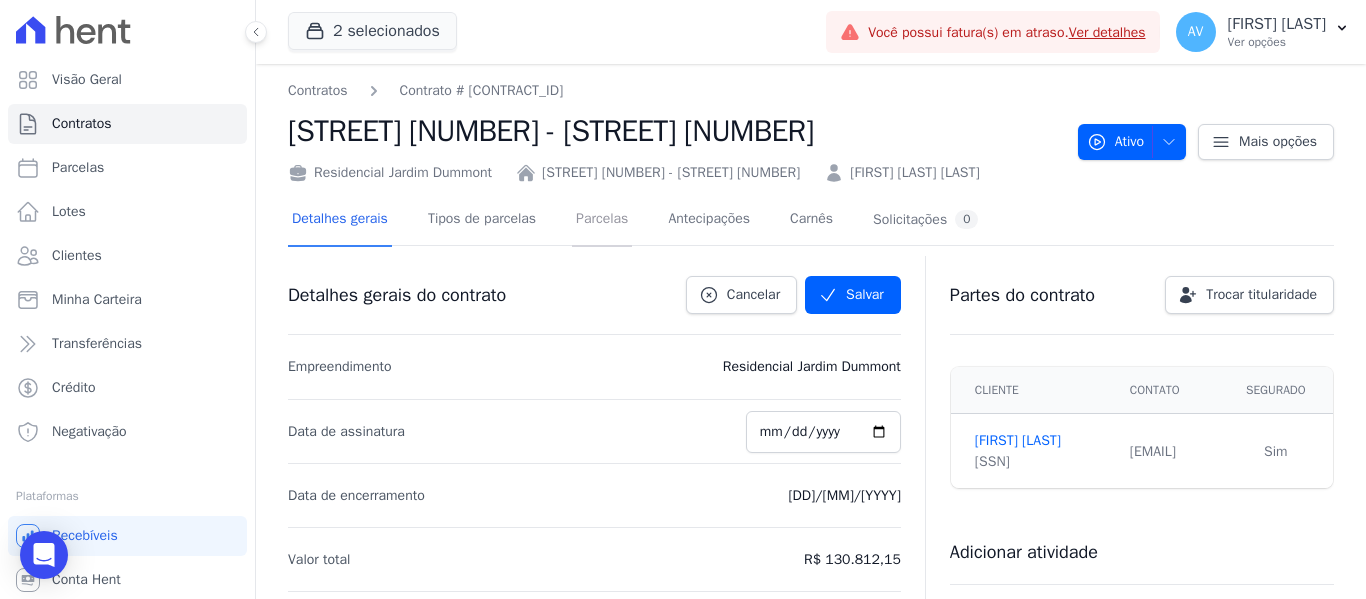 click on "Parcelas" at bounding box center [602, 220] 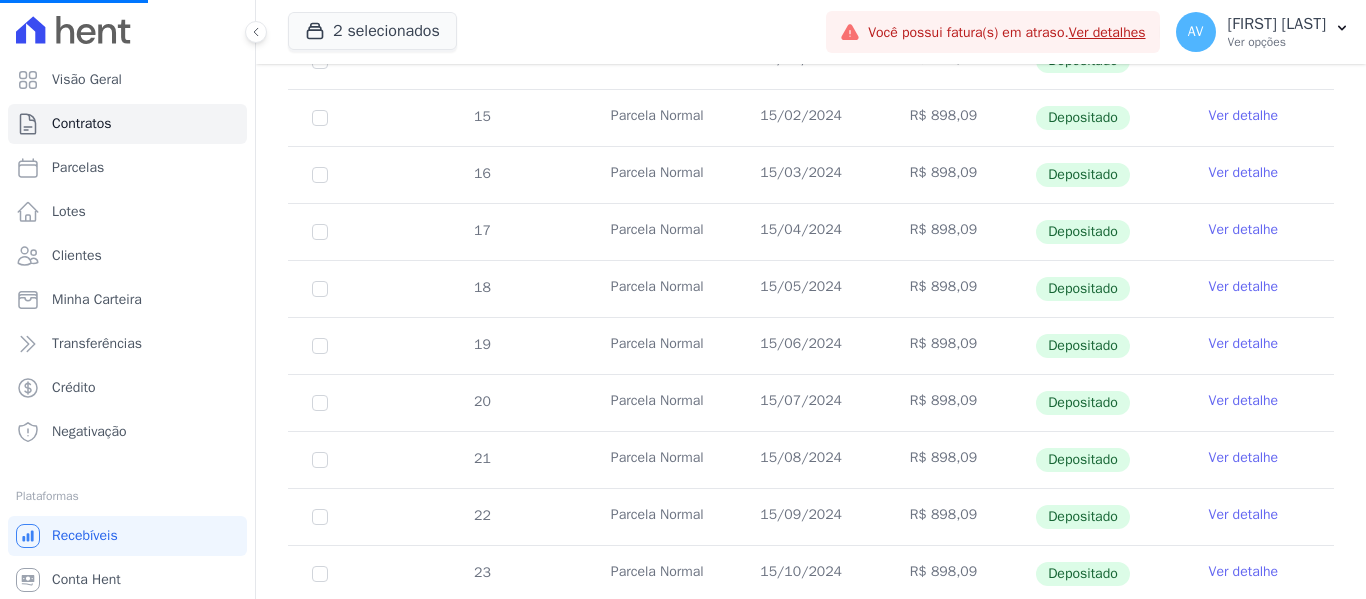 scroll, scrollTop: 600, scrollLeft: 0, axis: vertical 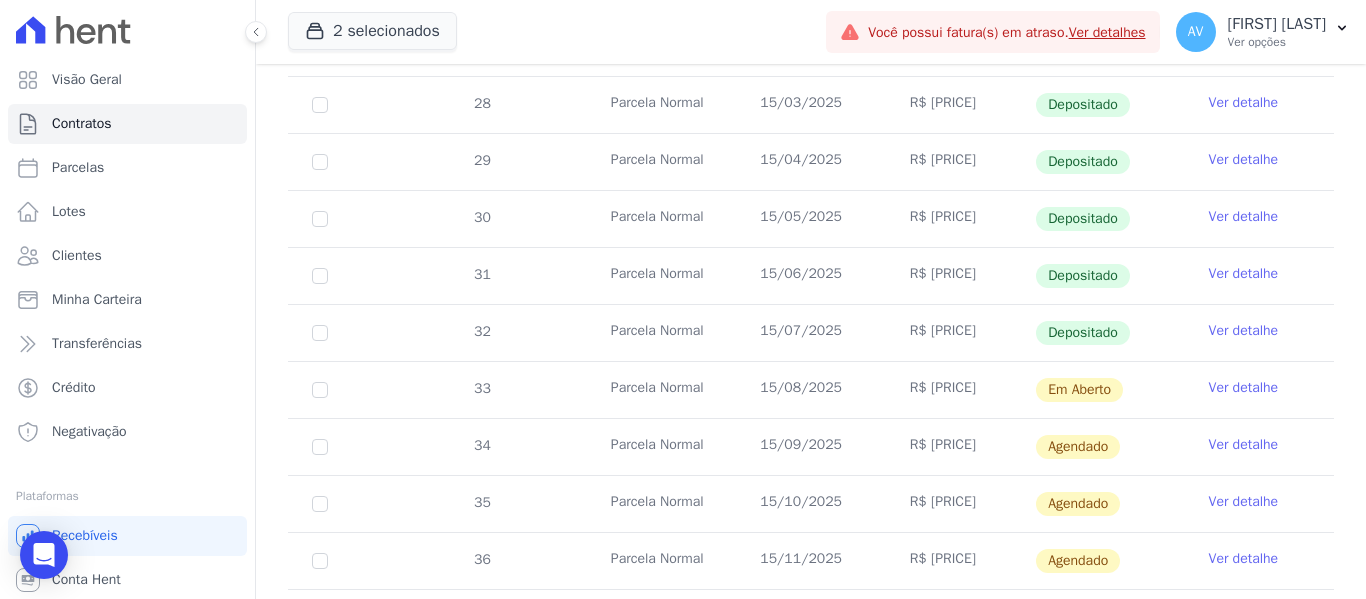 click on "Ver detalhe" at bounding box center [1244, 445] 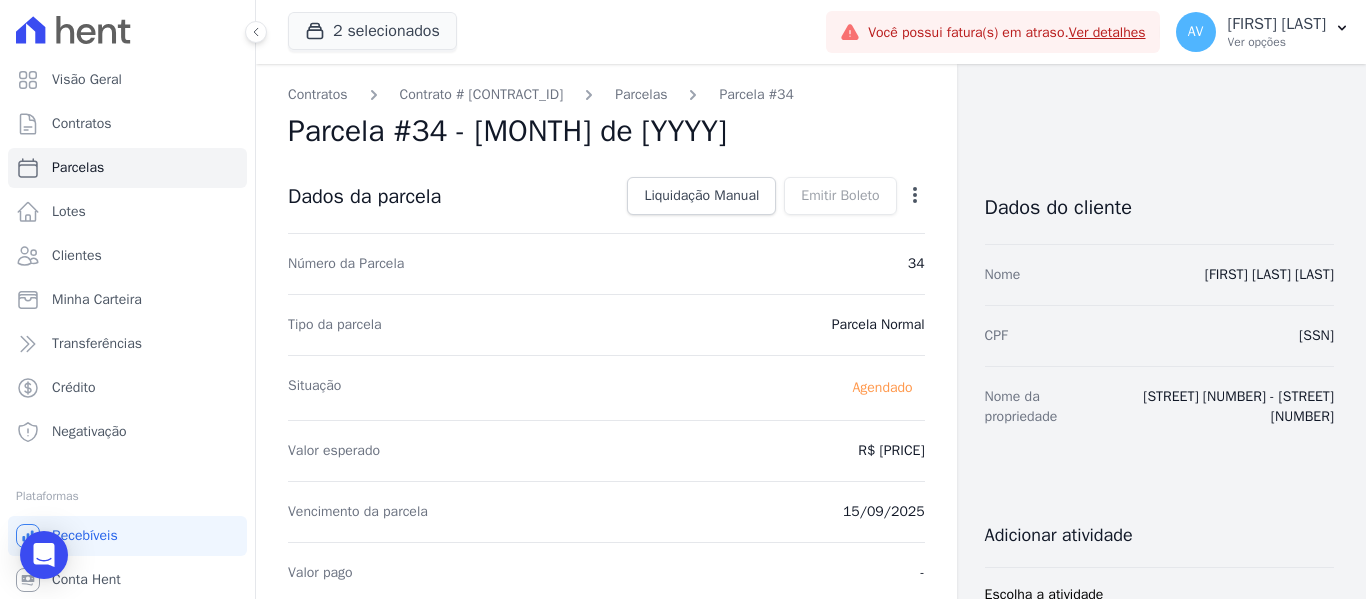 click 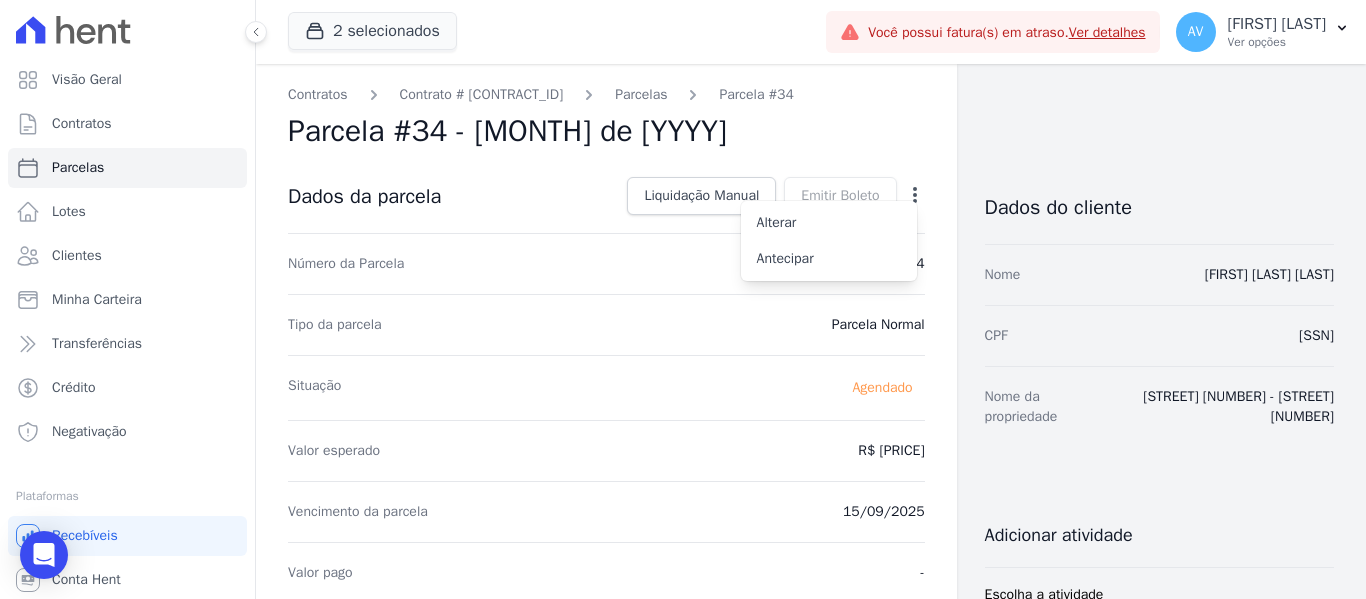 click 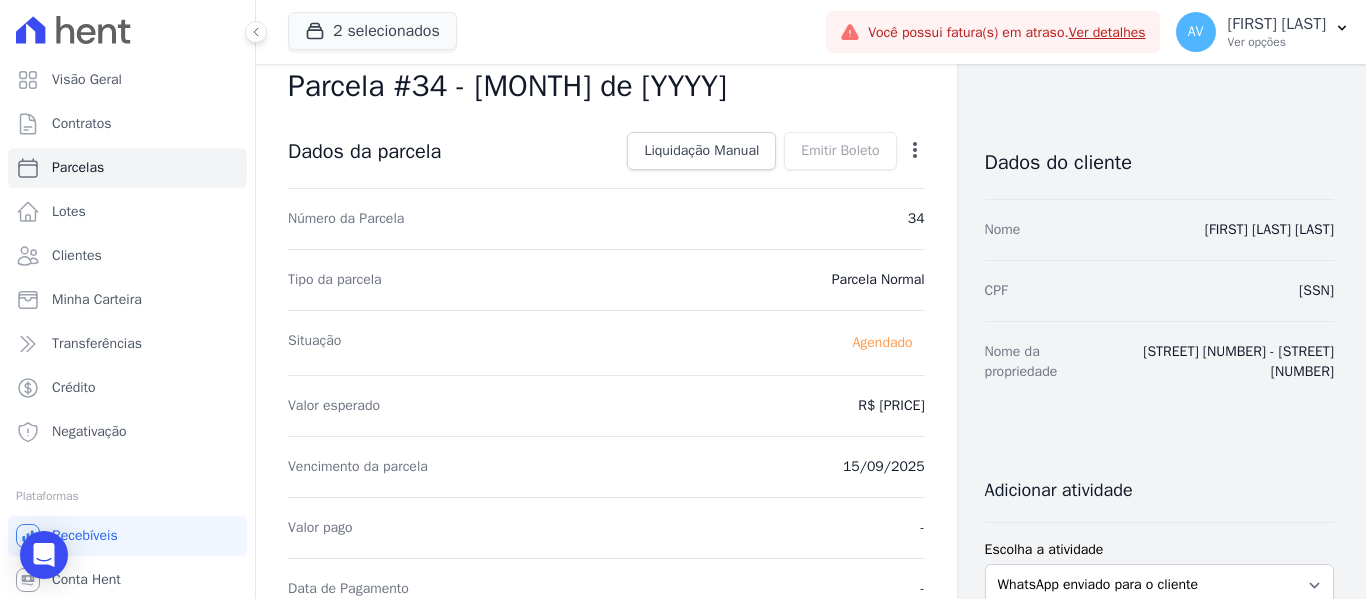 scroll, scrollTop: 0, scrollLeft: 0, axis: both 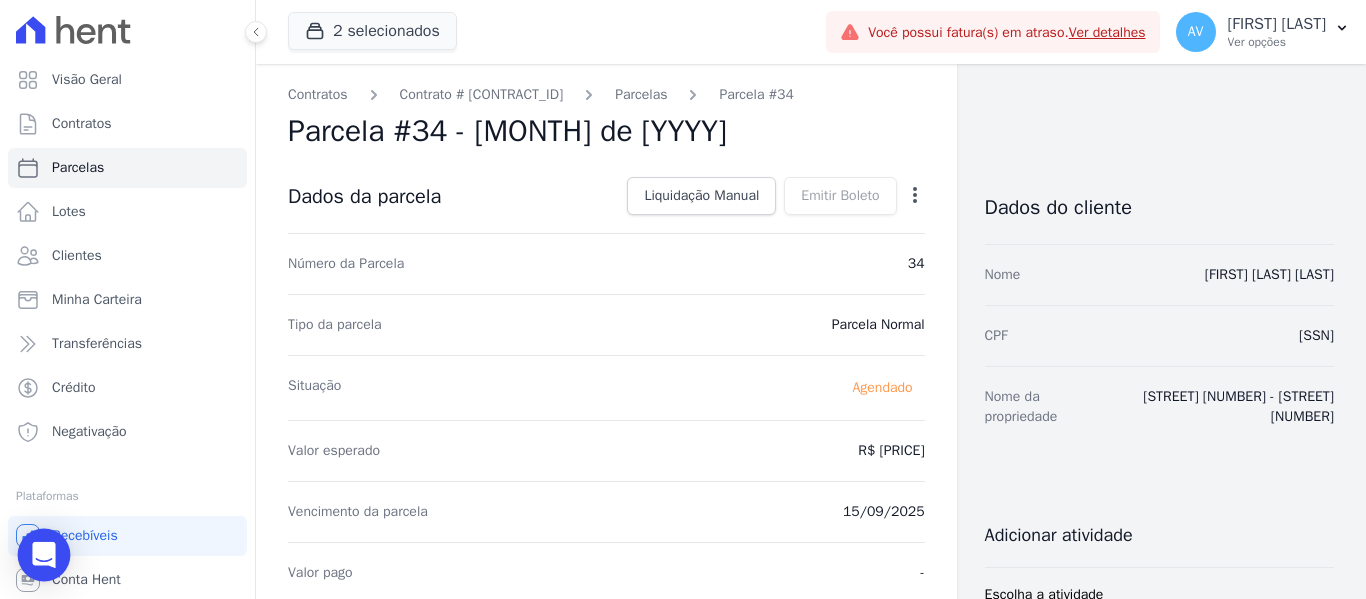 click 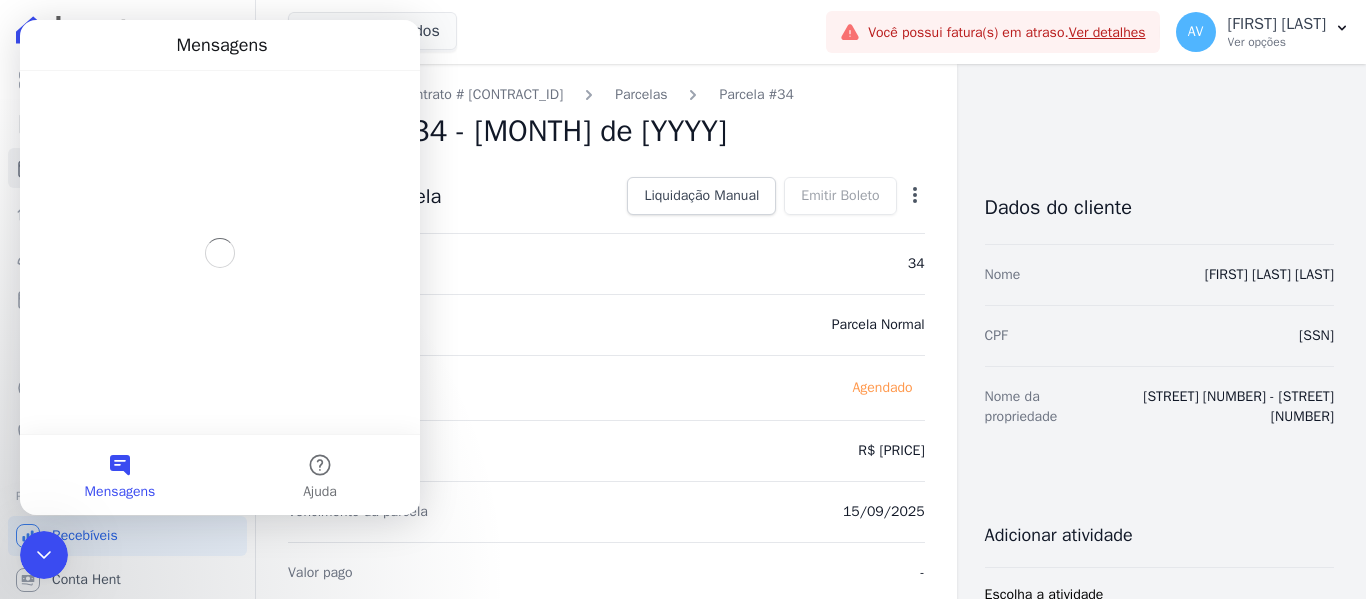 scroll, scrollTop: 0, scrollLeft: 0, axis: both 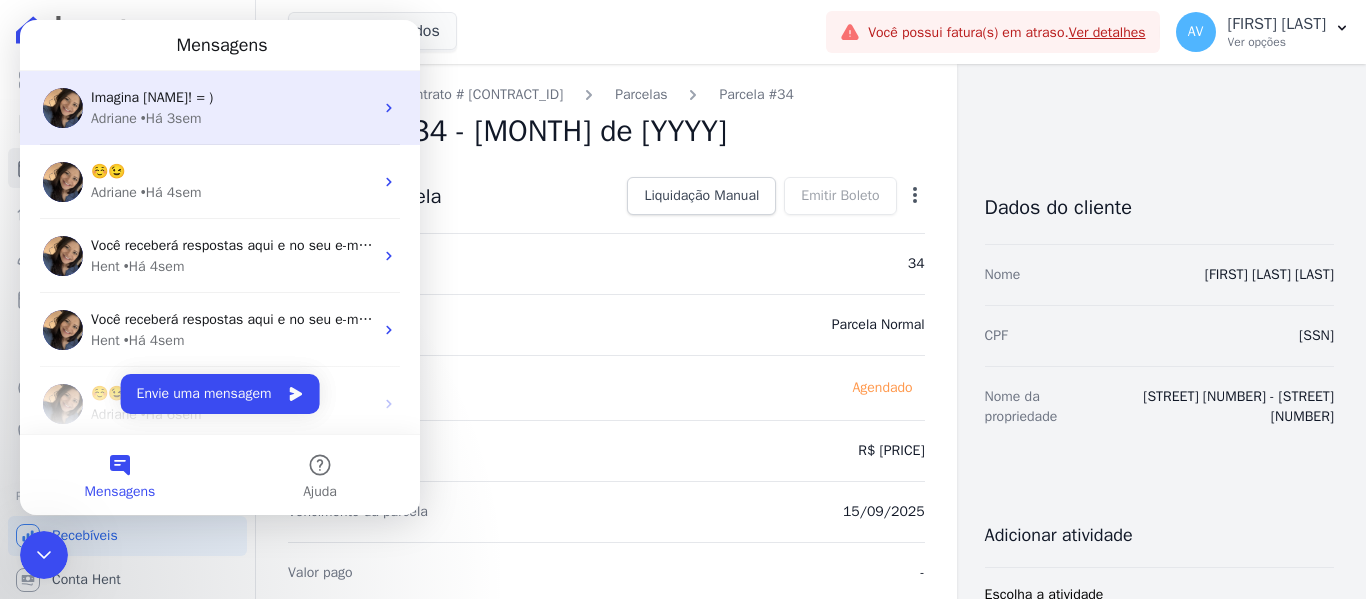 click on "Adriane •  Há 3sem" at bounding box center (232, 118) 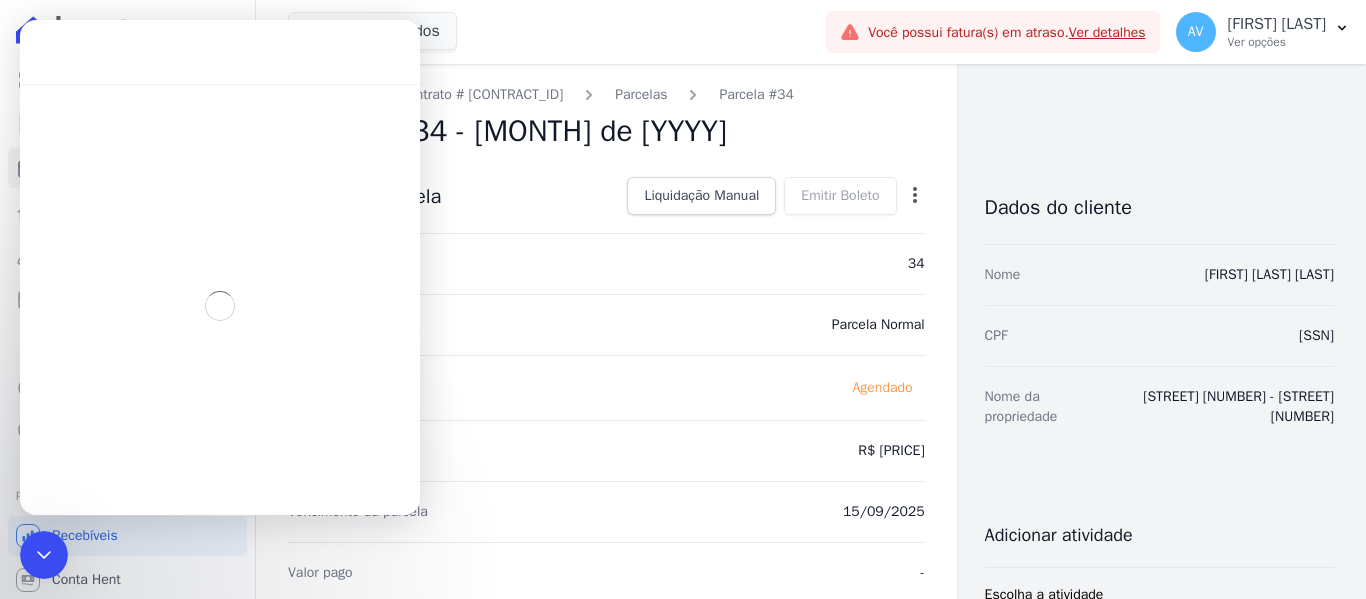 scroll, scrollTop: 840, scrollLeft: 0, axis: vertical 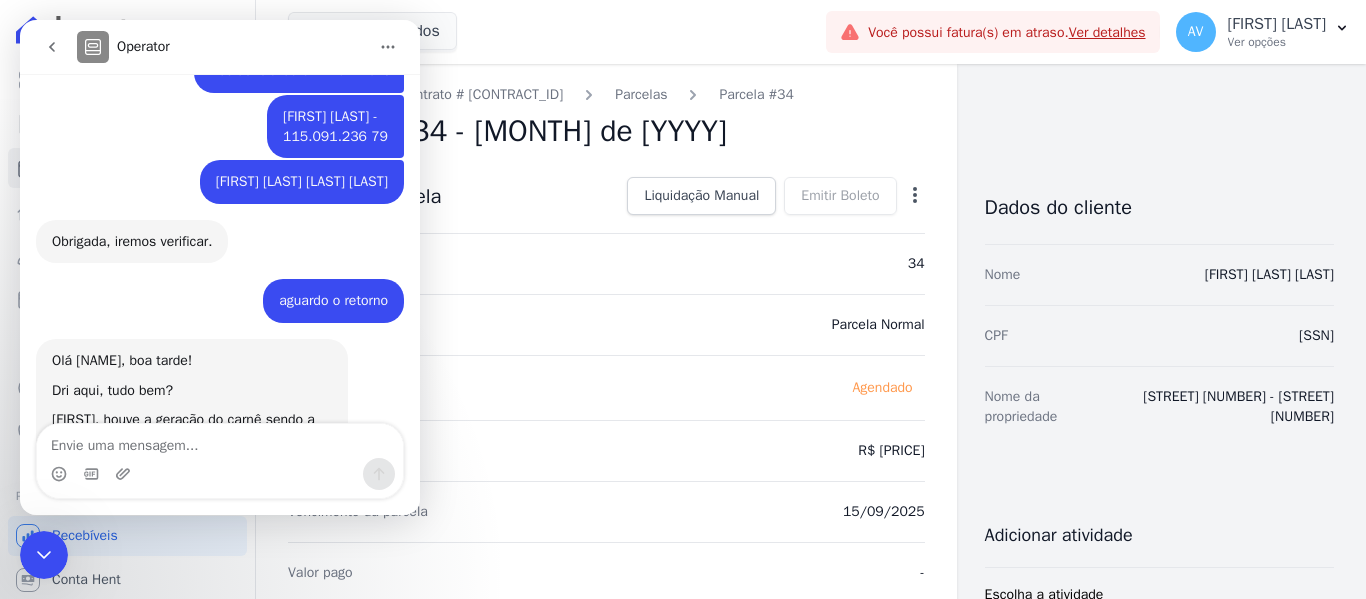 click 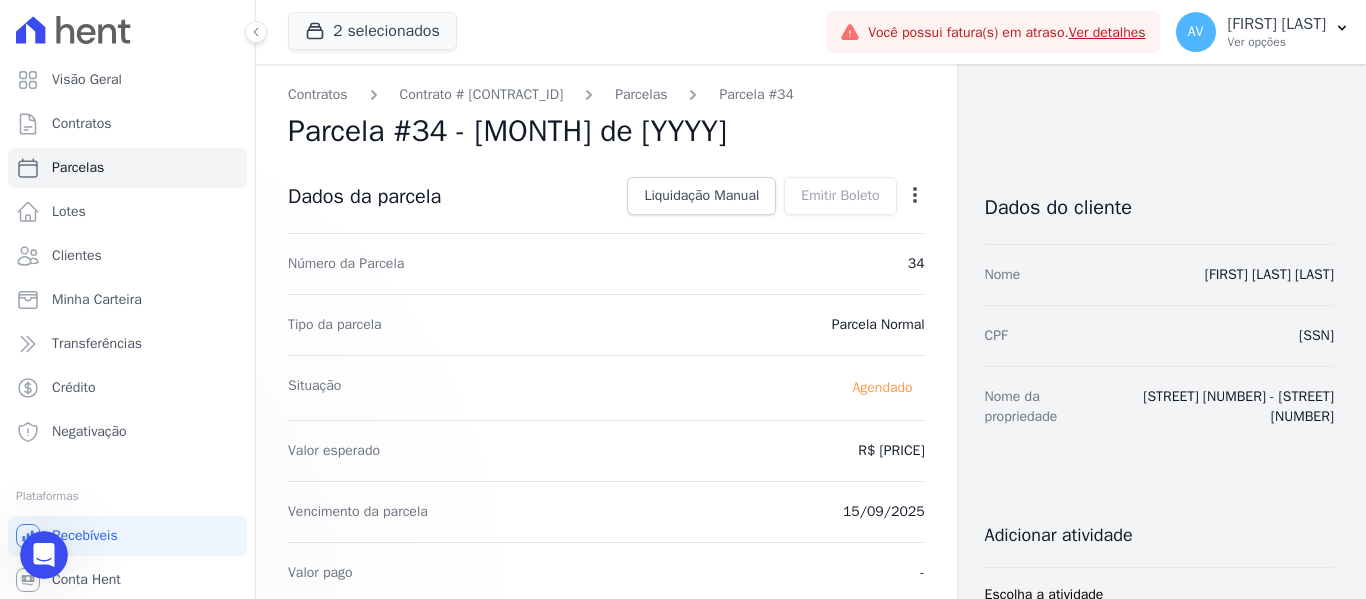 scroll, scrollTop: 0, scrollLeft: 0, axis: both 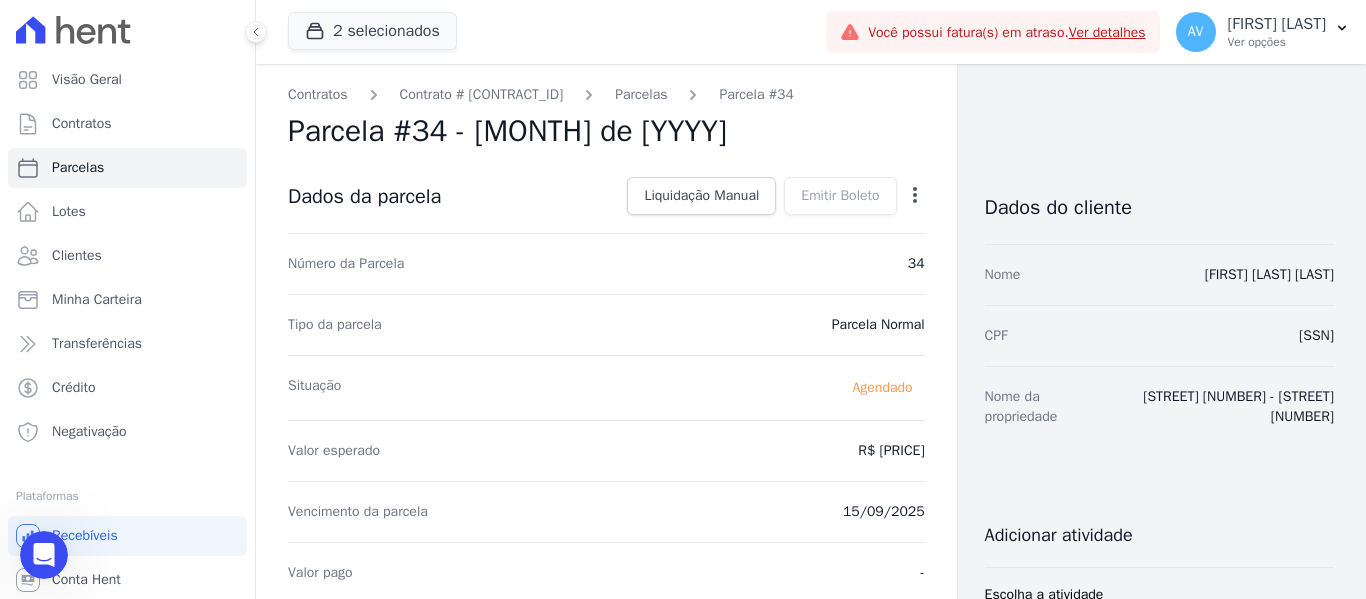 click 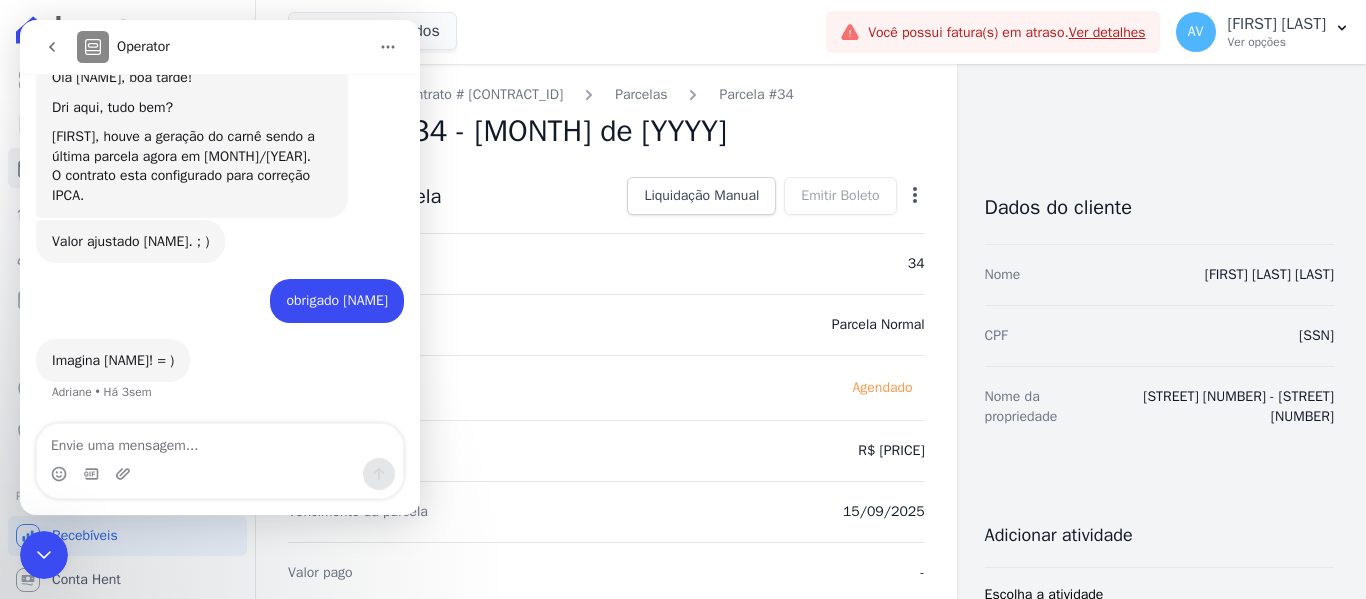scroll, scrollTop: 1143, scrollLeft: 0, axis: vertical 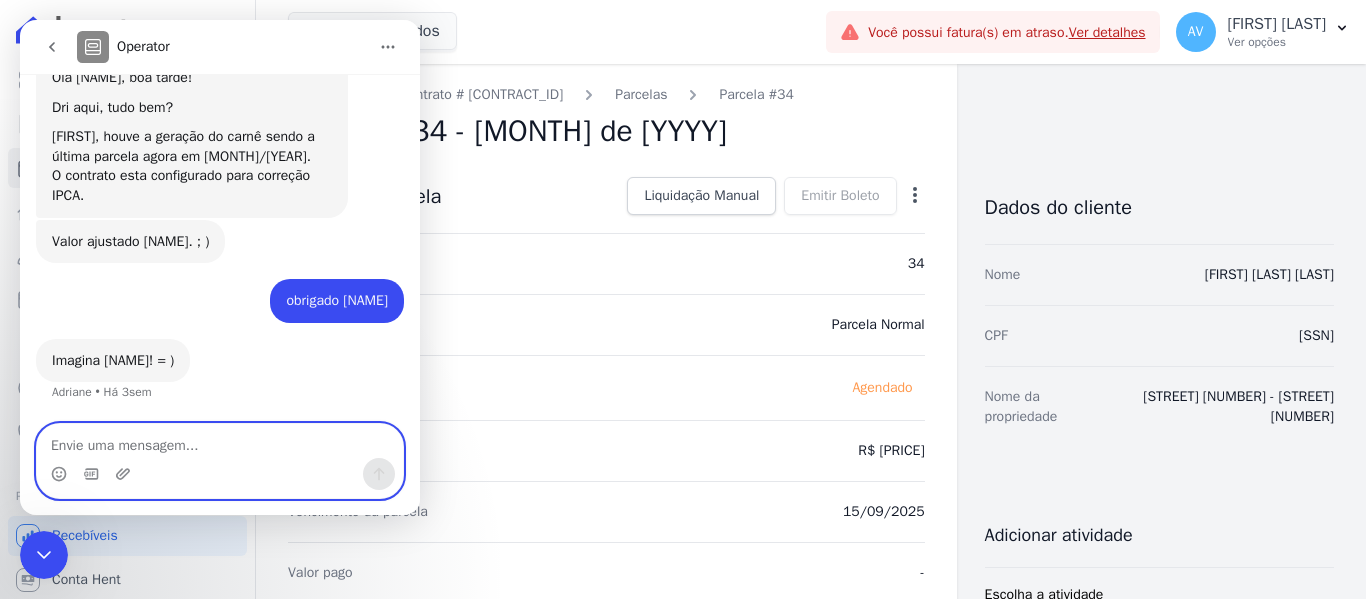 click at bounding box center [220, 441] 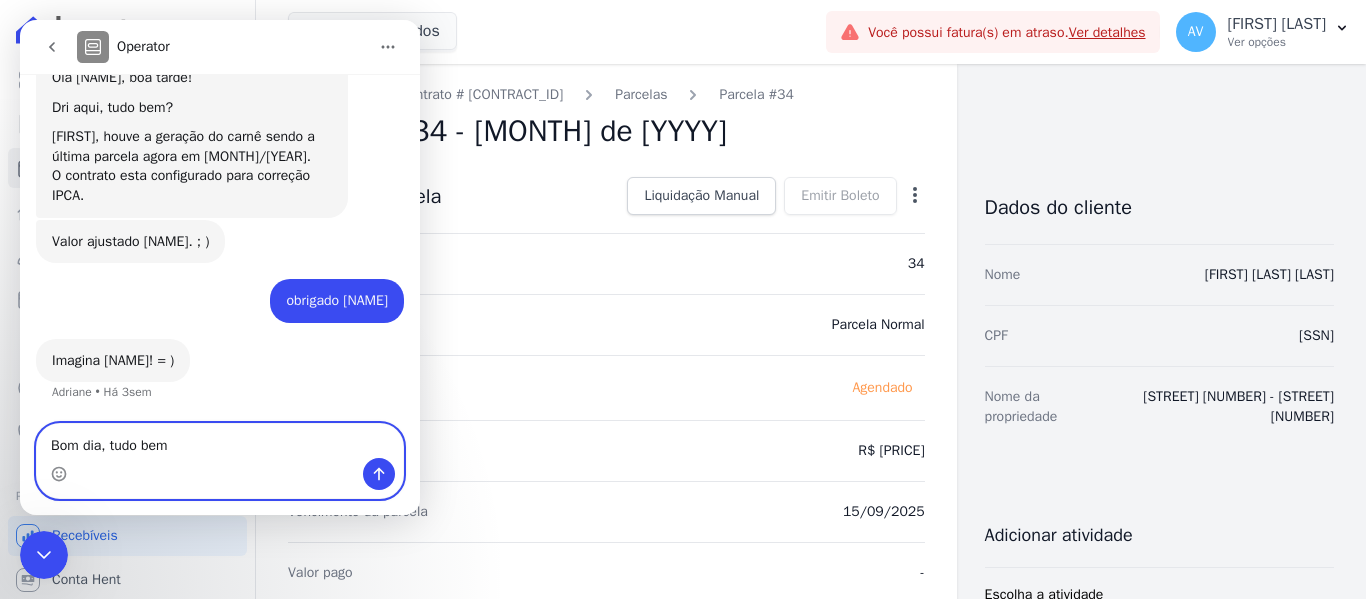 type on "Bom dia, tudo bem?" 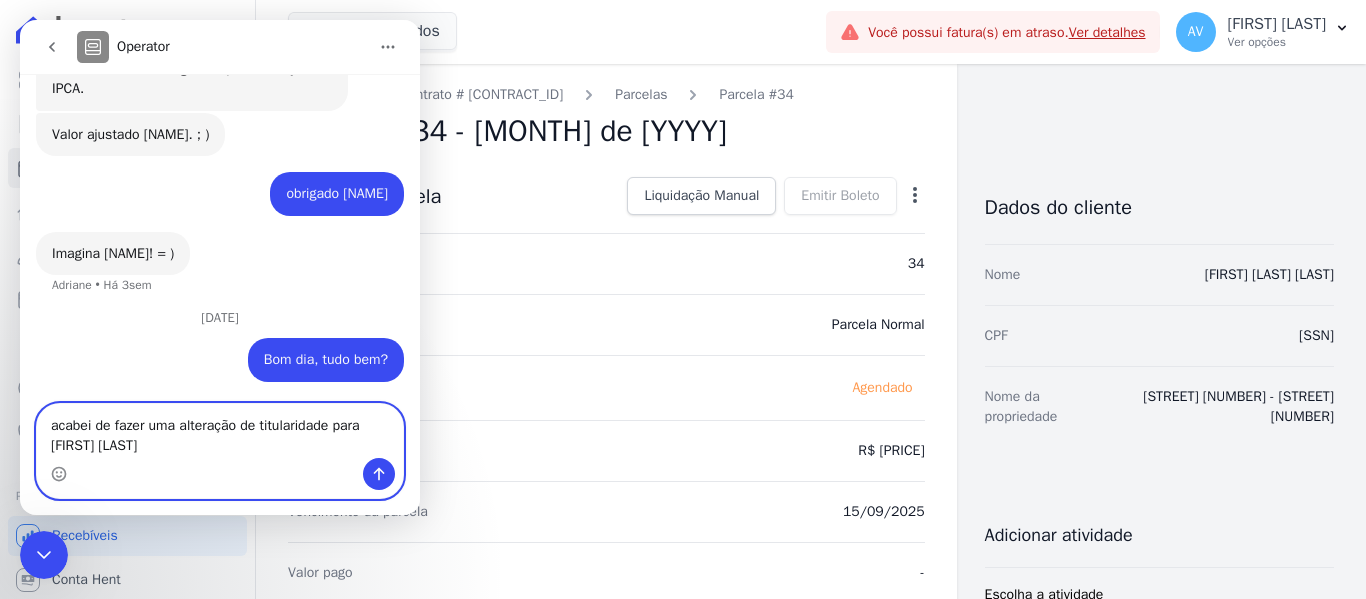 scroll, scrollTop: 1277, scrollLeft: 0, axis: vertical 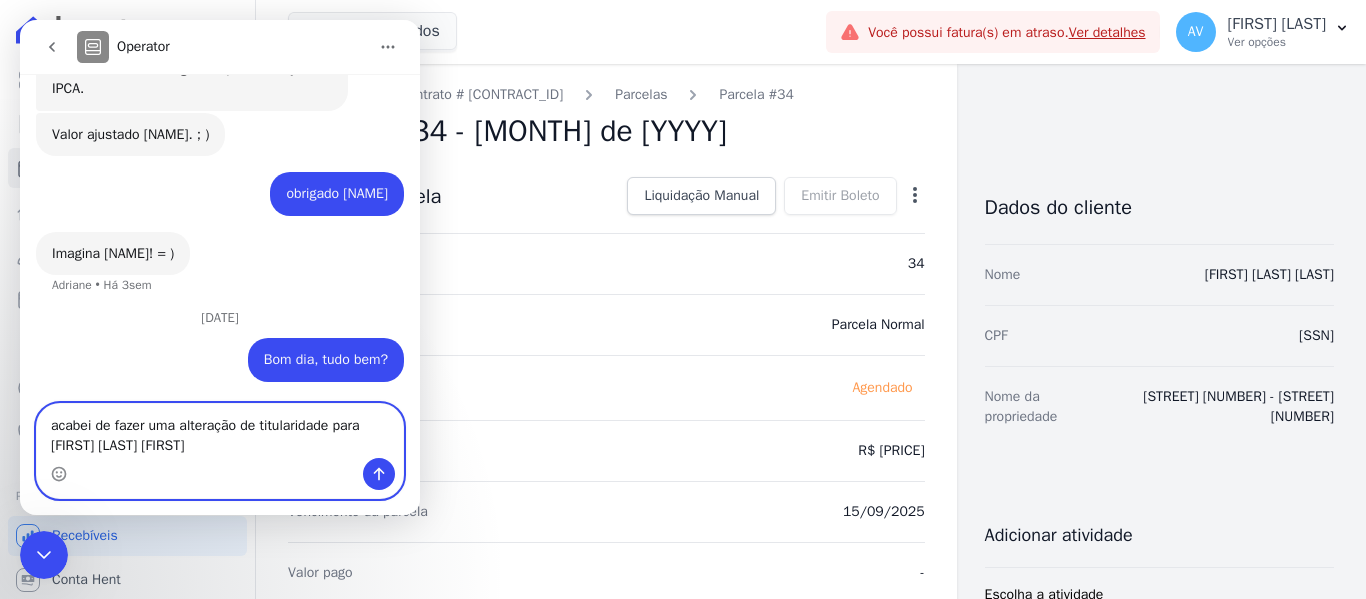 type on "acabei de fazer uma alteração de titularidade para [FIRST] [LAST] [LAST]" 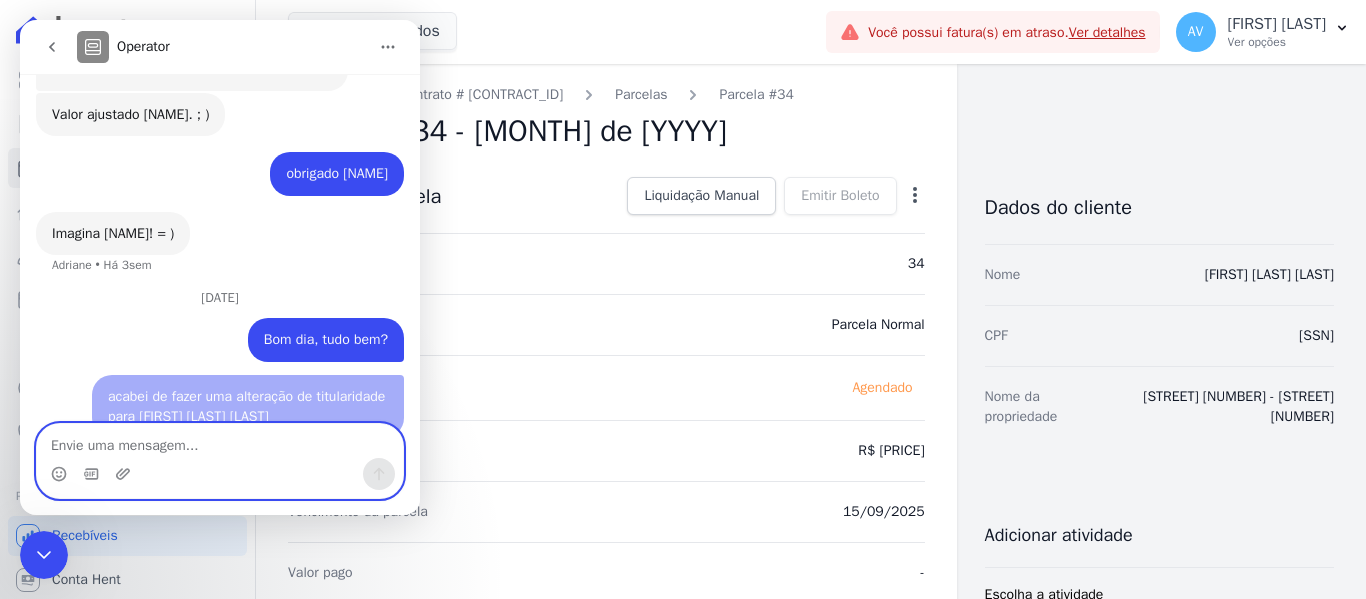scroll, scrollTop: 1322, scrollLeft: 0, axis: vertical 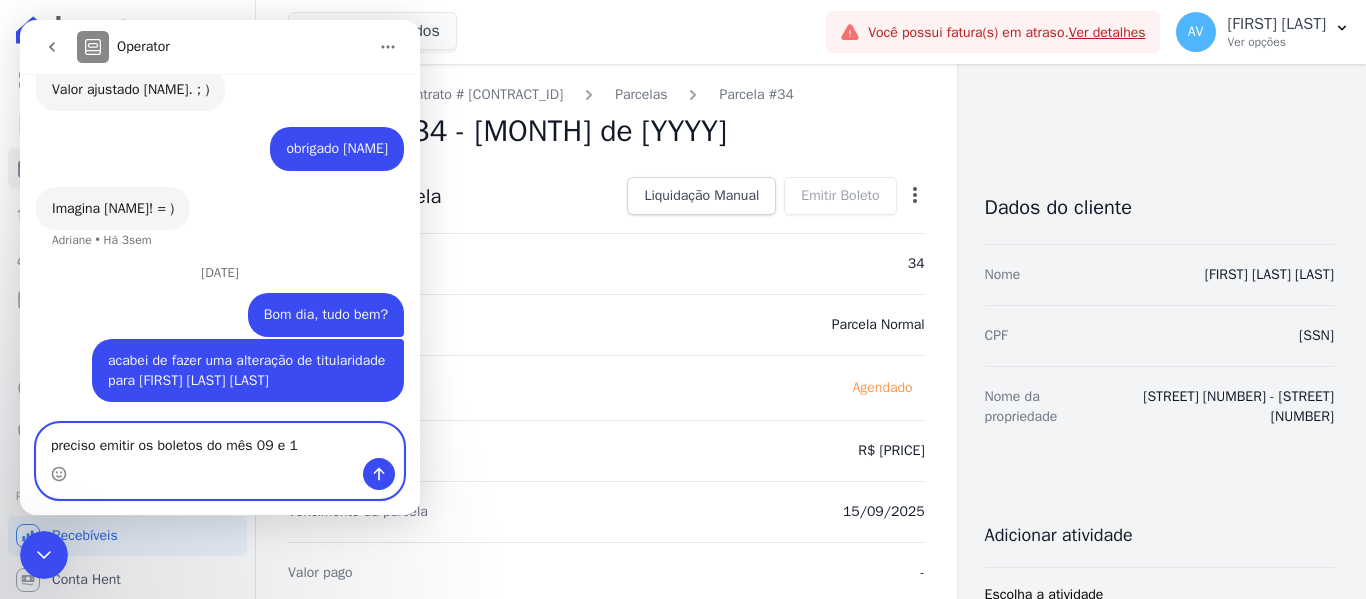 type on "preciso emitir os boletos do mês 09 e 10" 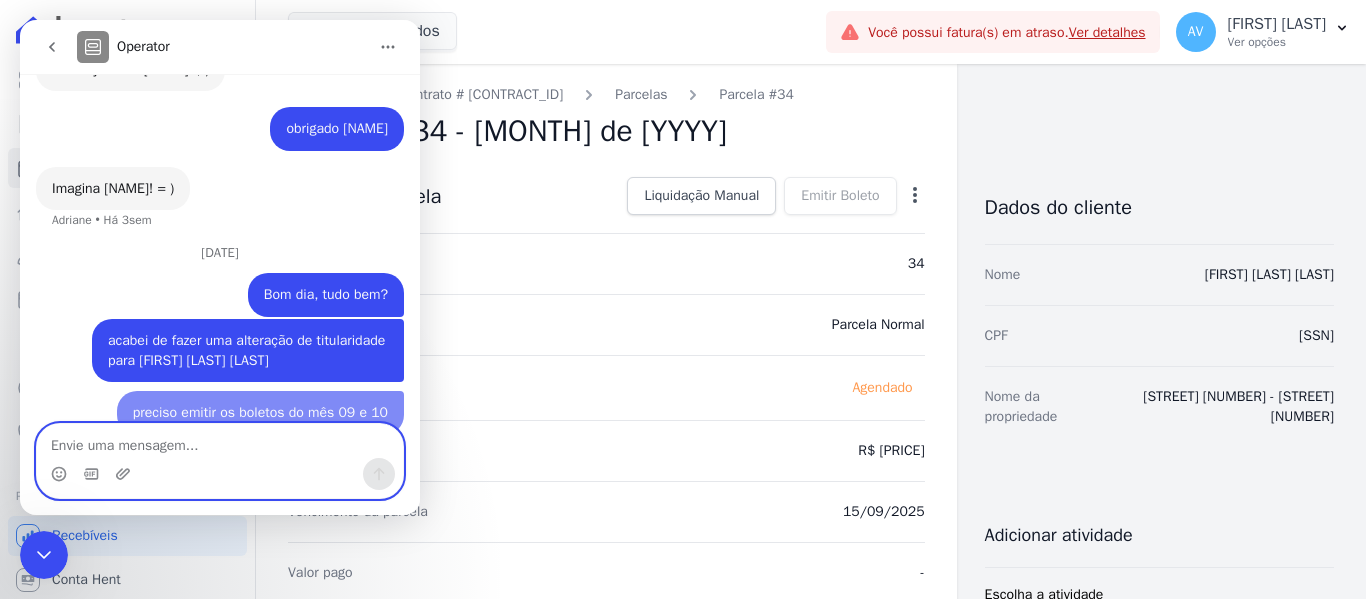 scroll, scrollTop: 1367, scrollLeft: 0, axis: vertical 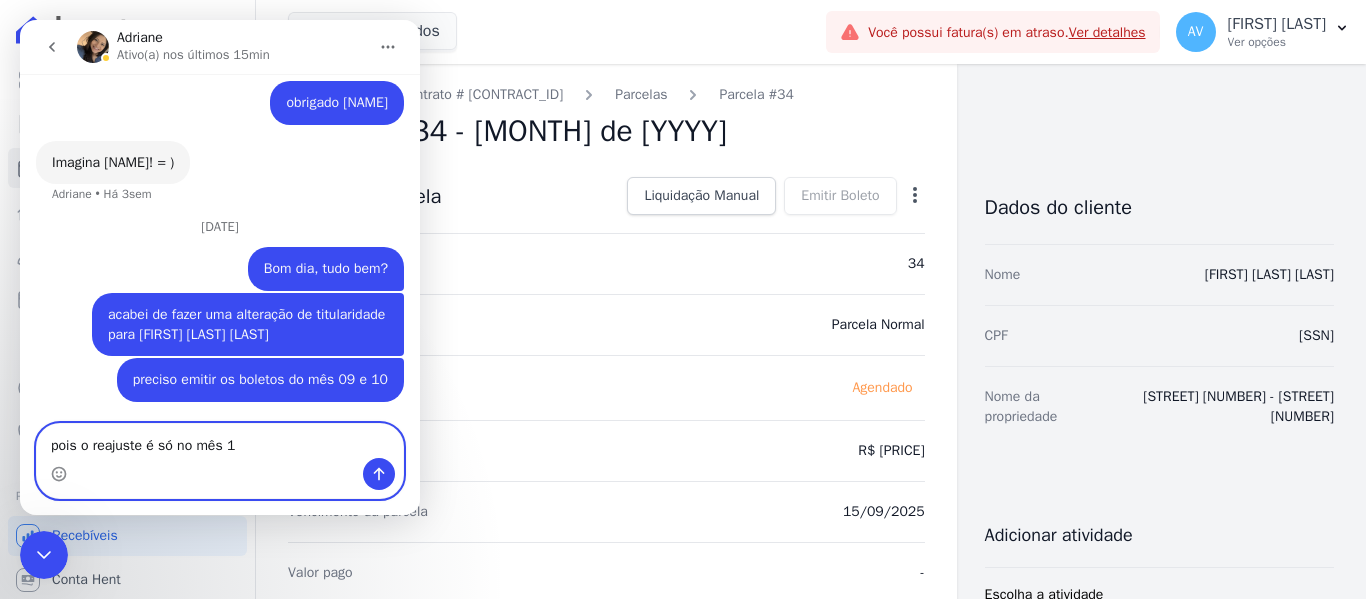 type on "pois o reajuste é só no mês 11" 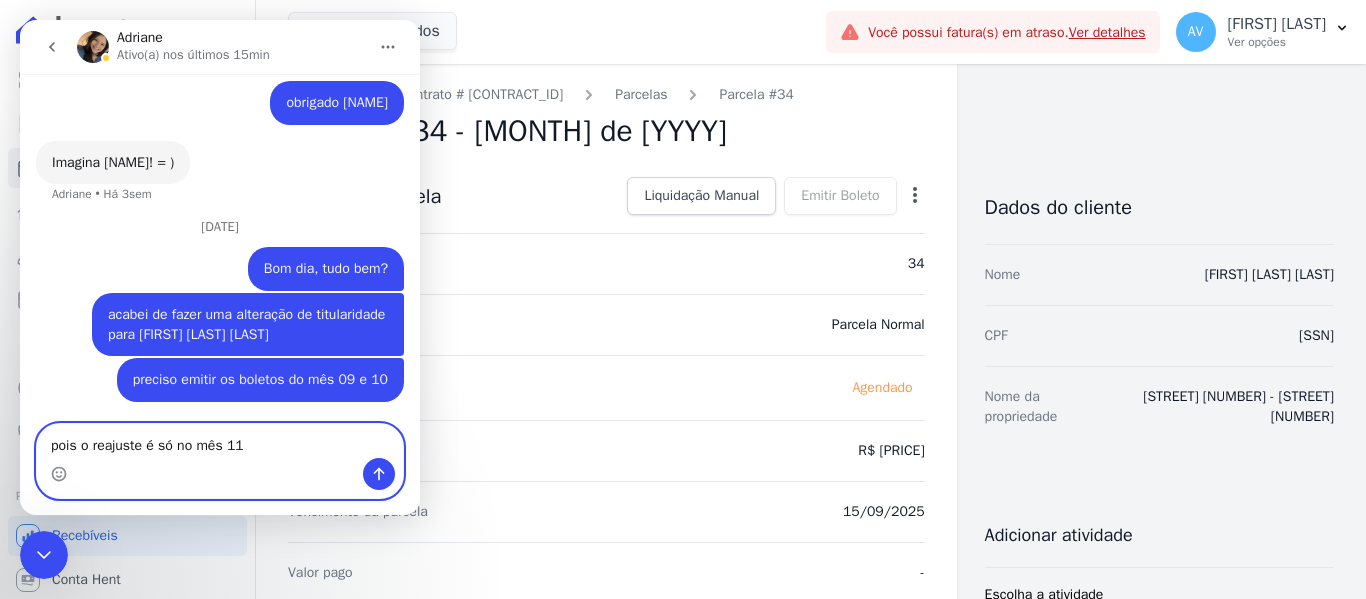 type 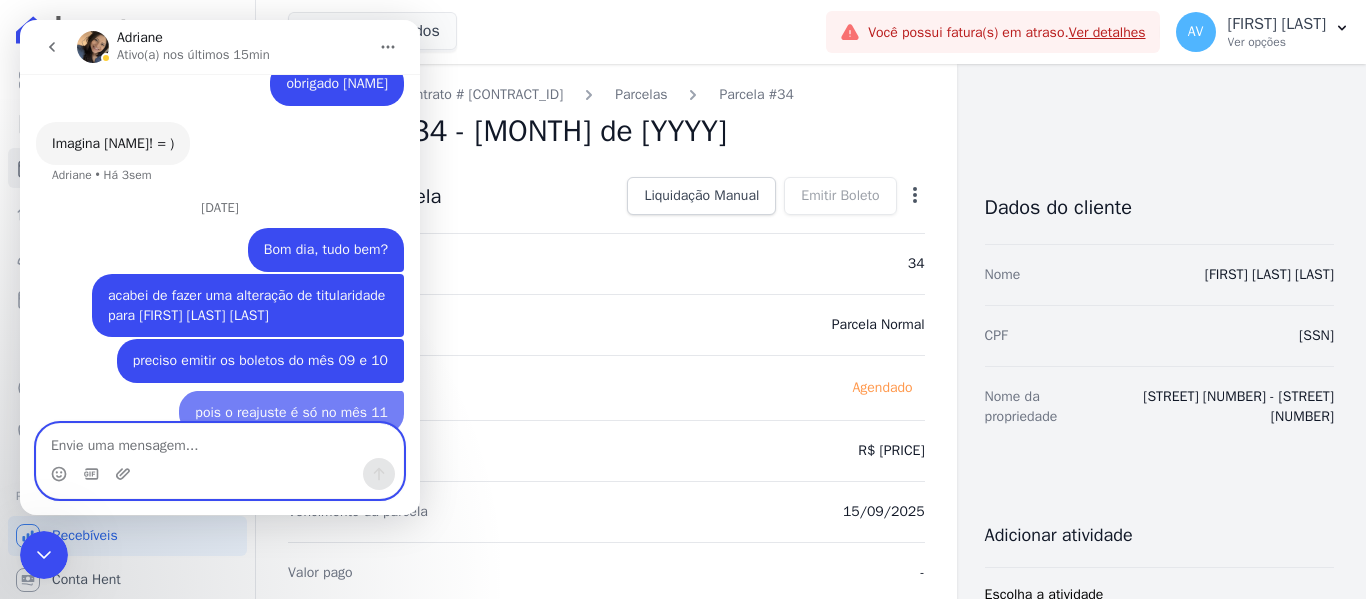 scroll, scrollTop: 1413, scrollLeft: 0, axis: vertical 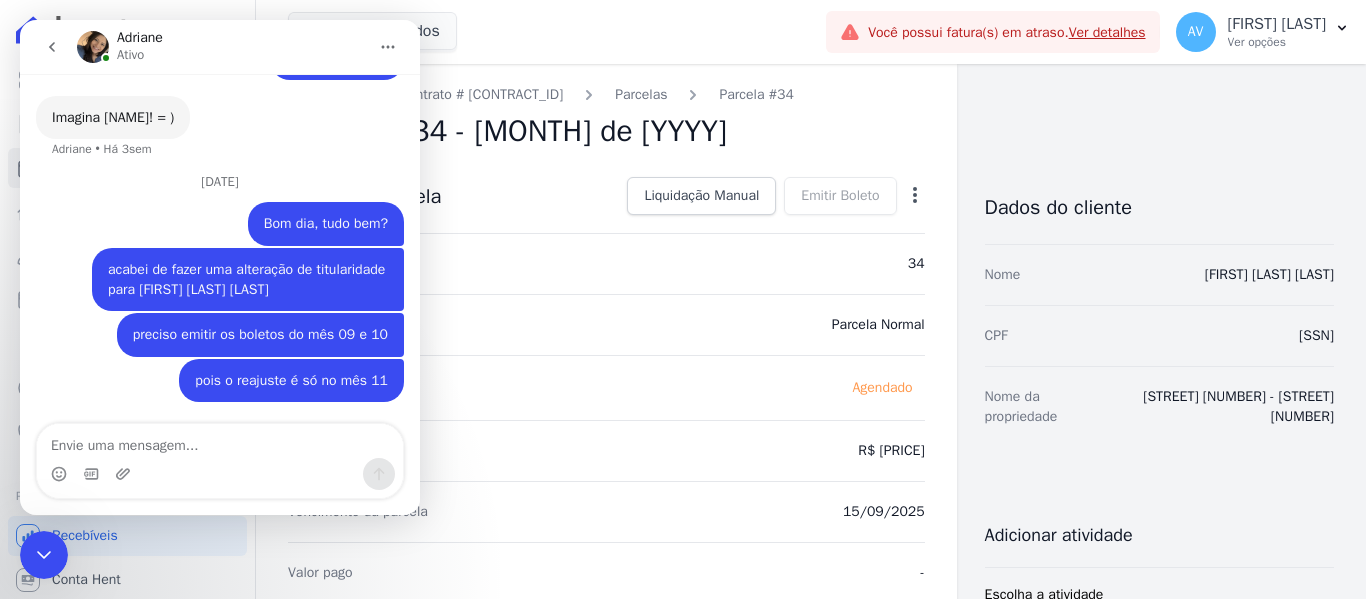 click 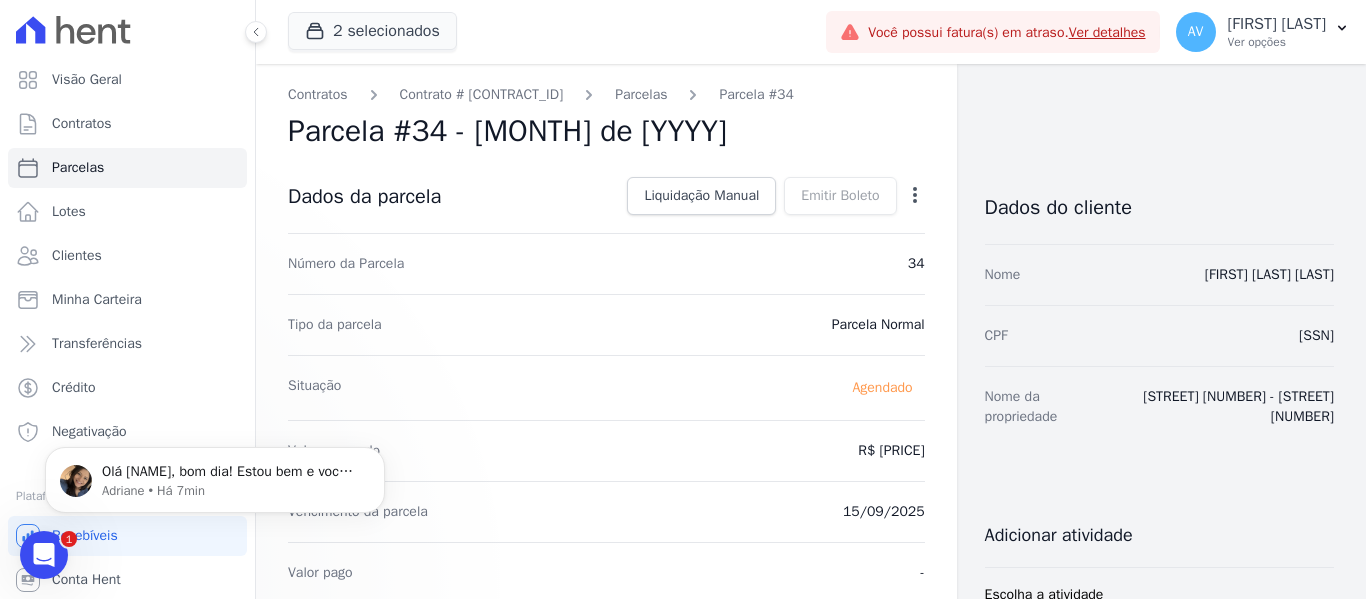 scroll, scrollTop: 1531, scrollLeft: 0, axis: vertical 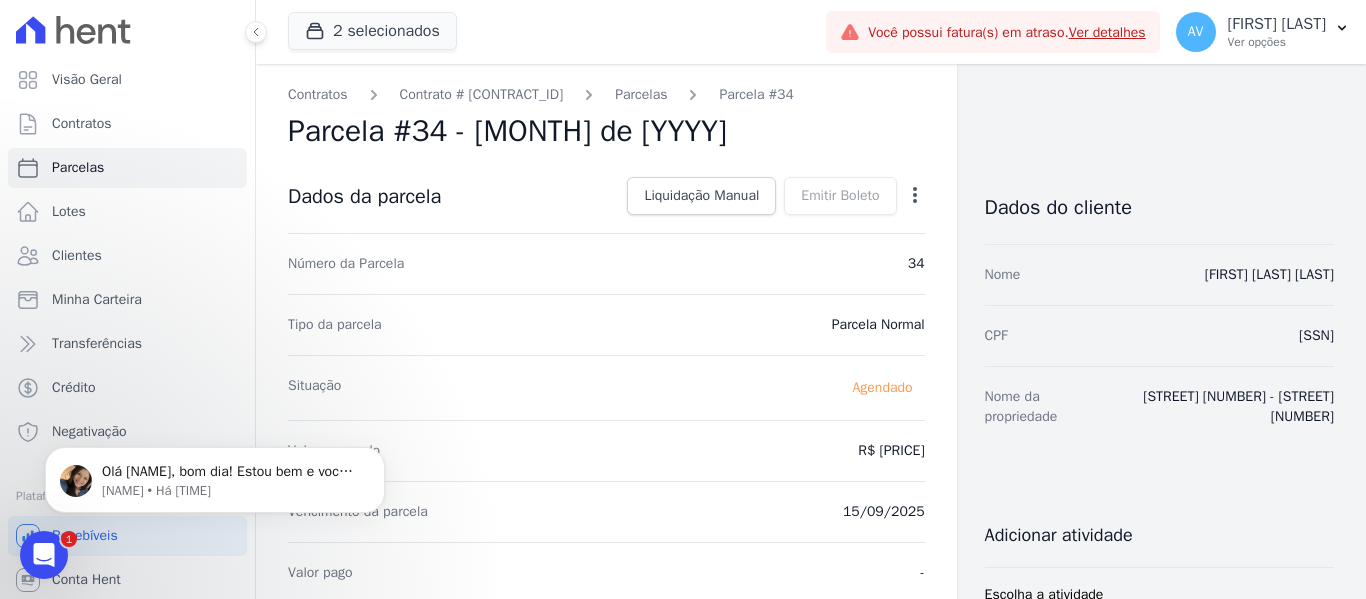 click at bounding box center (44, 555) 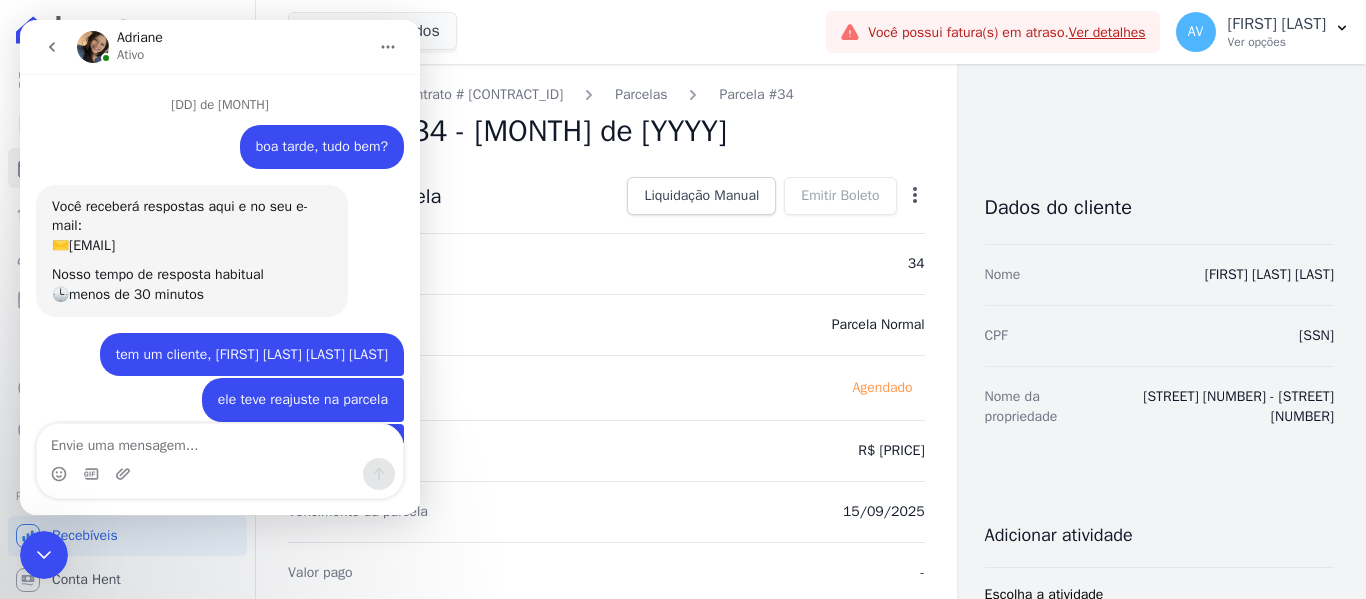 scroll, scrollTop: 269, scrollLeft: 0, axis: vertical 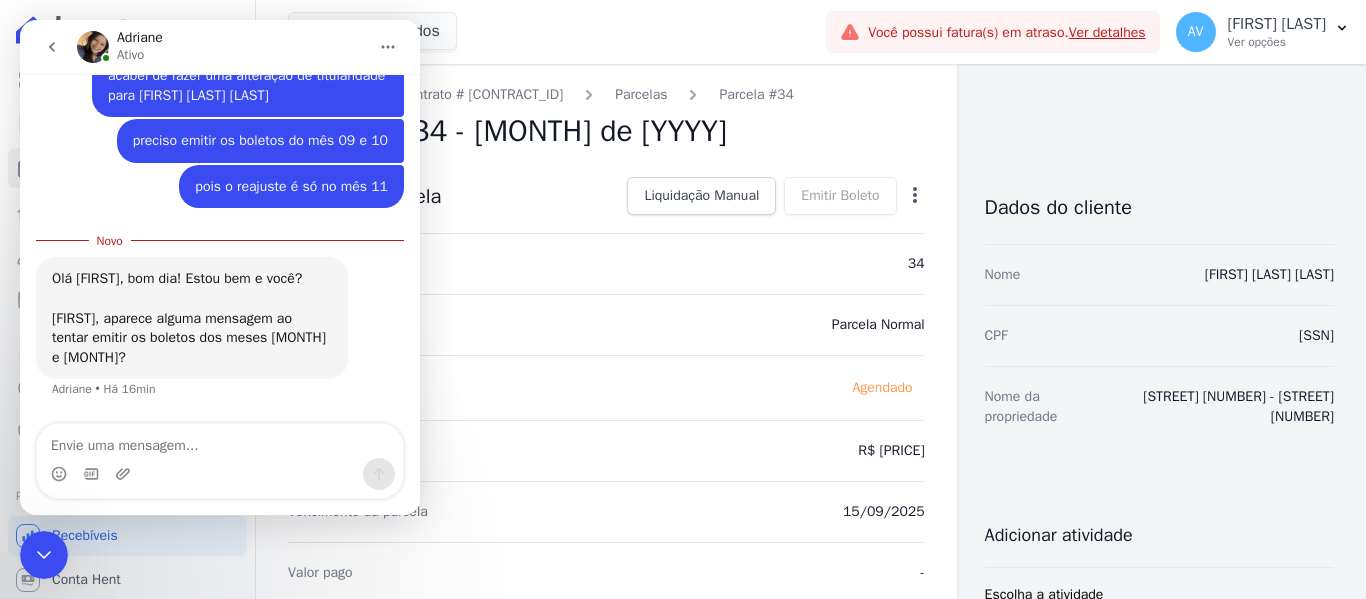 click at bounding box center [220, 441] 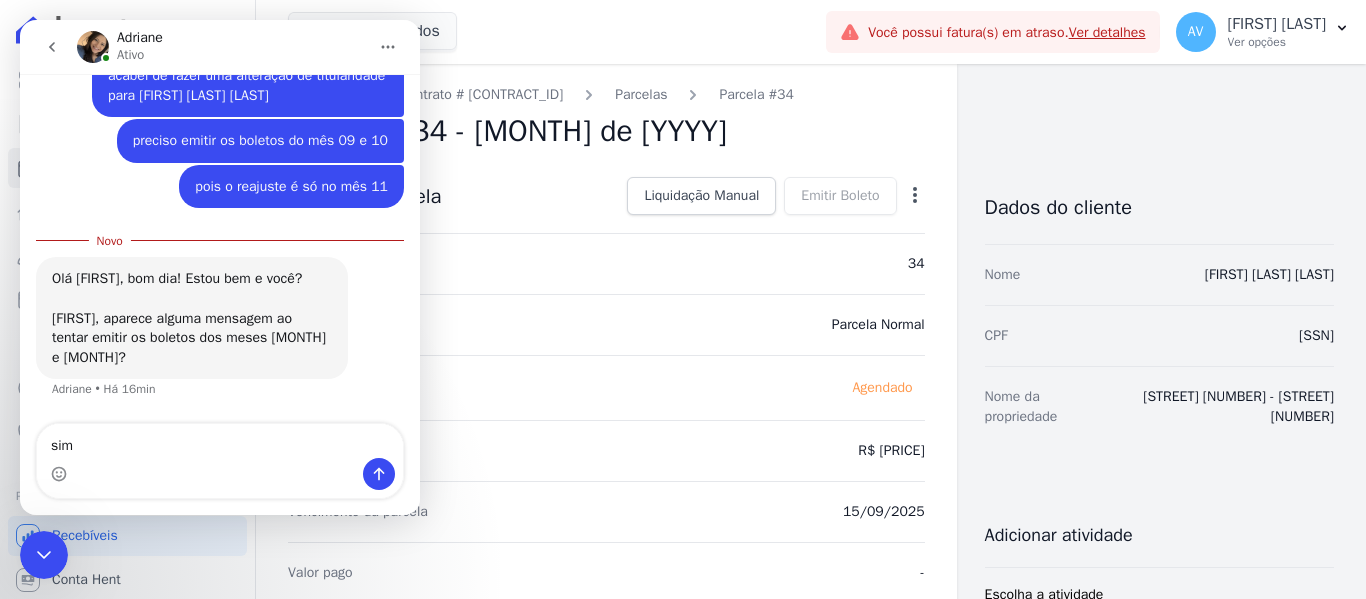 type on "simm" 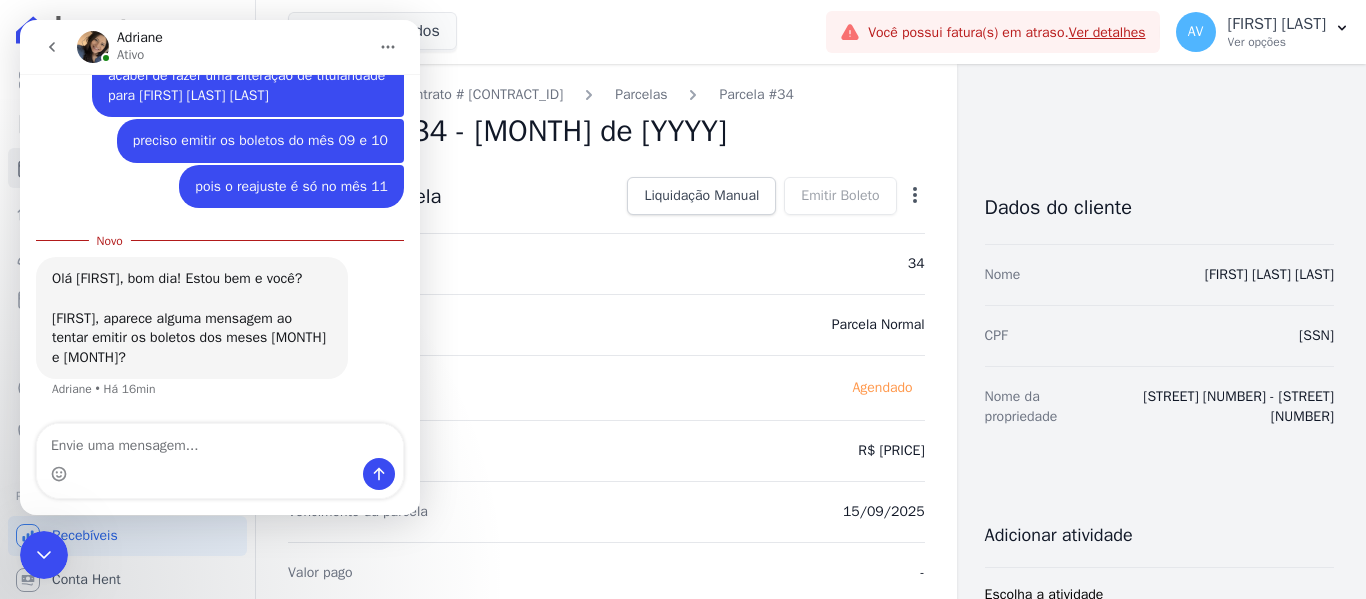scroll, scrollTop: 1591, scrollLeft: 0, axis: vertical 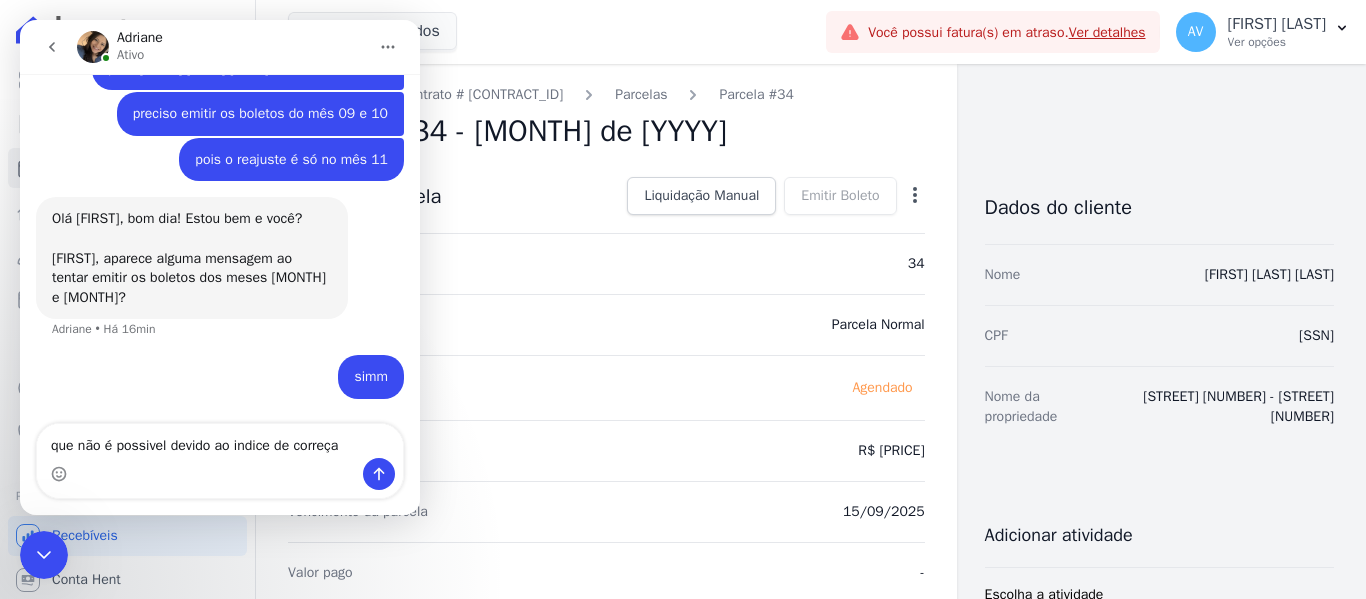 type on "que não é possivel devido ao indice de correçao" 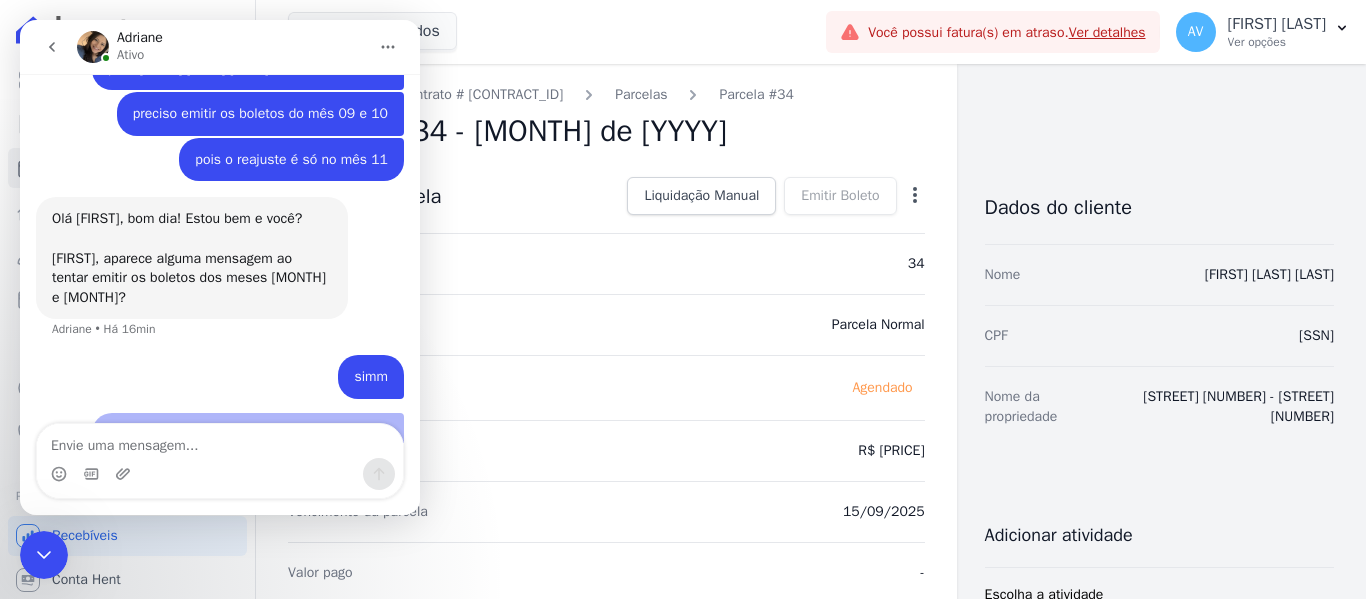 scroll, scrollTop: 1656, scrollLeft: 0, axis: vertical 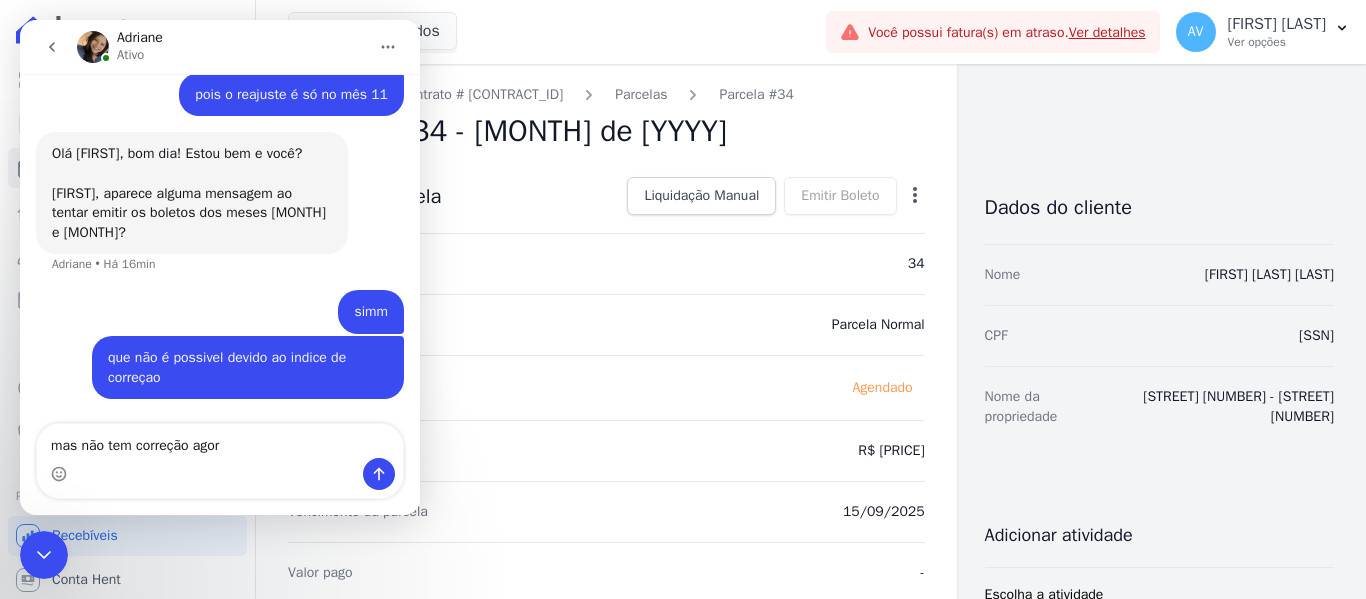 type on "mas não tem correção agora" 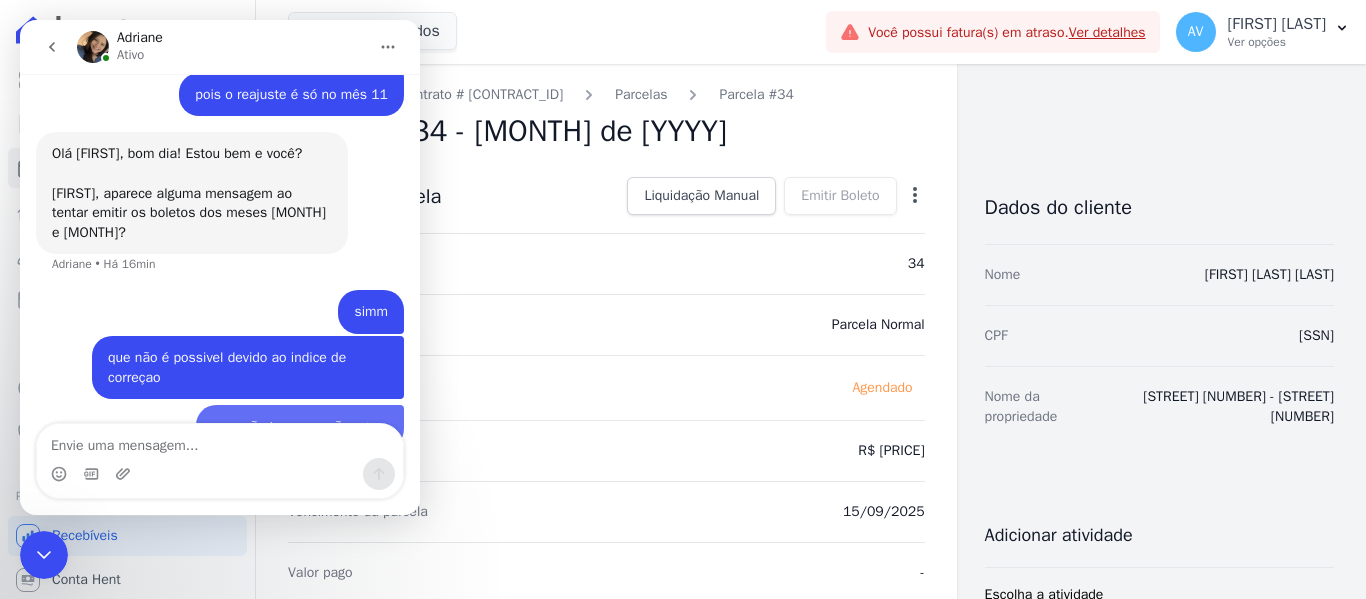 scroll, scrollTop: 1702, scrollLeft: 0, axis: vertical 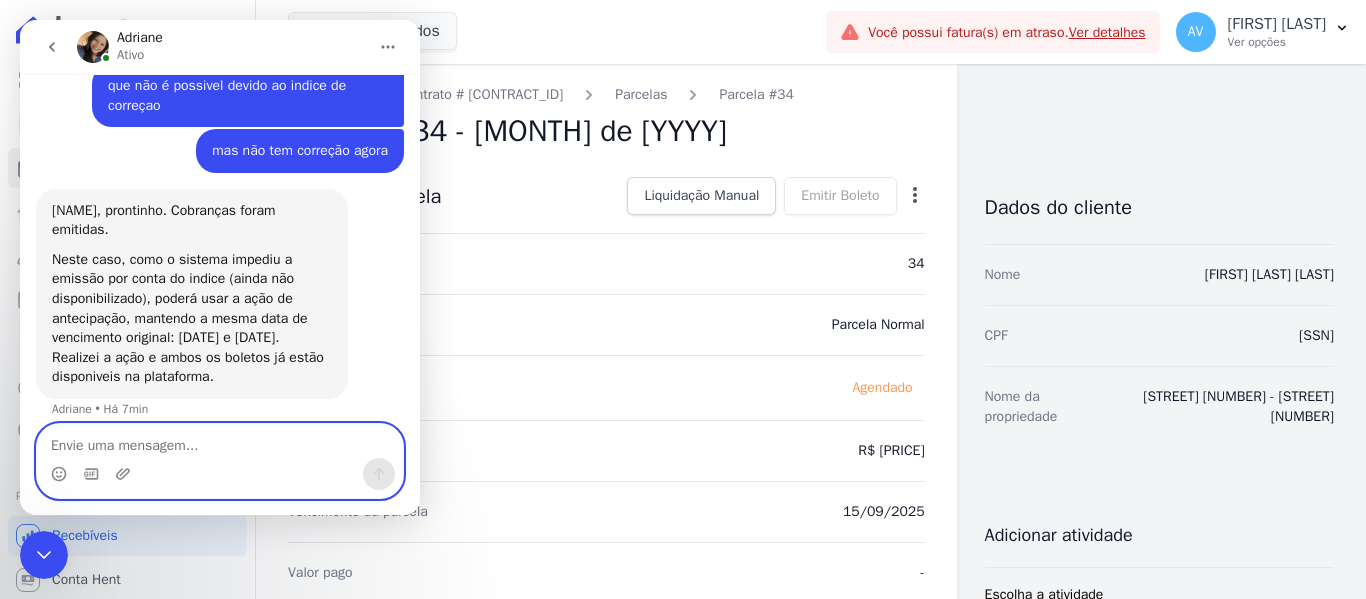 click at bounding box center (220, 441) 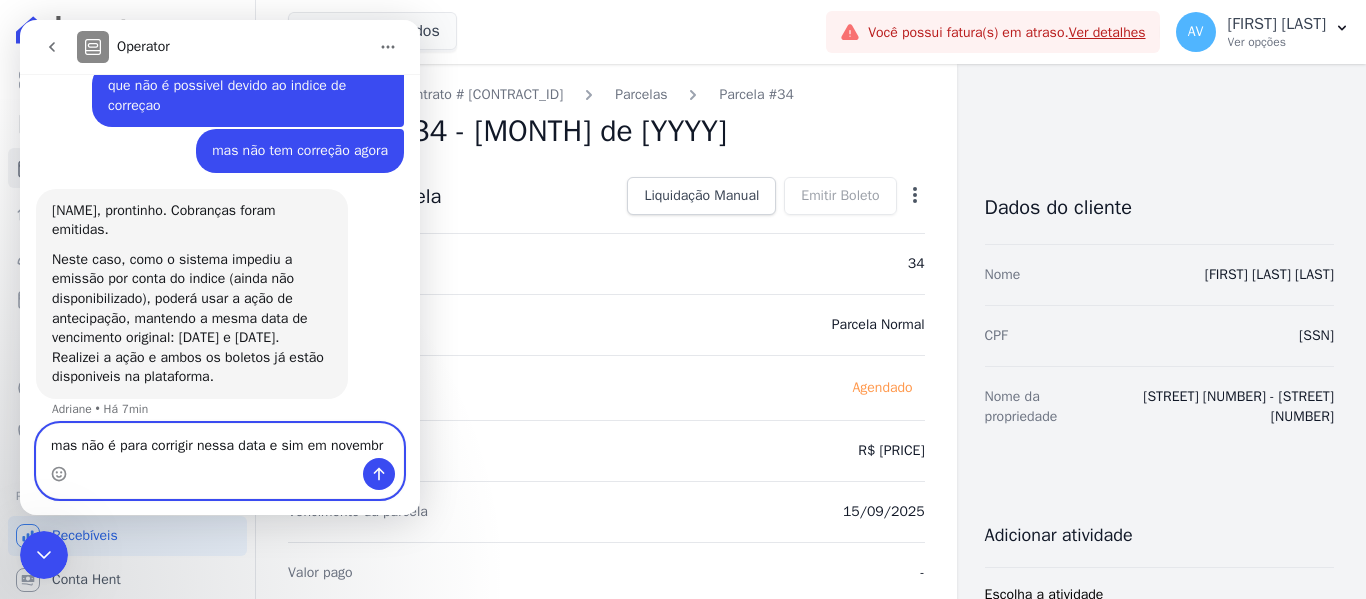 type on "mas não é para corrigir nessa data e sim em novembro" 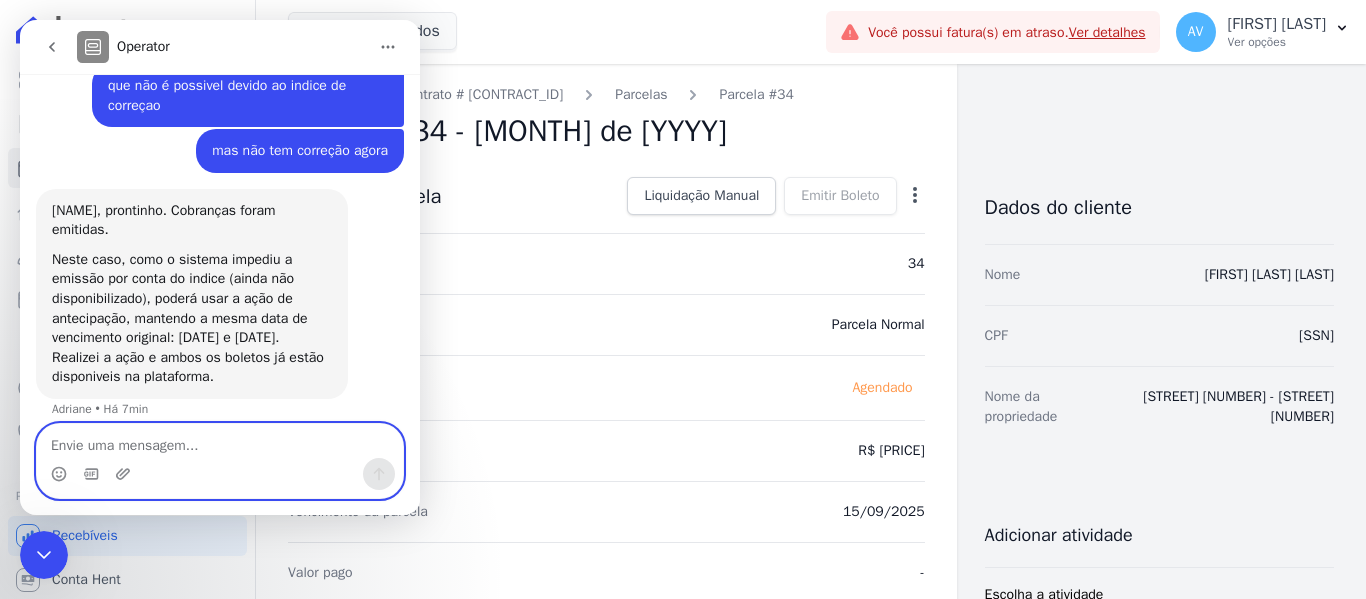 scroll, scrollTop: 1988, scrollLeft: 0, axis: vertical 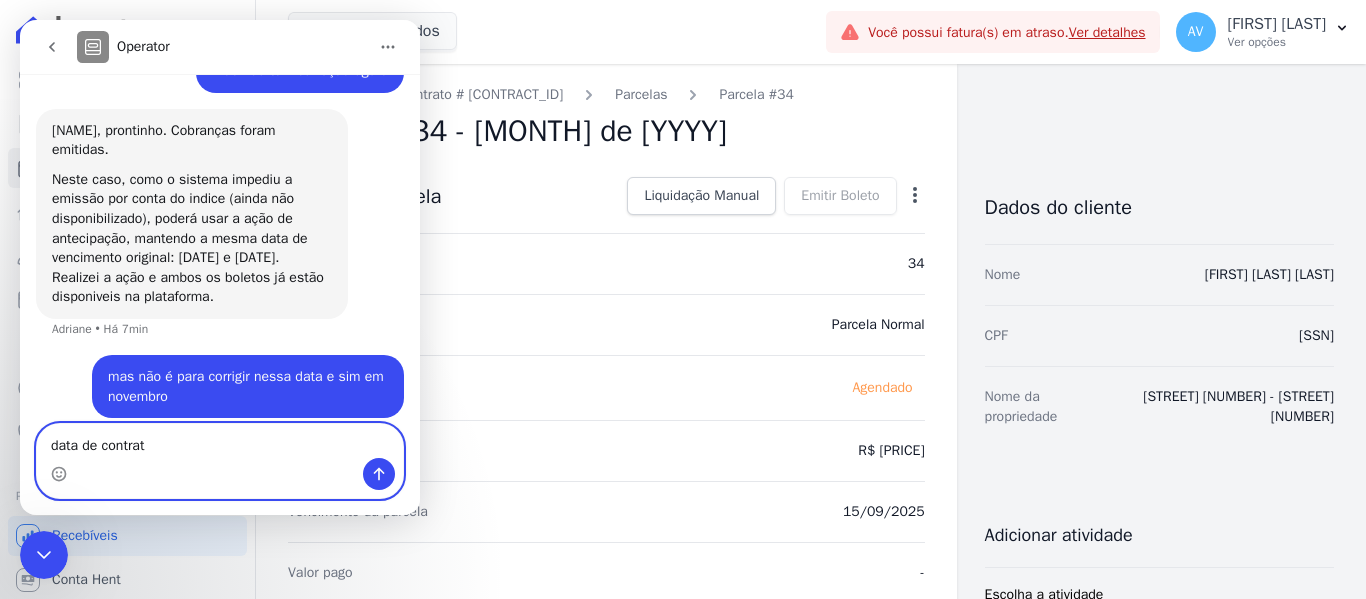 type on "data de contrato" 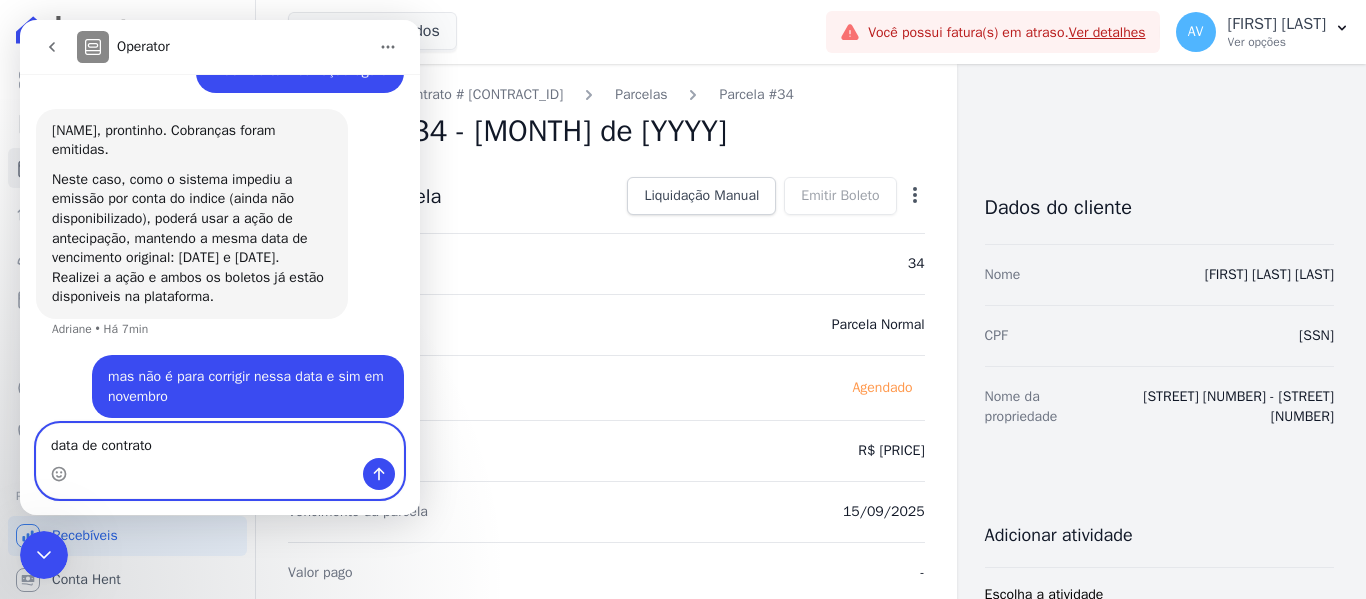 type 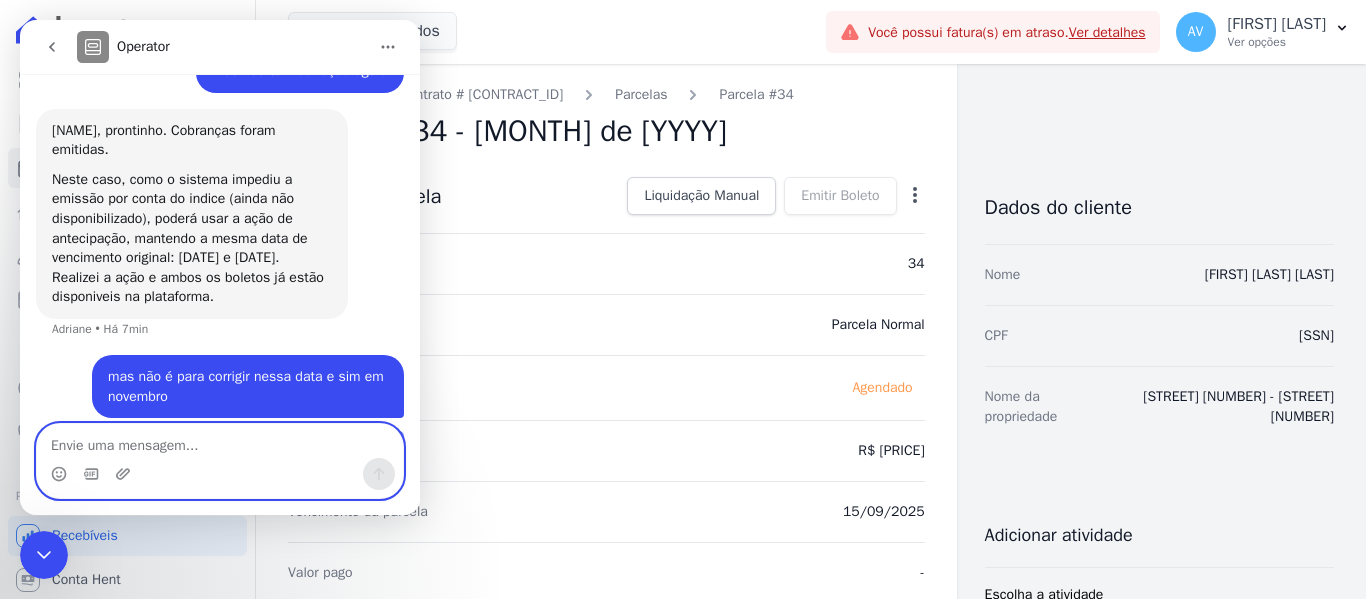 scroll, scrollTop: 2033, scrollLeft: 0, axis: vertical 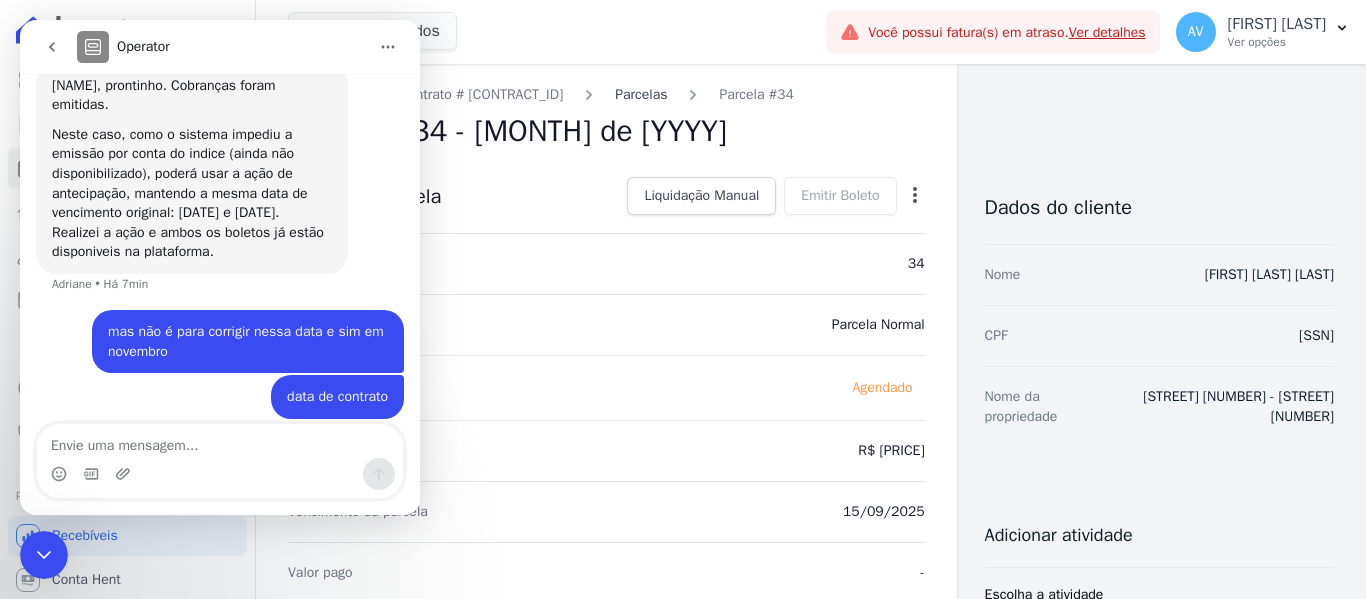click on "Parcelas" at bounding box center (641, 94) 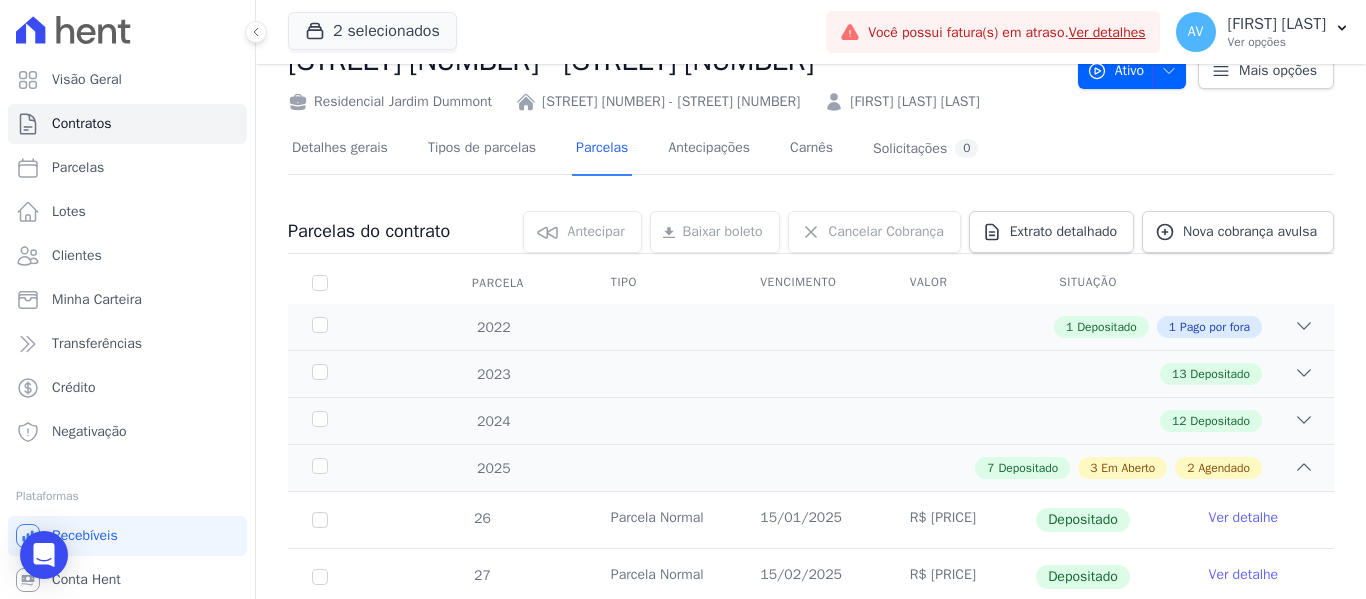 scroll, scrollTop: 600, scrollLeft: 0, axis: vertical 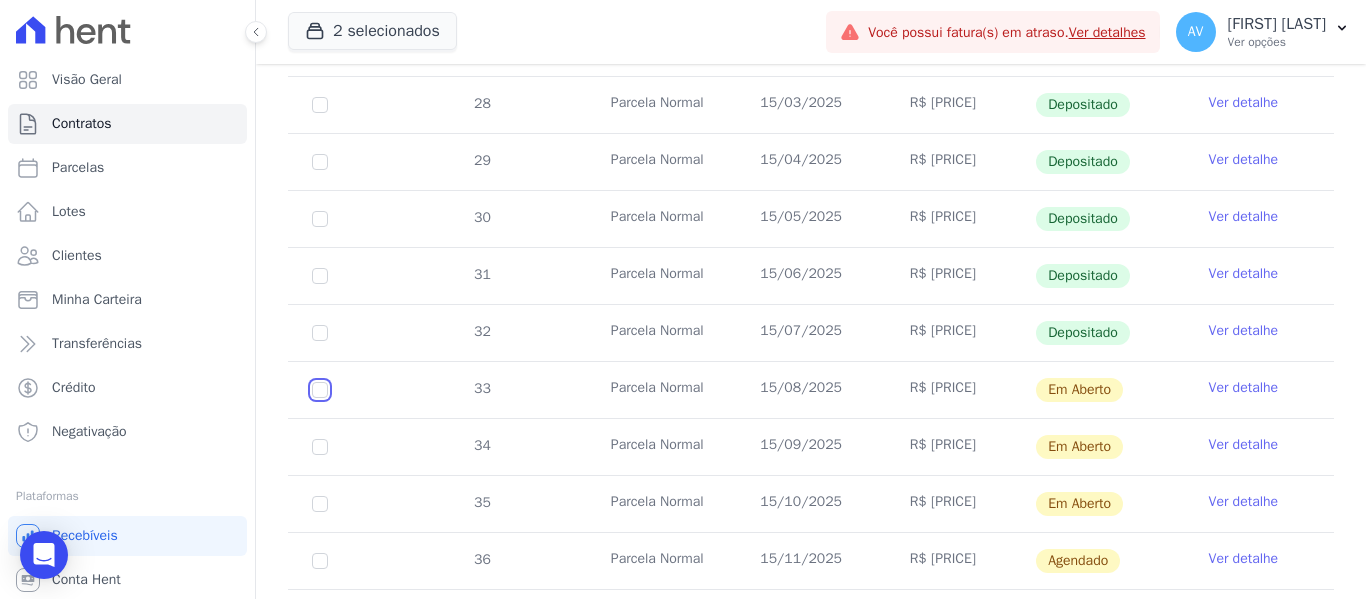 click at bounding box center [320, 390] 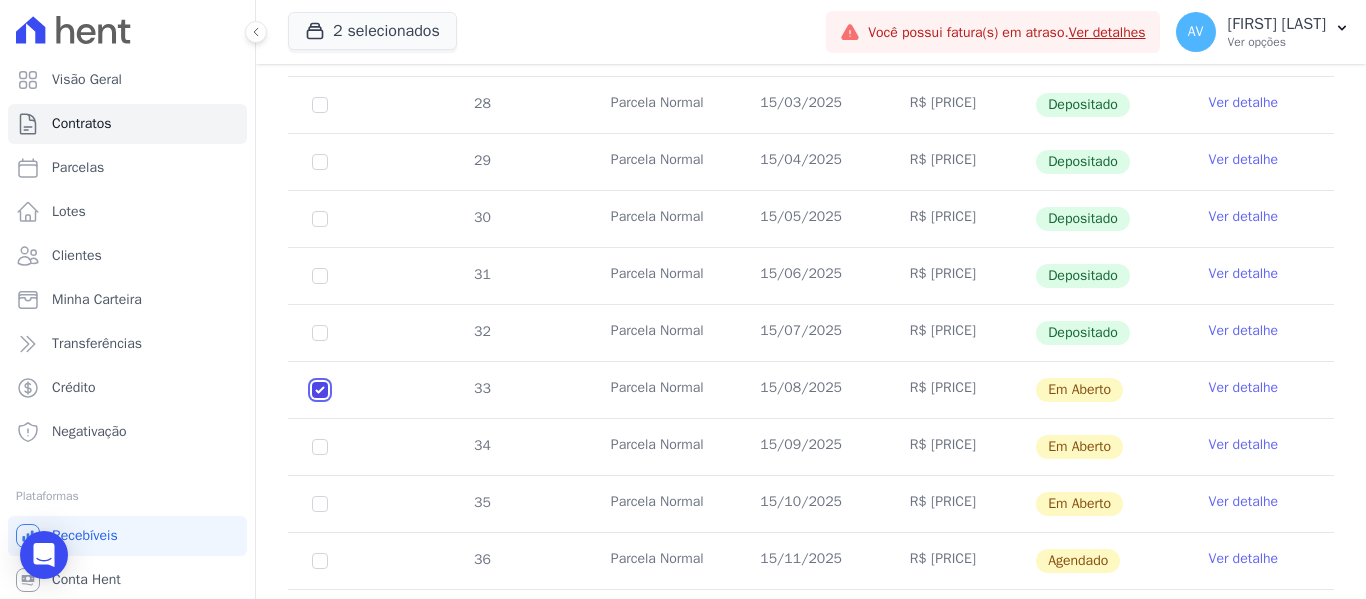 checkbox on "true" 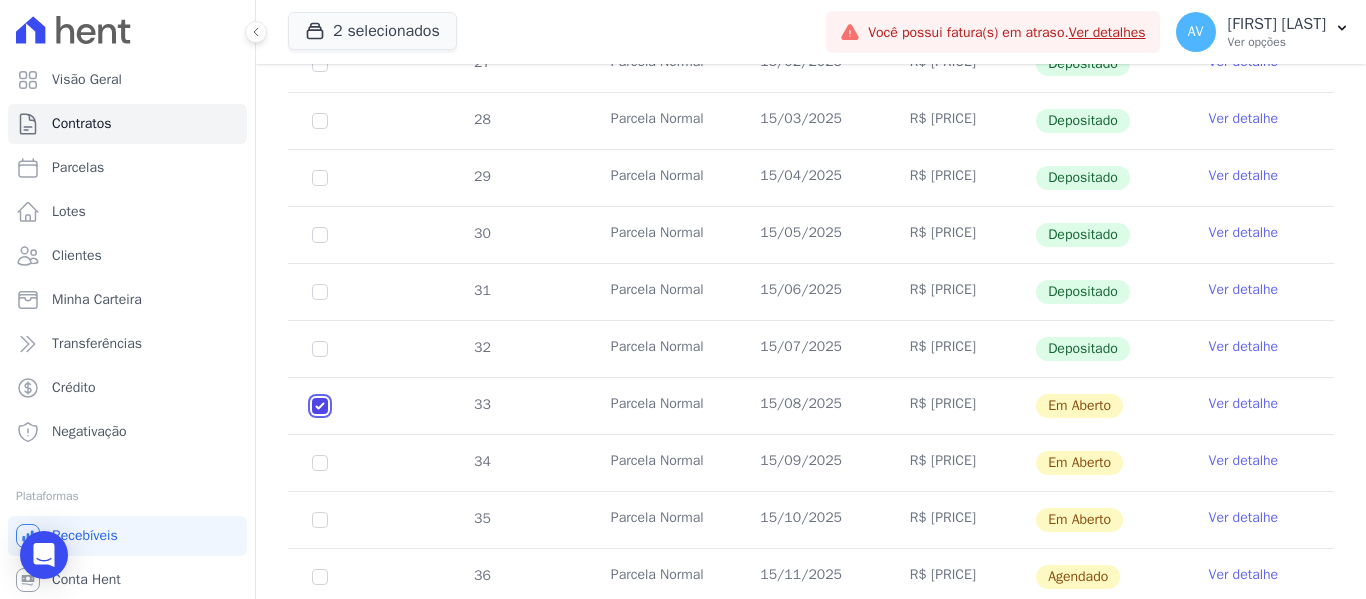 scroll, scrollTop: 616, scrollLeft: 0, axis: vertical 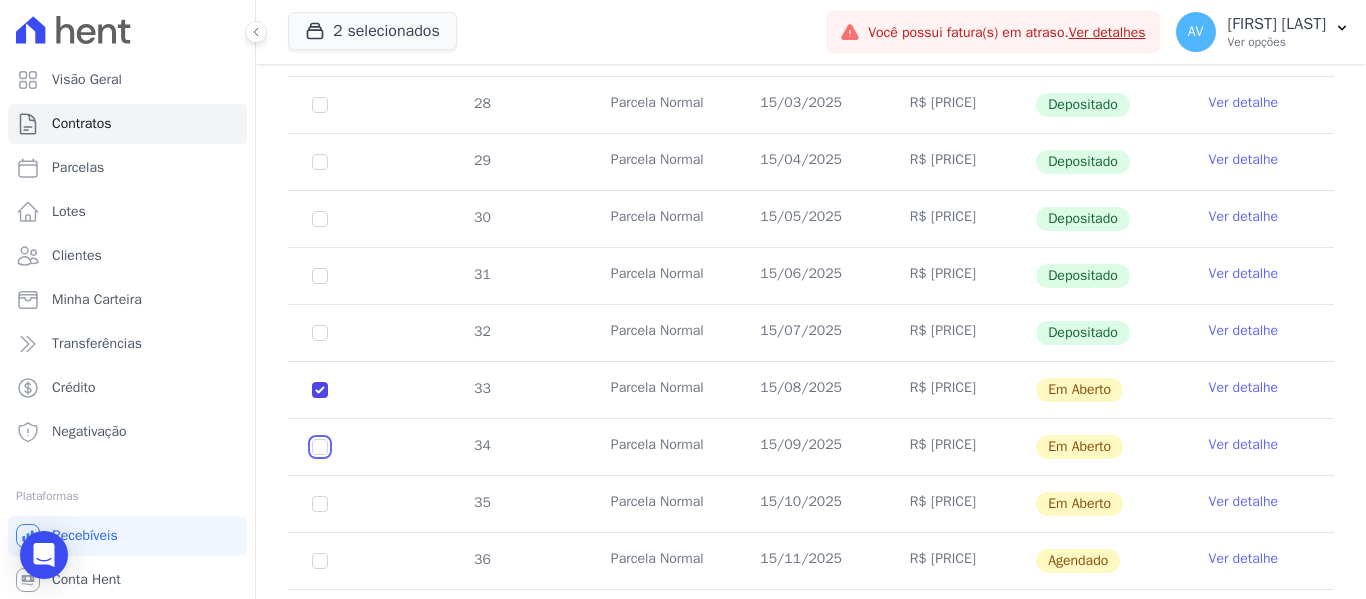 click at bounding box center [320, 390] 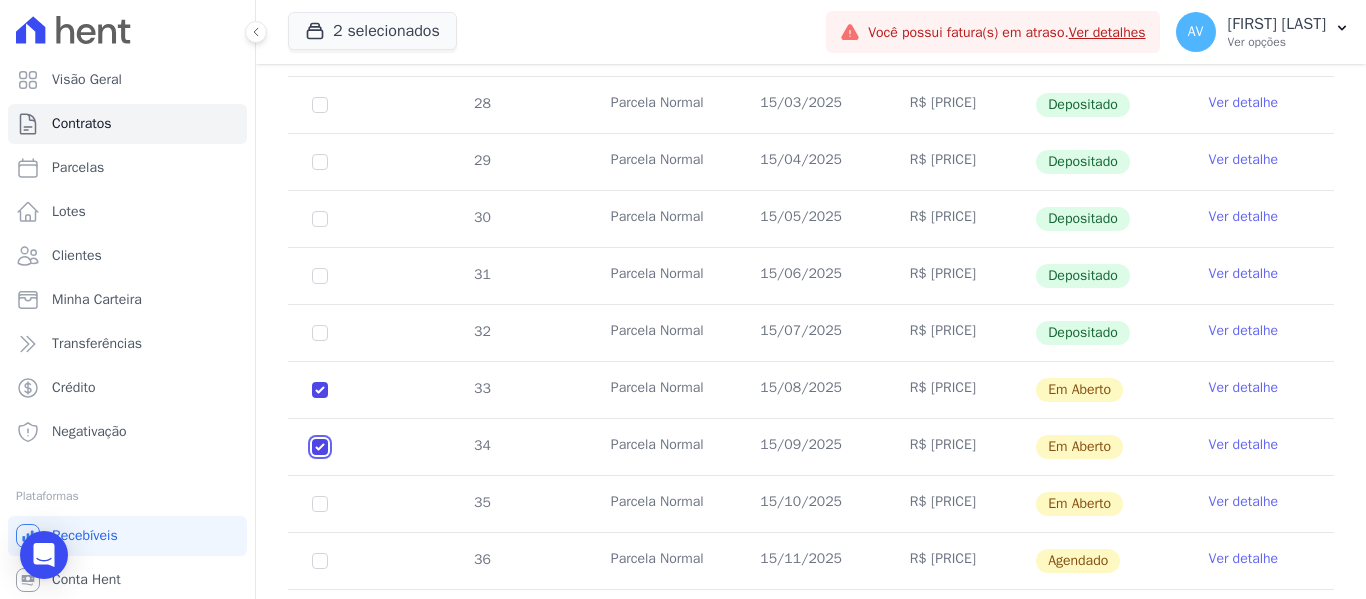 checkbox on "true" 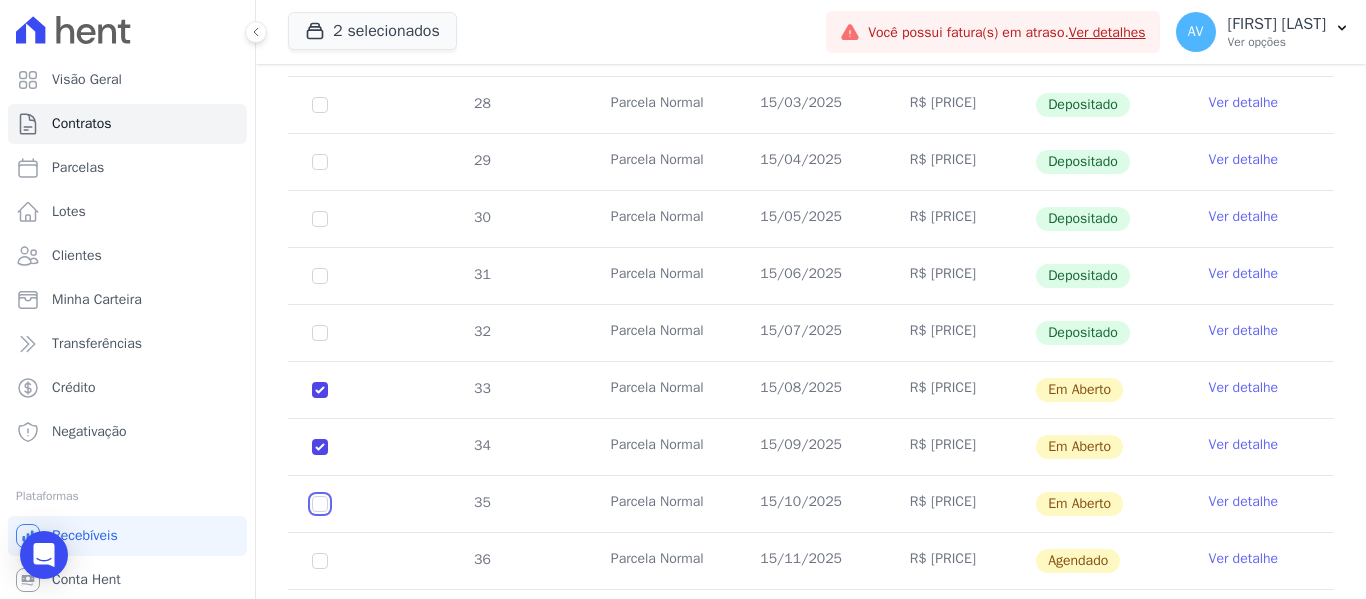 click at bounding box center (320, 390) 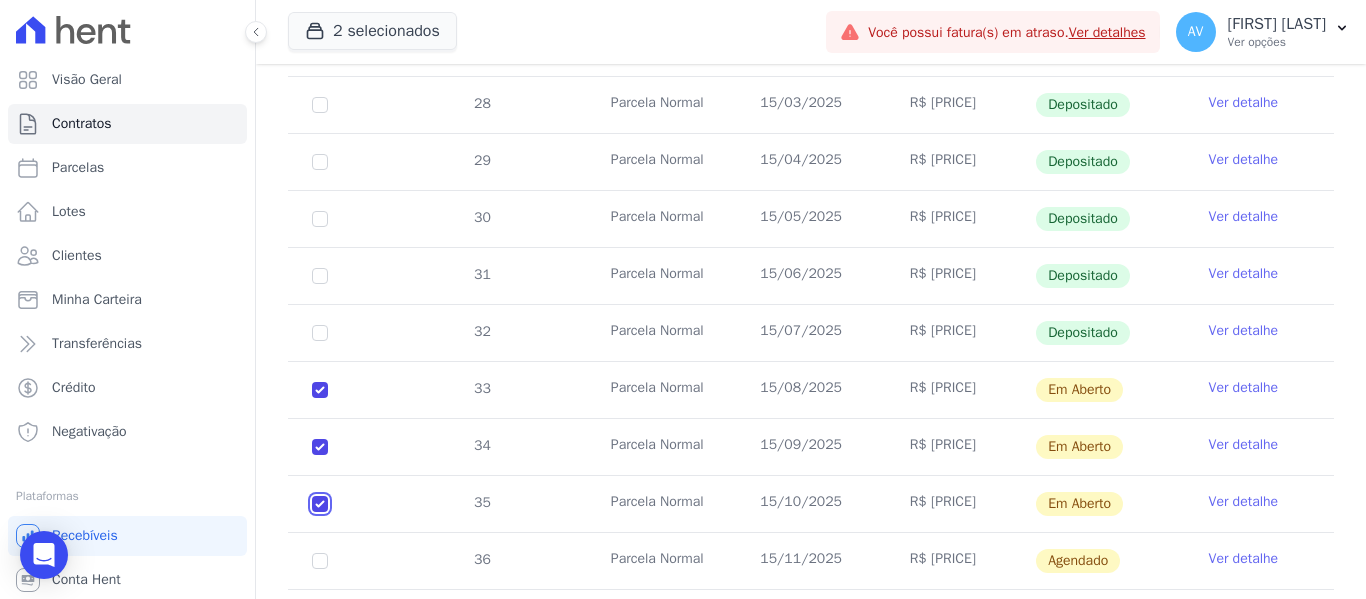 checkbox on "true" 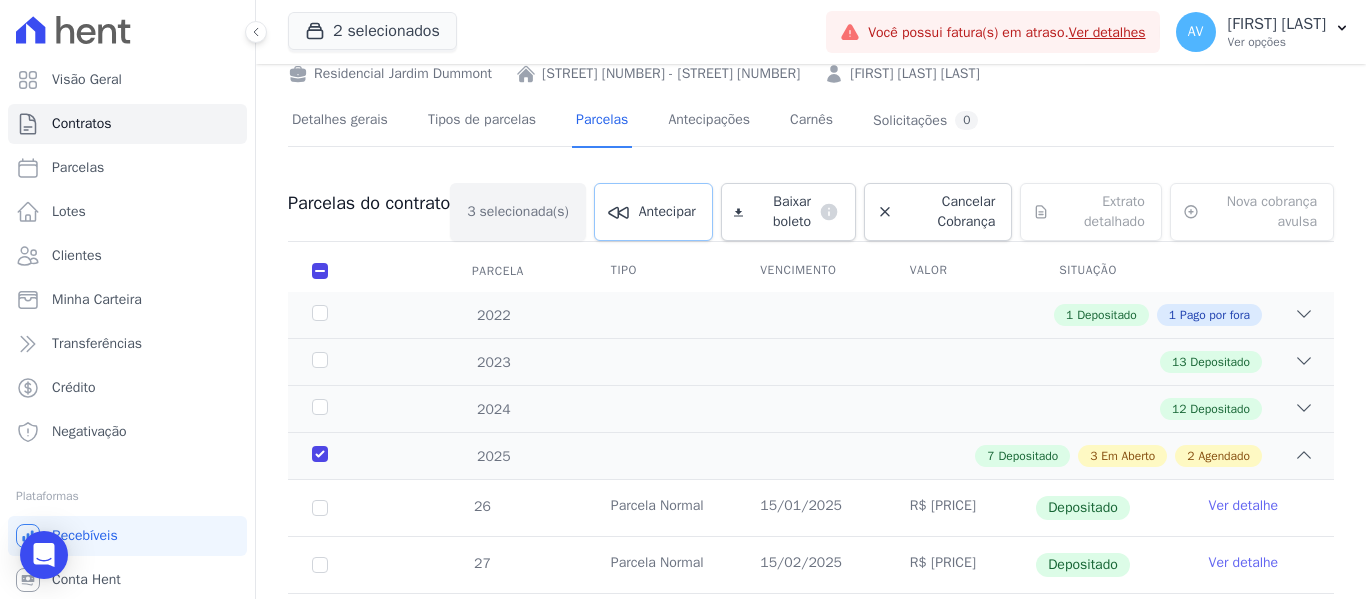 scroll, scrollTop: 0, scrollLeft: 0, axis: both 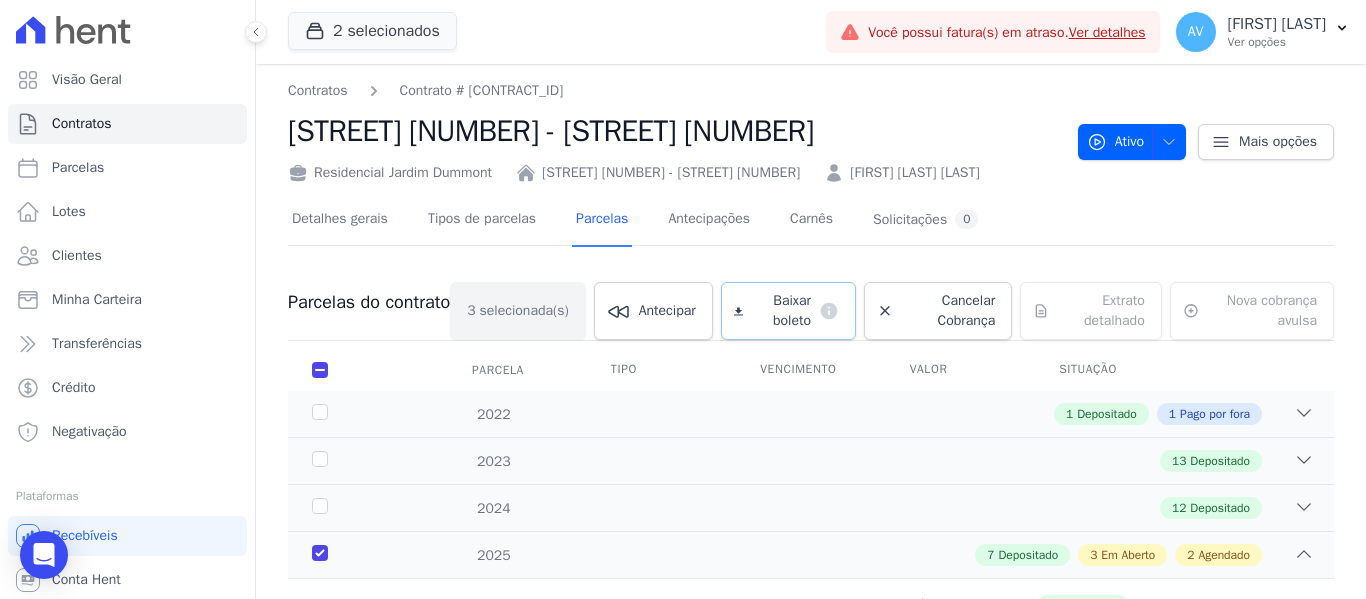 click on "Baixar boleto" at bounding box center (781, 311) 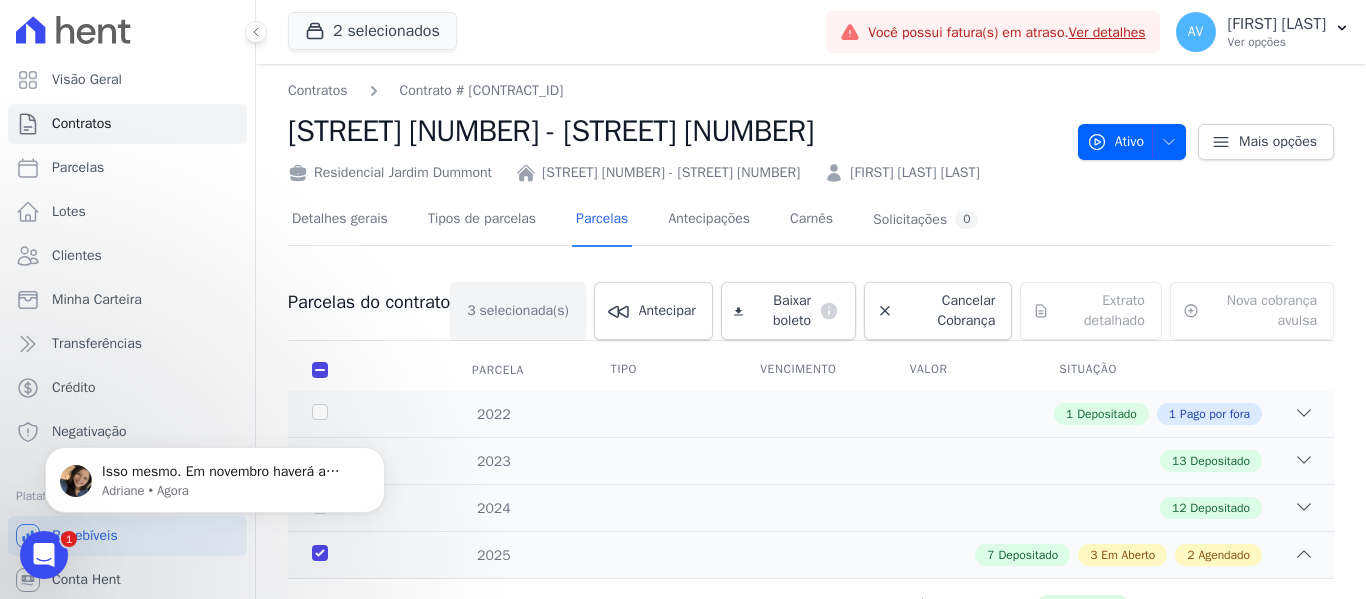 scroll, scrollTop: 0, scrollLeft: 0, axis: both 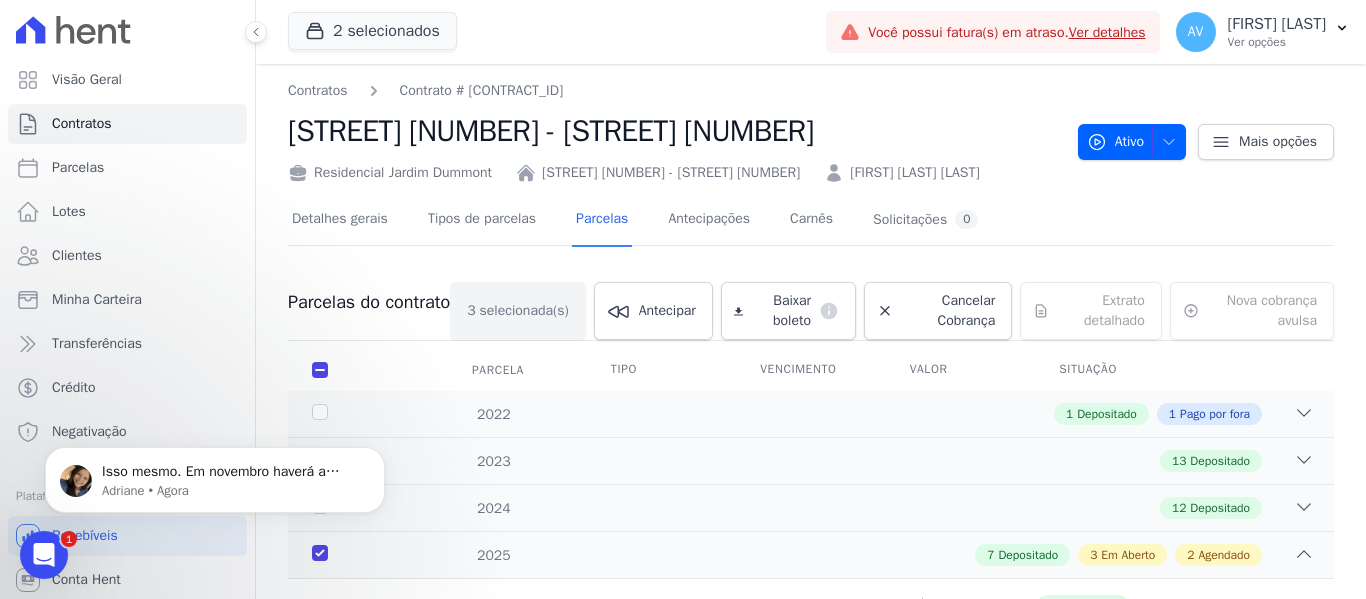 click 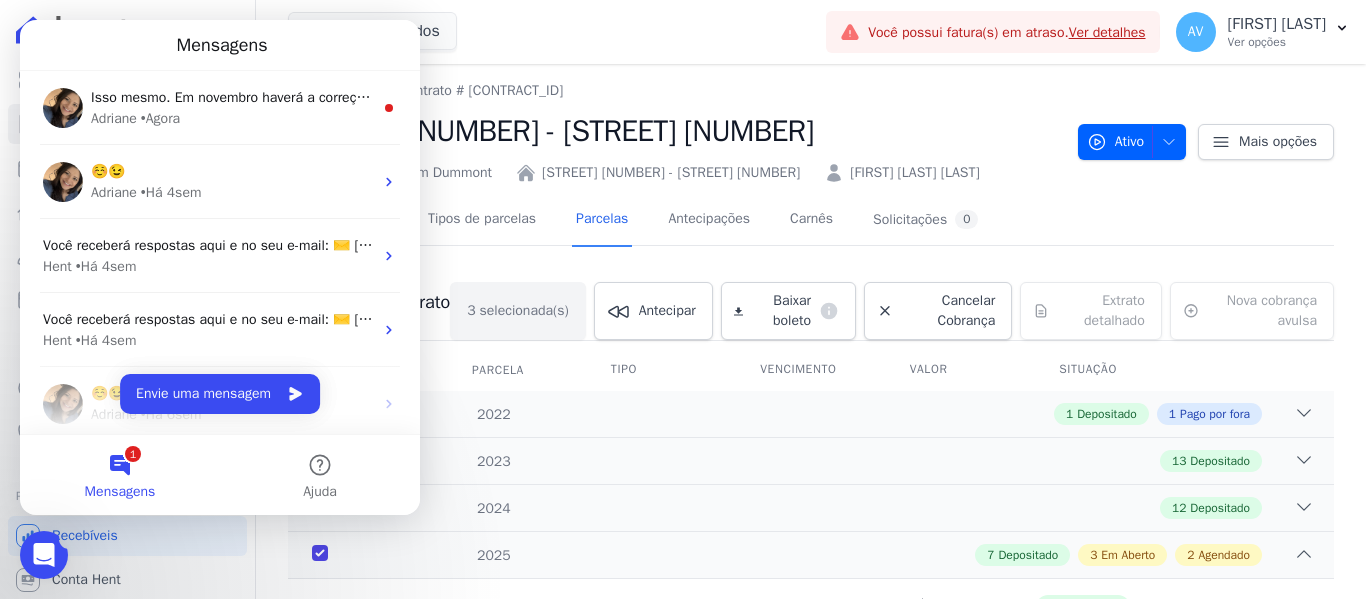 scroll, scrollTop: 0, scrollLeft: 0, axis: both 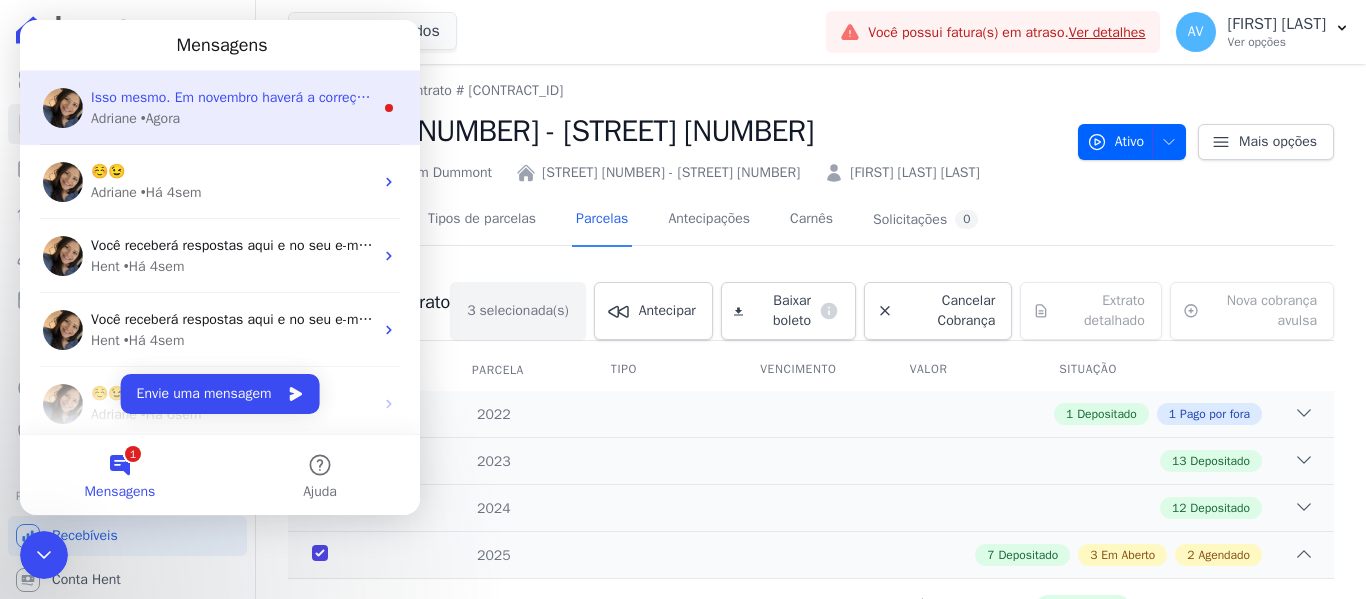 click on "[FIRST] •  Agora" at bounding box center (232, 118) 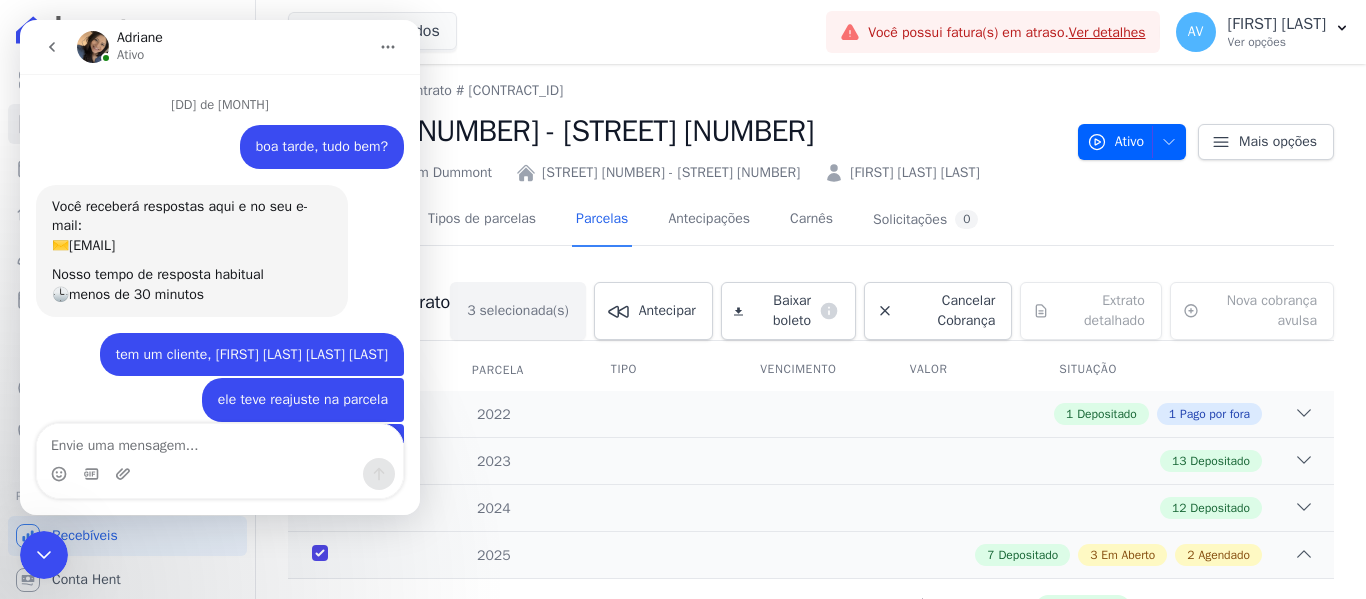 scroll, scrollTop: 3, scrollLeft: 0, axis: vertical 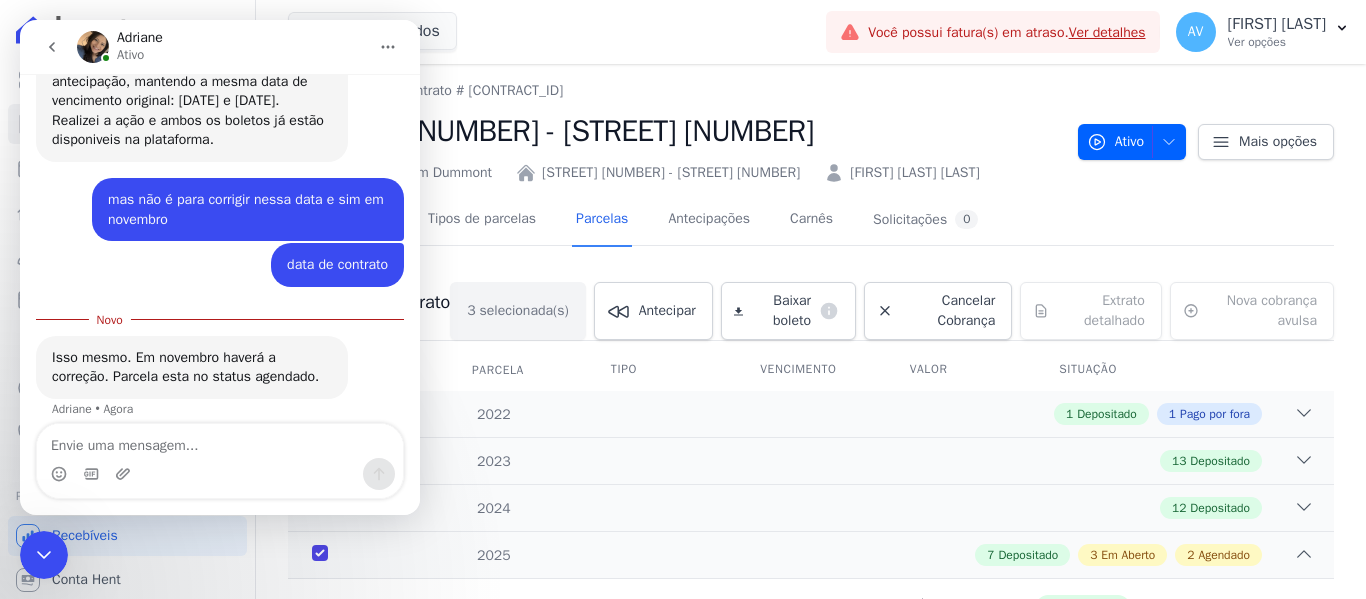 click at bounding box center [220, 441] 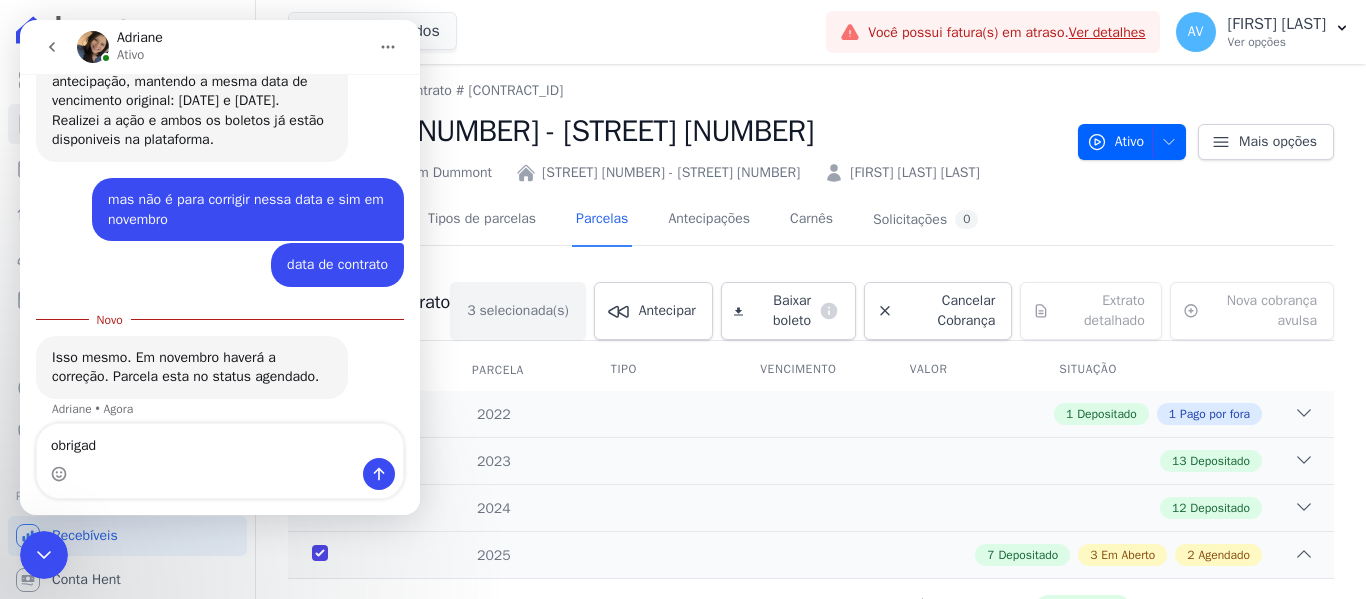 type on "obrigado" 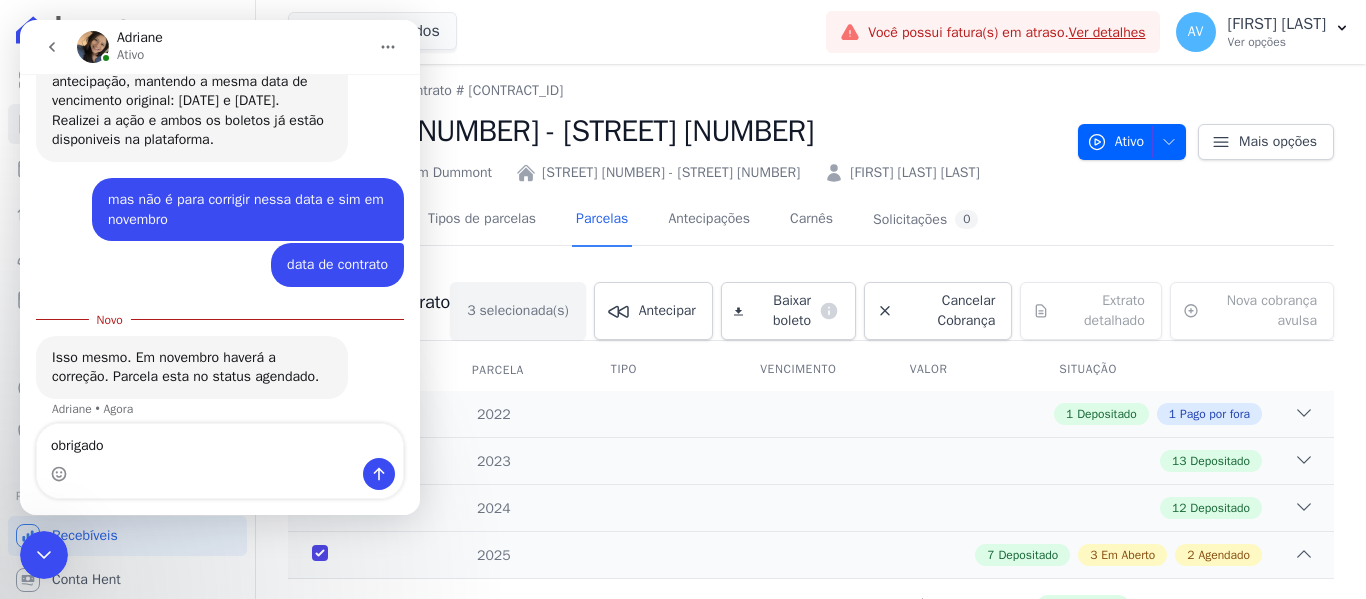 type 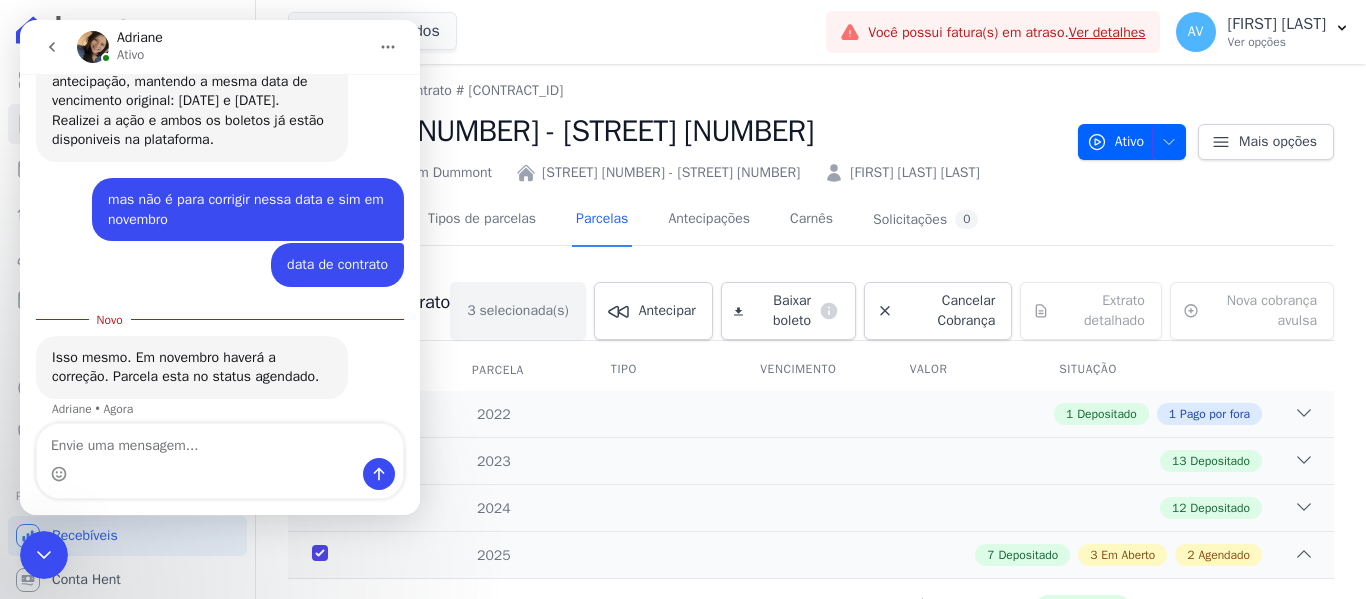 scroll, scrollTop: 2172, scrollLeft: 0, axis: vertical 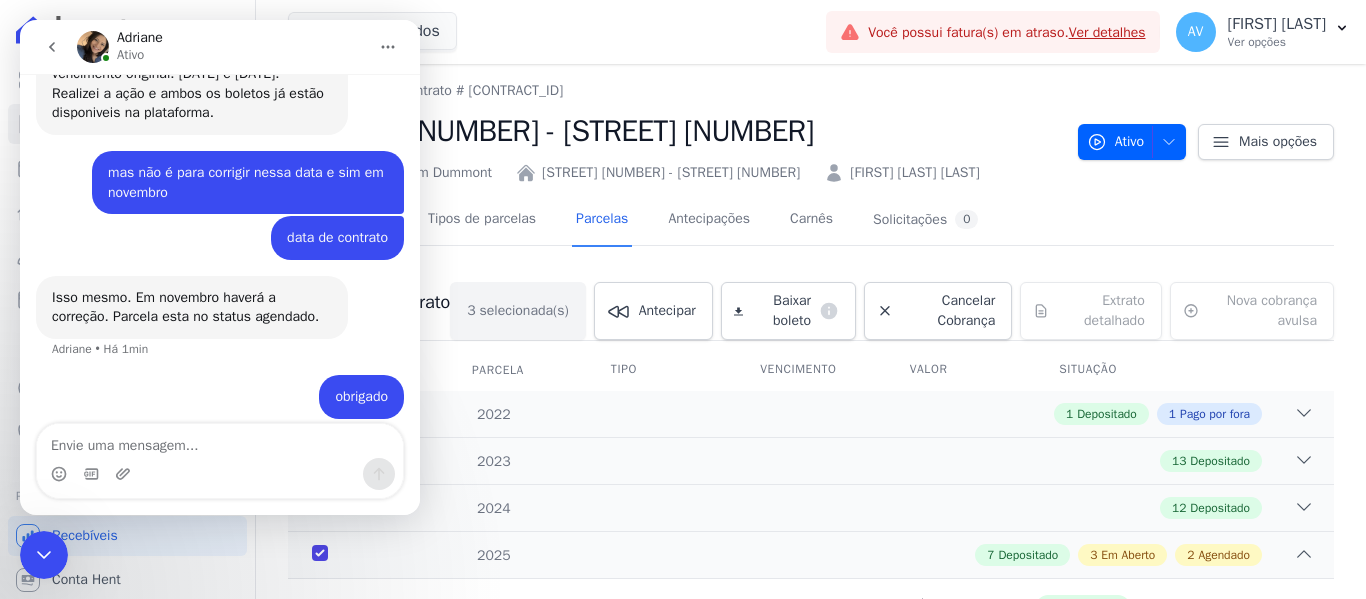 drag, startPoint x: 77, startPoint y: 1058, endPoint x: 39, endPoint y: 546, distance: 513.4082 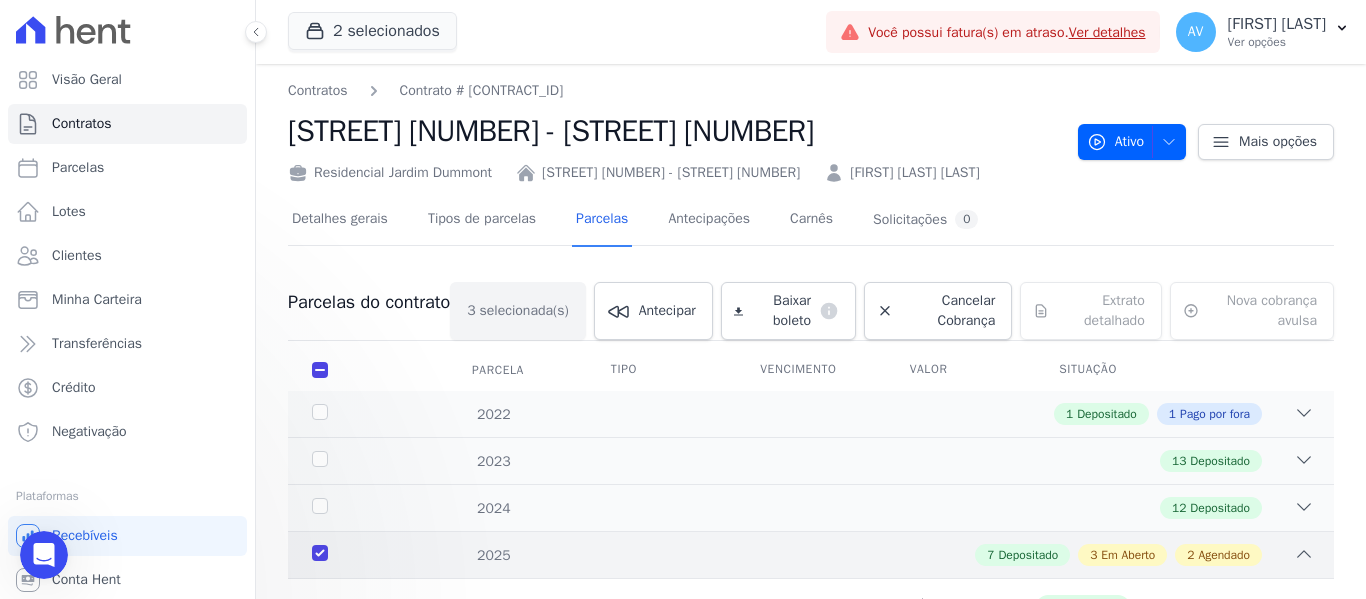 scroll, scrollTop: 0, scrollLeft: 0, axis: both 